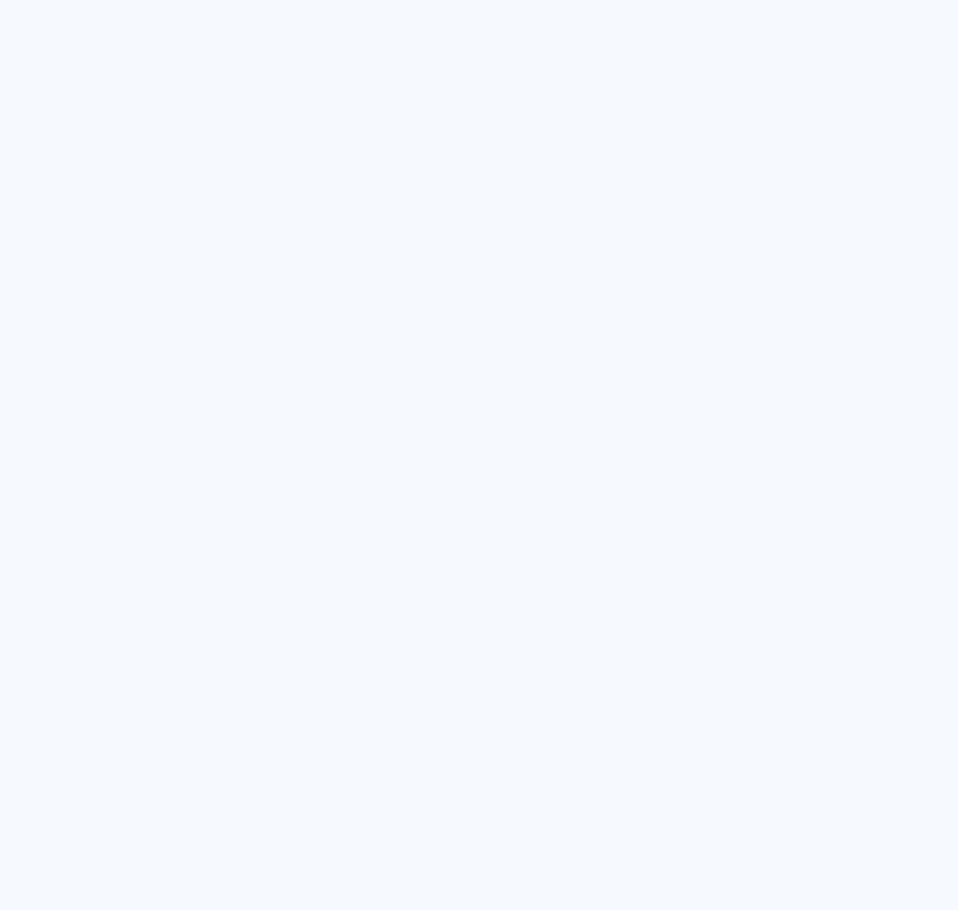 scroll, scrollTop: 0, scrollLeft: 0, axis: both 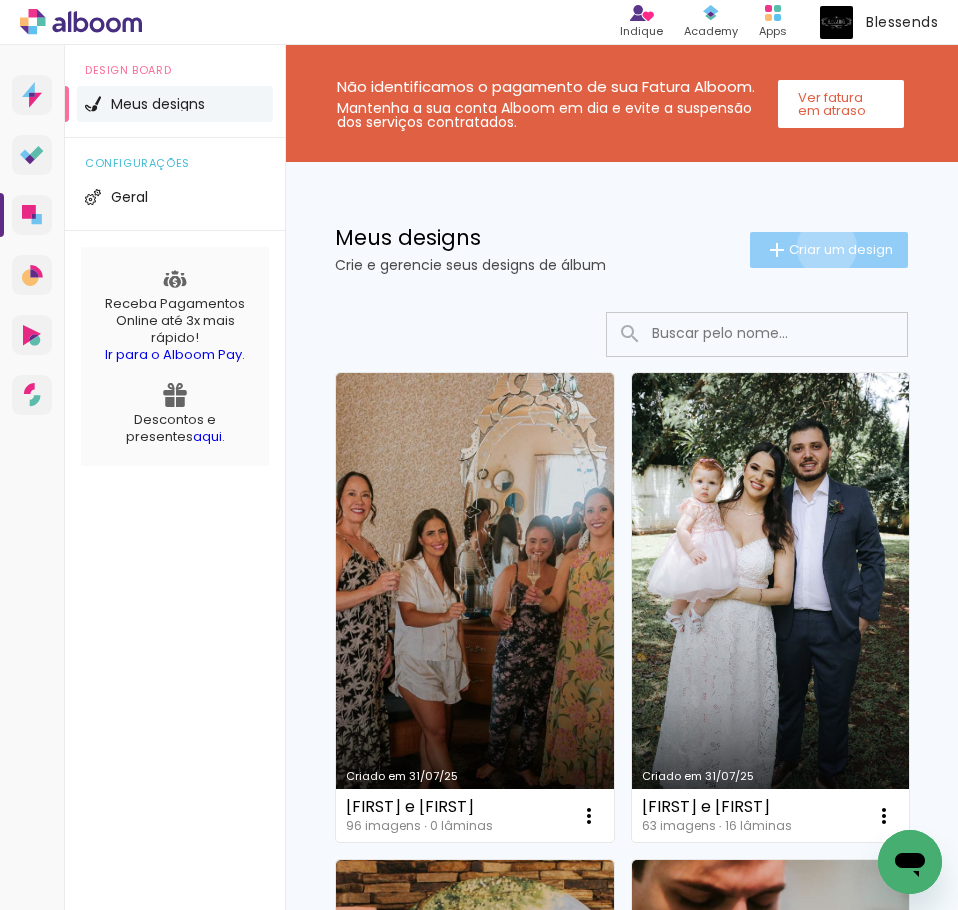 click on "Criar um design" 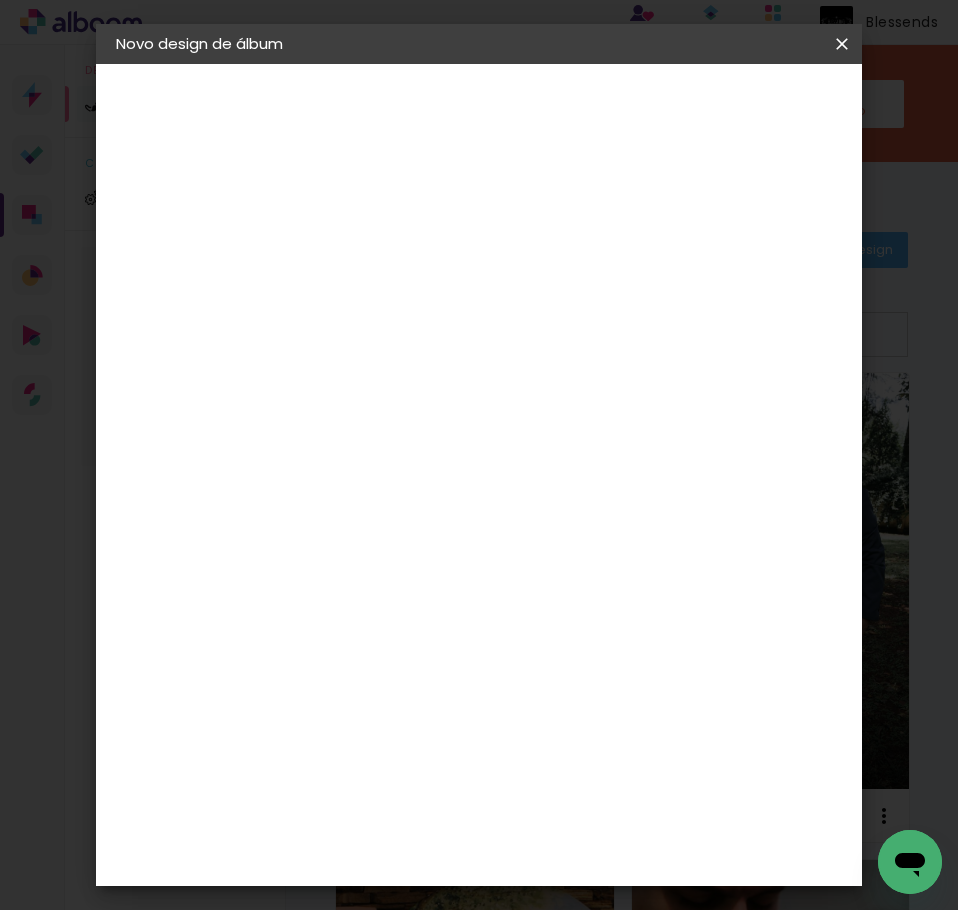 click at bounding box center (443, 268) 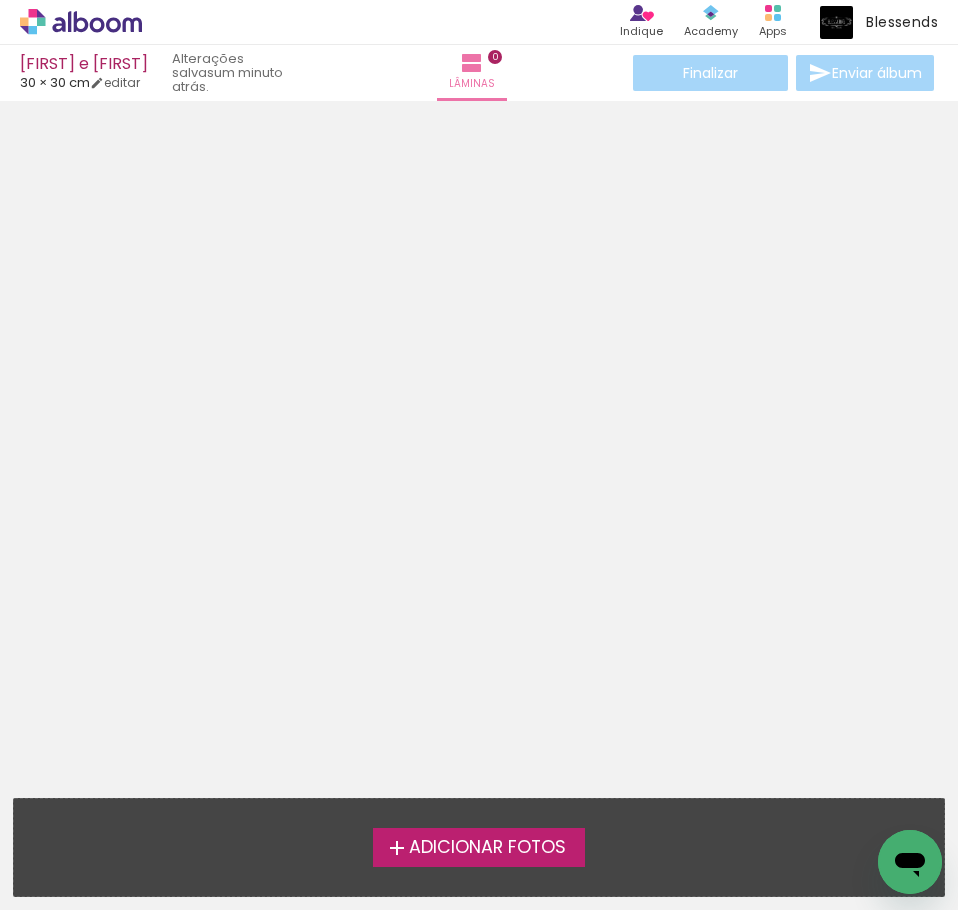 click at bounding box center (479, 348) 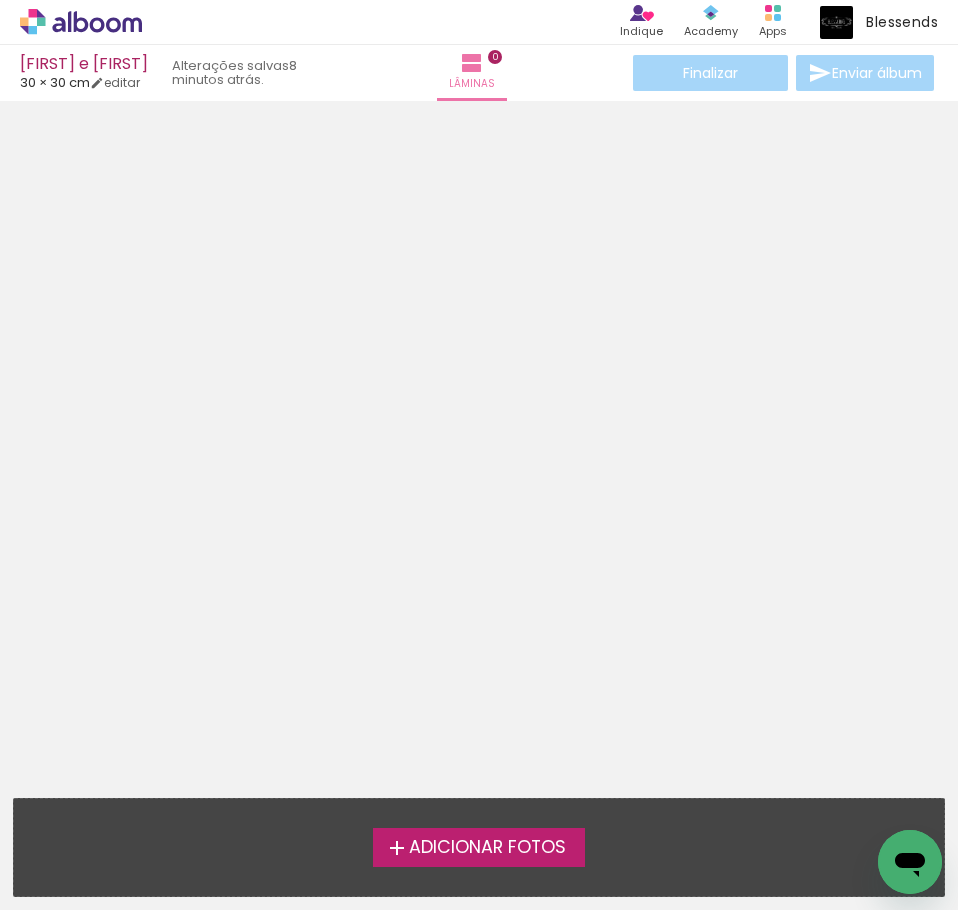 click on "Adicionar Fotos" at bounding box center [487, 848] 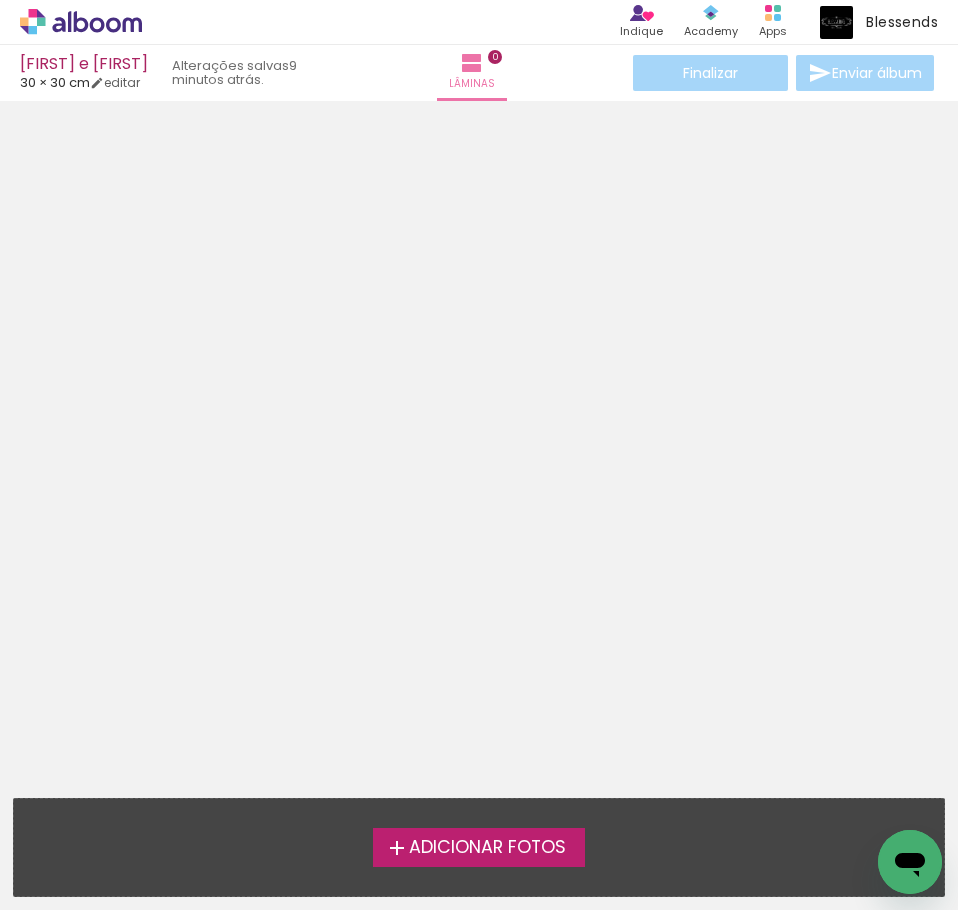 click on "Adicionar Fotos" at bounding box center [487, 848] 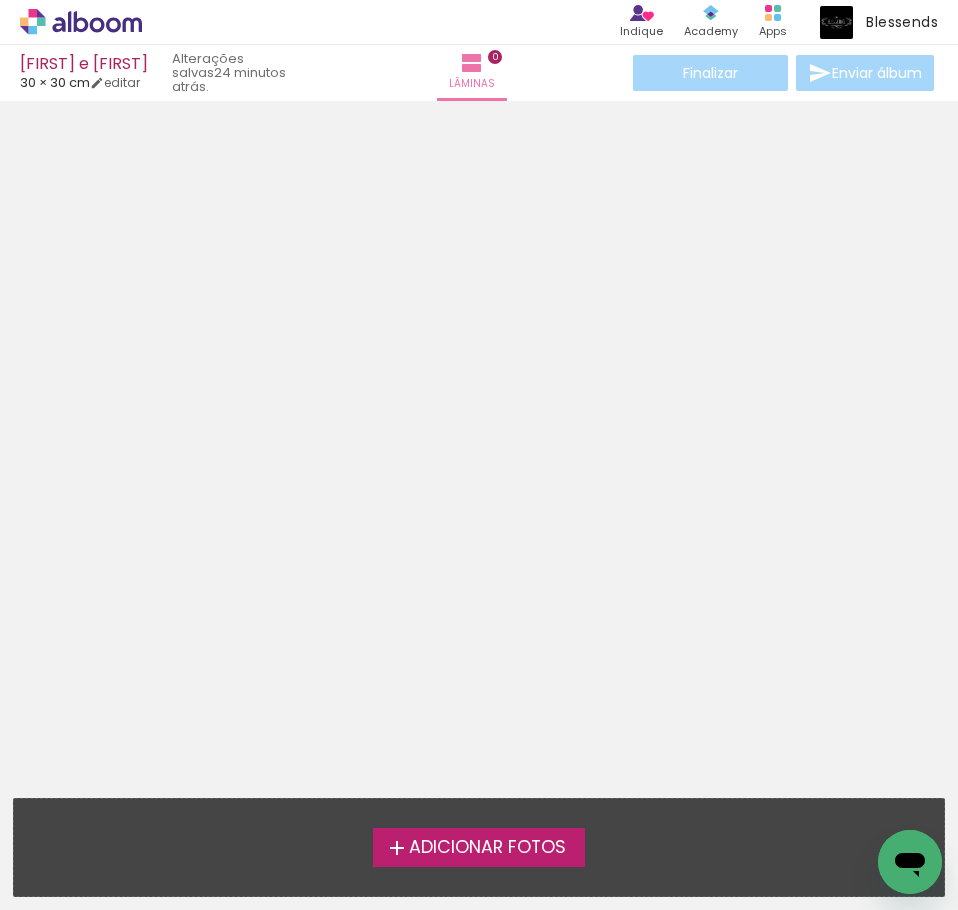 click on "Adicionar Fotos" at bounding box center (487, 848) 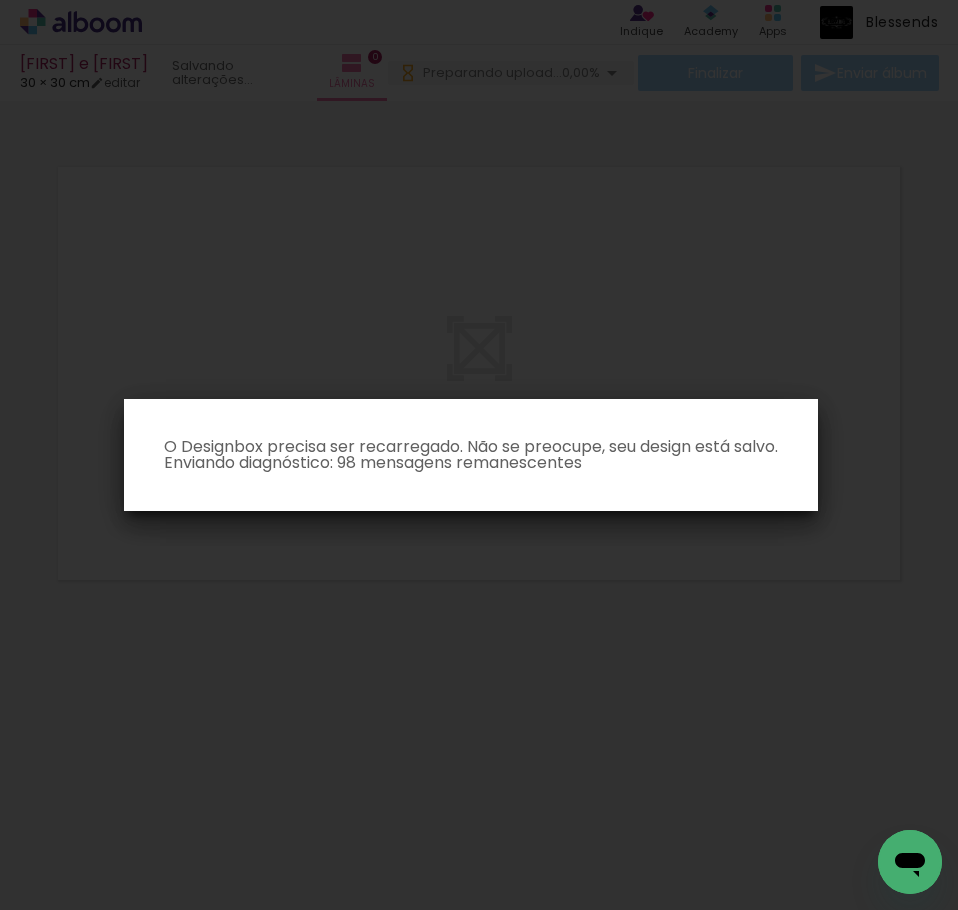 scroll, scrollTop: 0, scrollLeft: 0, axis: both 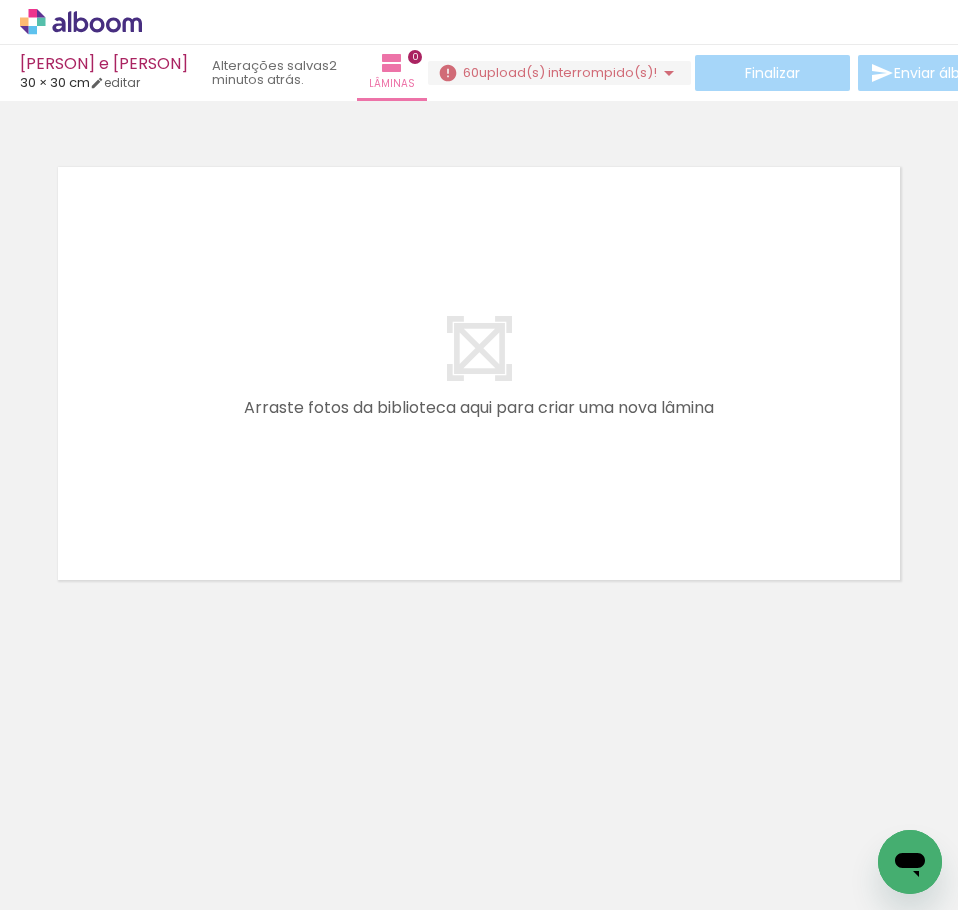 click on "Finalizar  Enviar álbum" at bounding box center [714, 73] 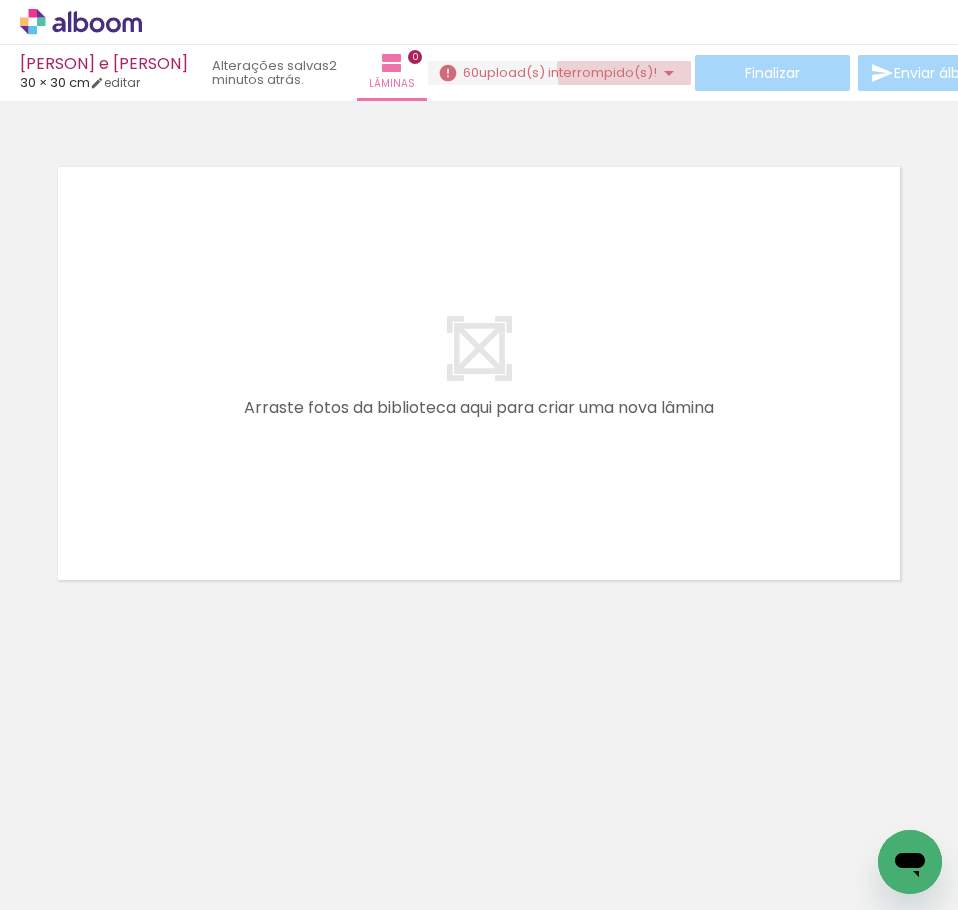 click at bounding box center (669, 73) 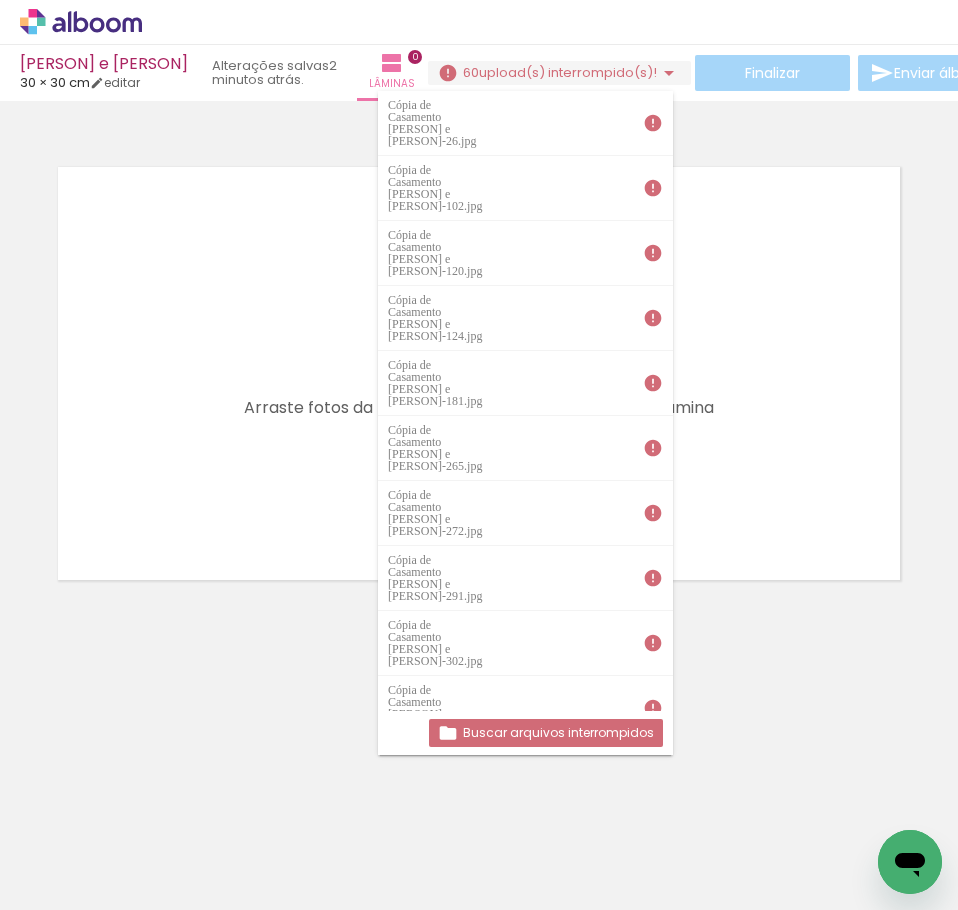click on "Buscar arquivos interrompidos" at bounding box center (0, 0) 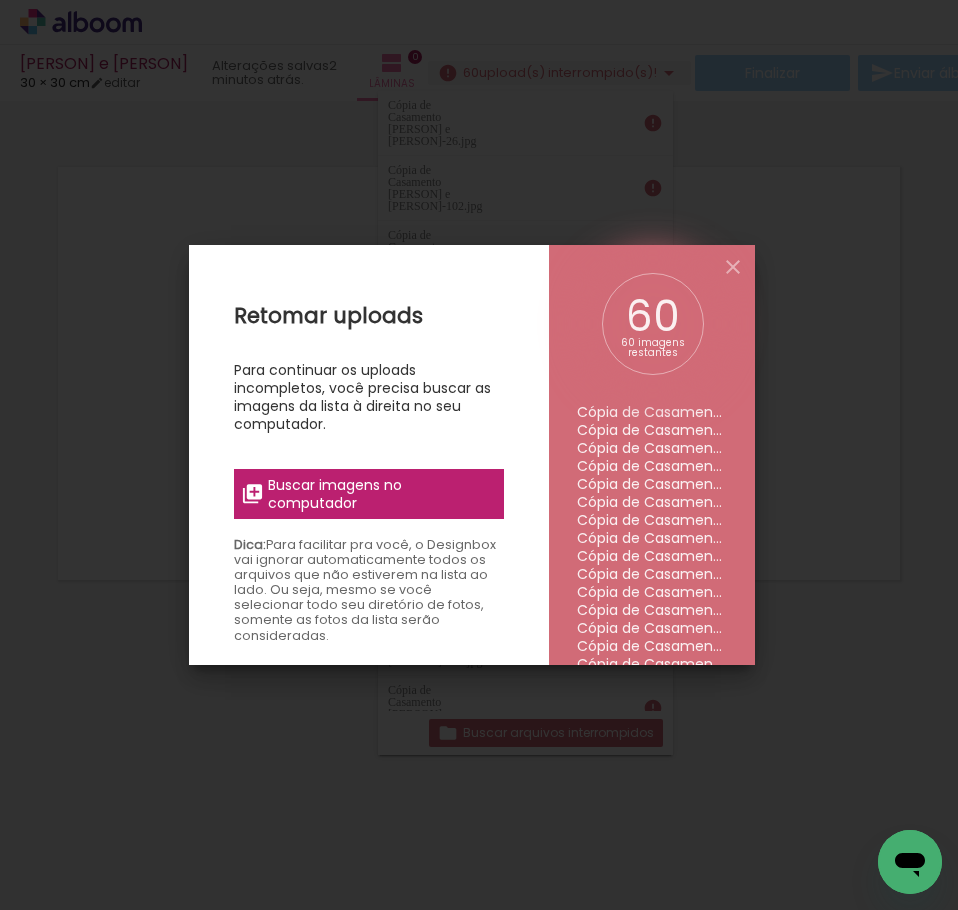click on "Buscar imagens no computador" at bounding box center [369, 494] 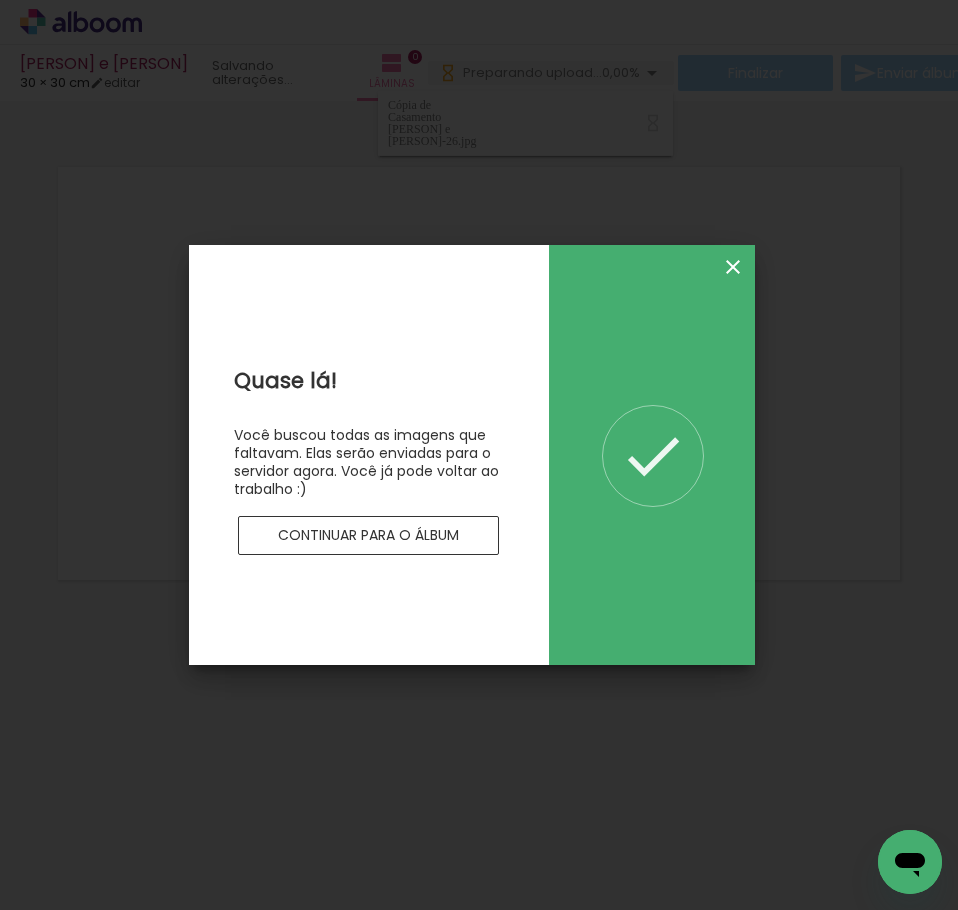 scroll, scrollTop: 0, scrollLeft: 0, axis: both 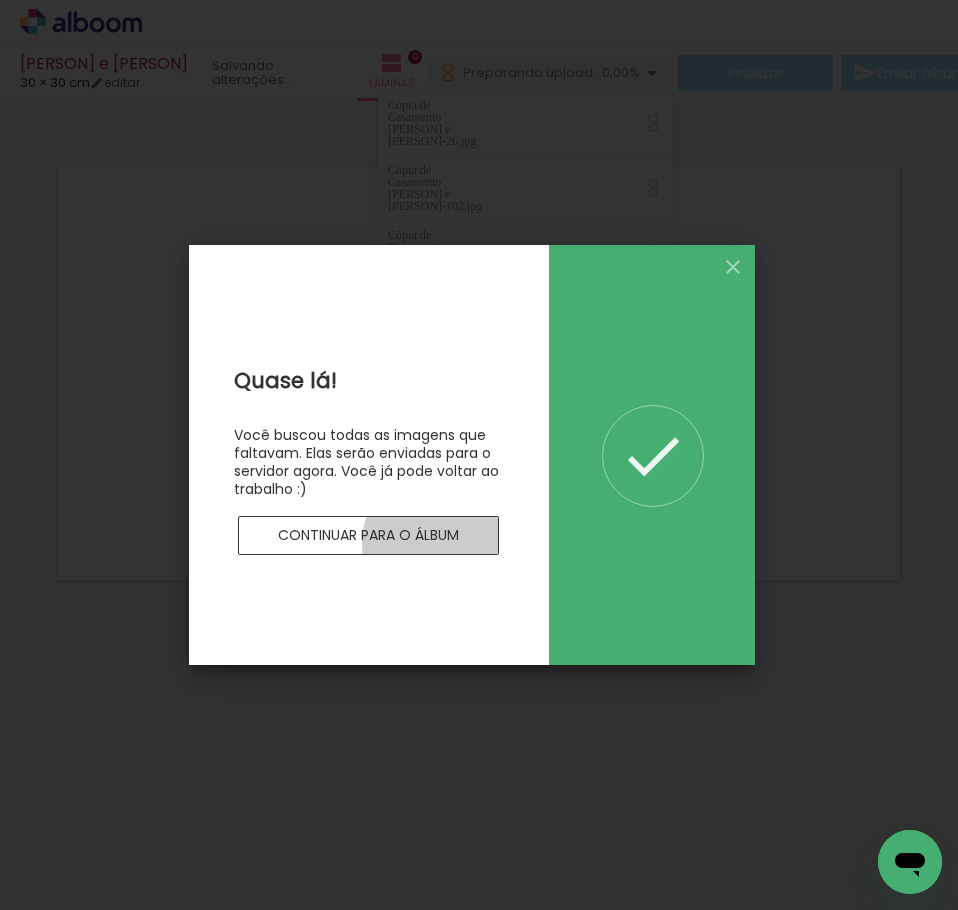 click on "Continuar para o álbum" at bounding box center (369, 536) 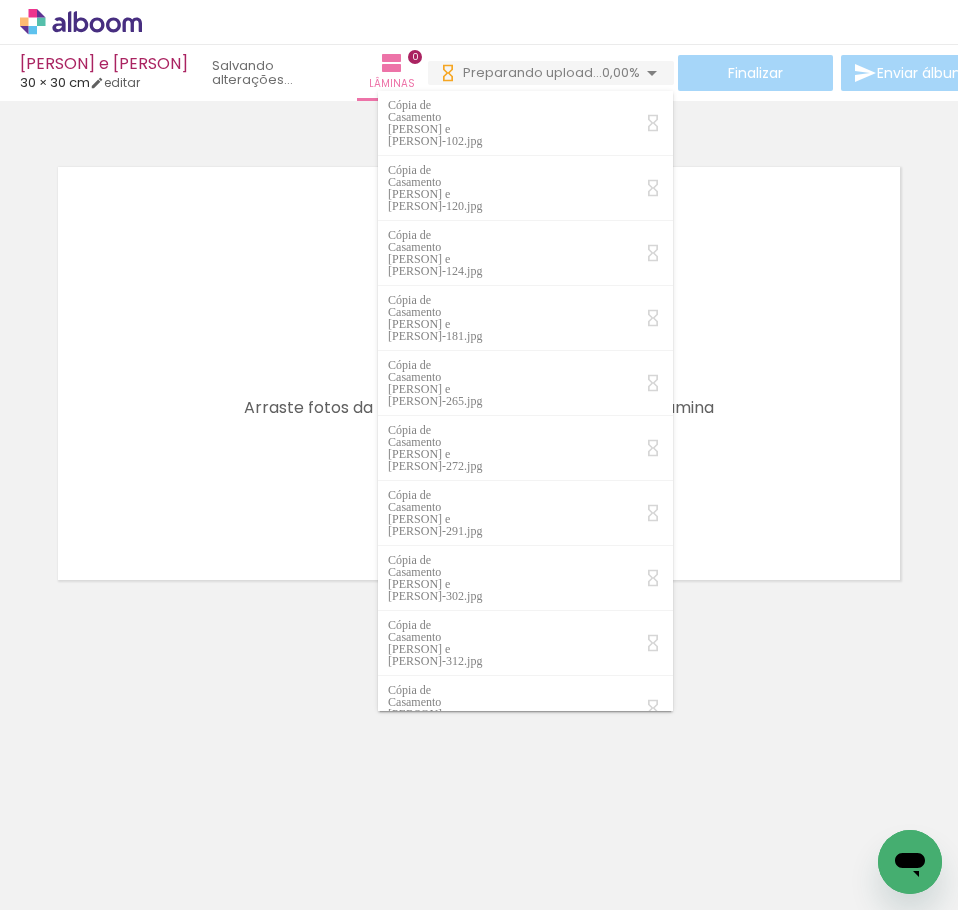 scroll, scrollTop: 0, scrollLeft: 0, axis: both 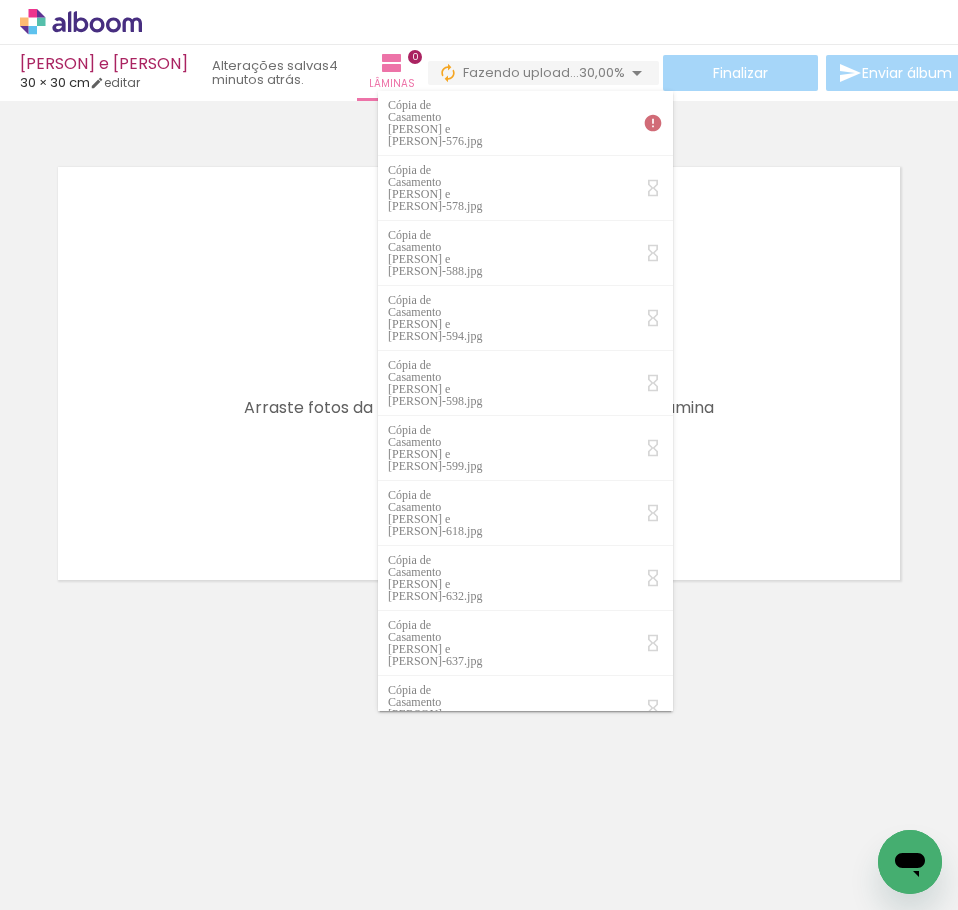 click at bounding box center [200, 842] 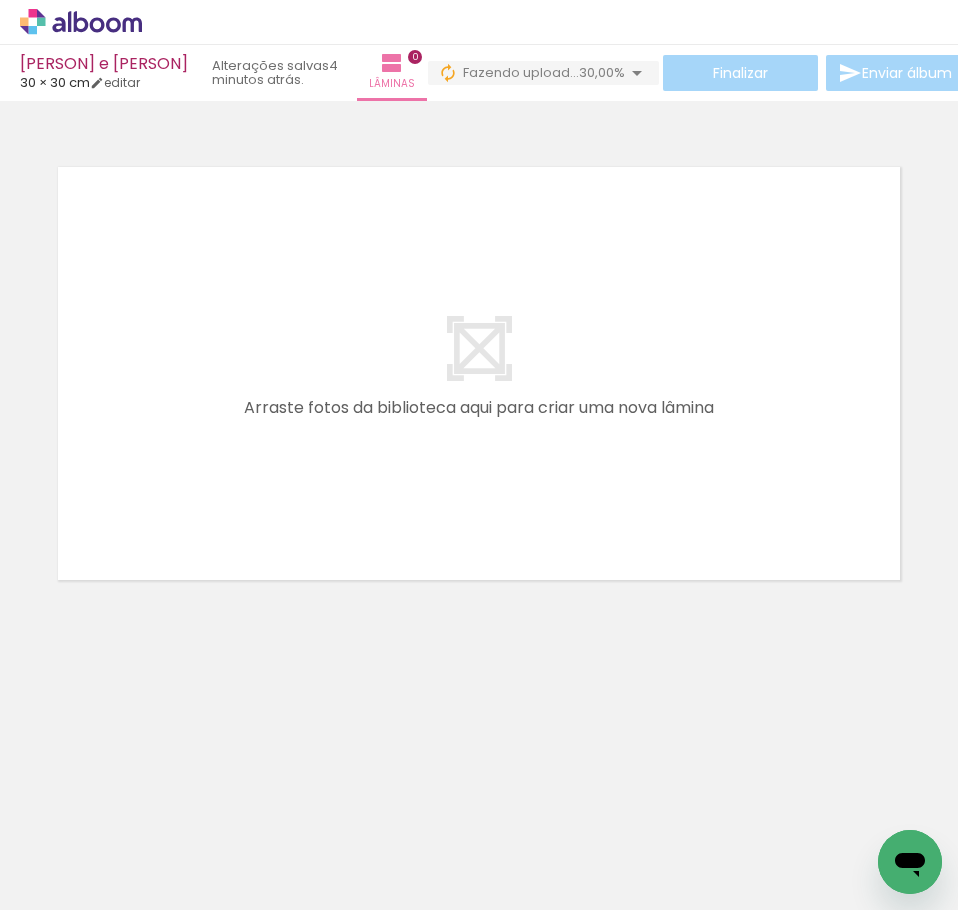 click at bounding box center [200, 842] 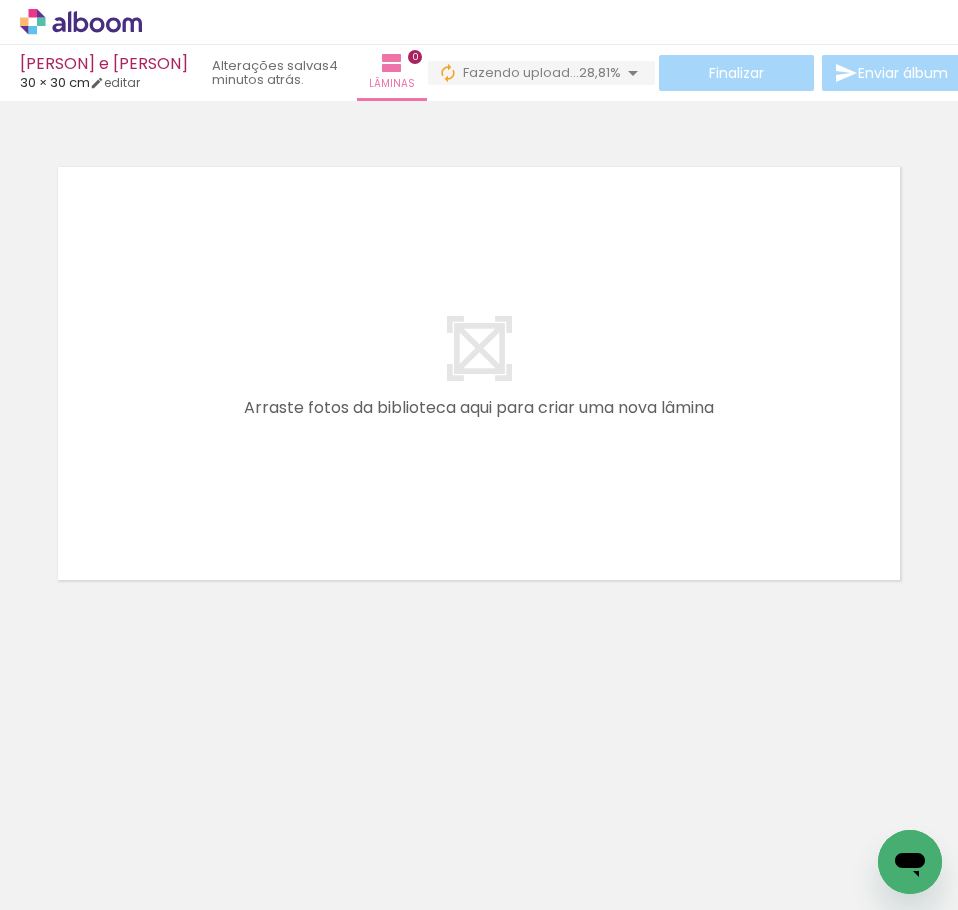 click at bounding box center (156, 802) 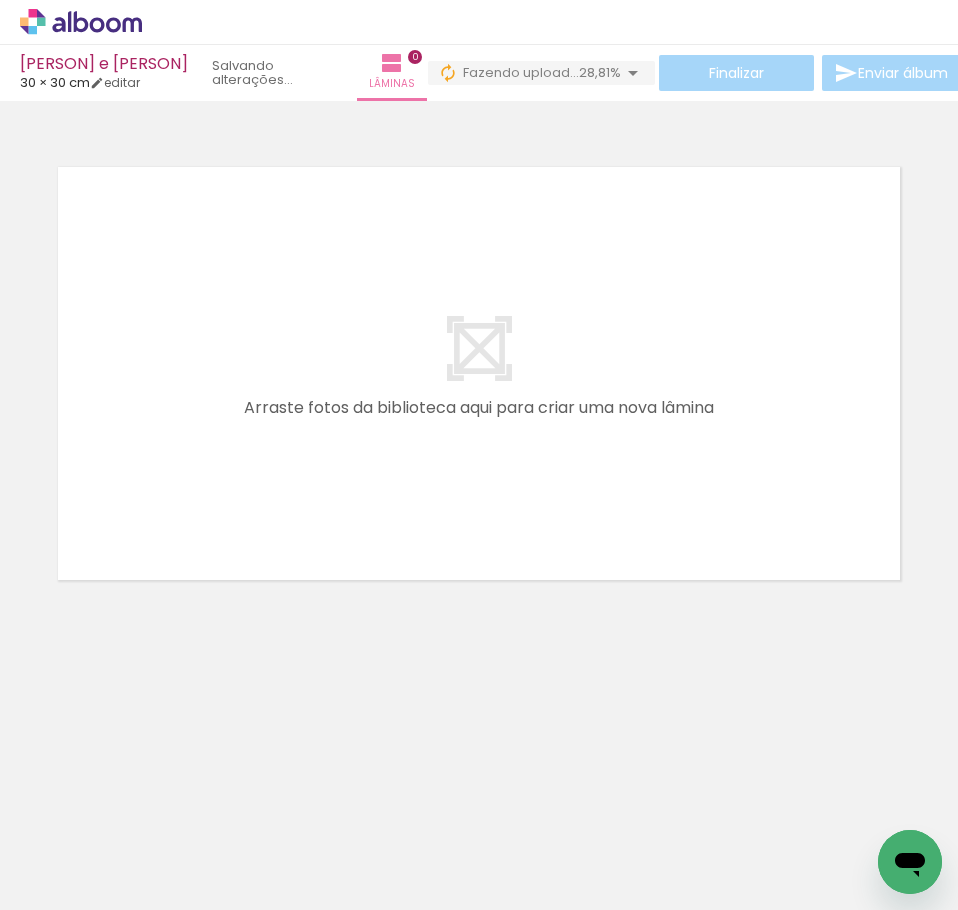 click at bounding box center [156, 802] 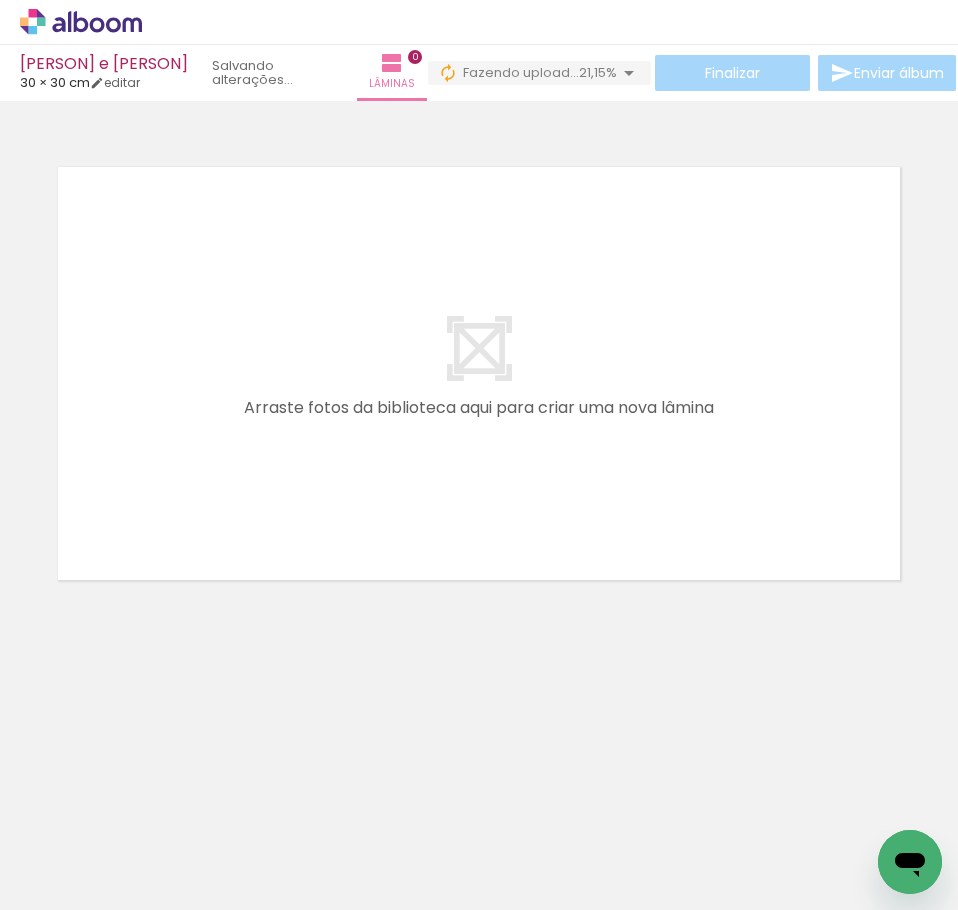 click at bounding box center (156, 802) 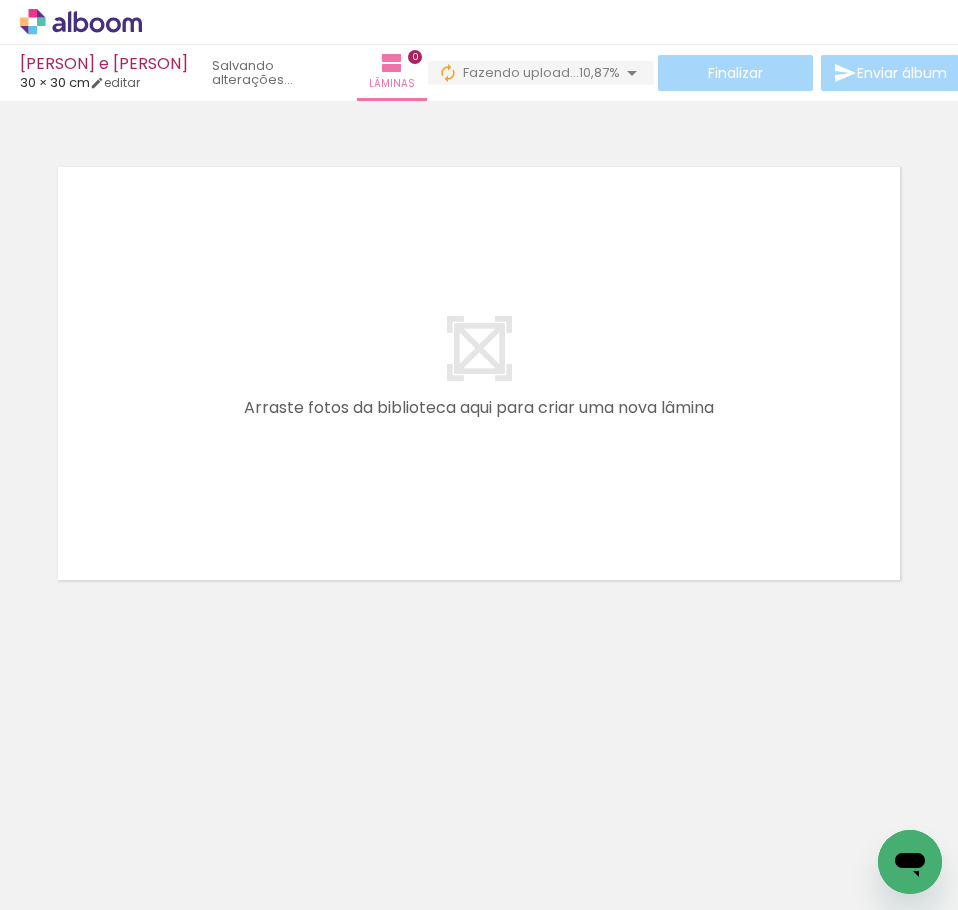 click at bounding box center (156, 802) 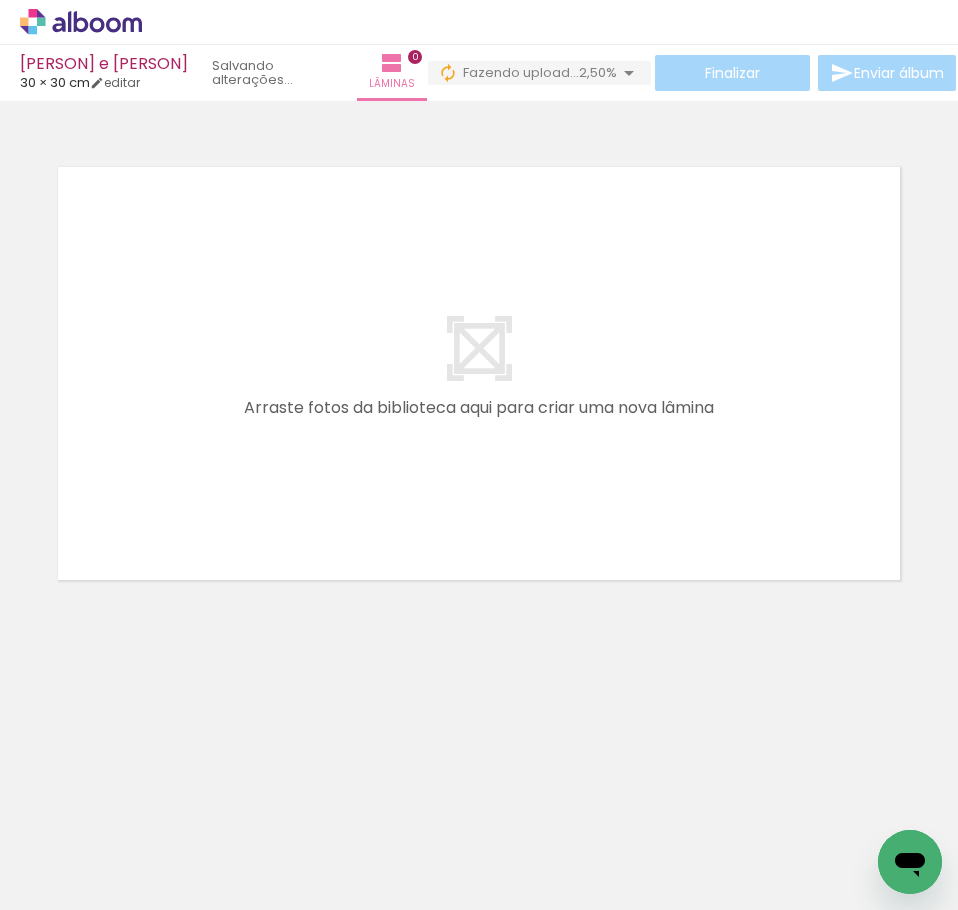 click at bounding box center [156, 802] 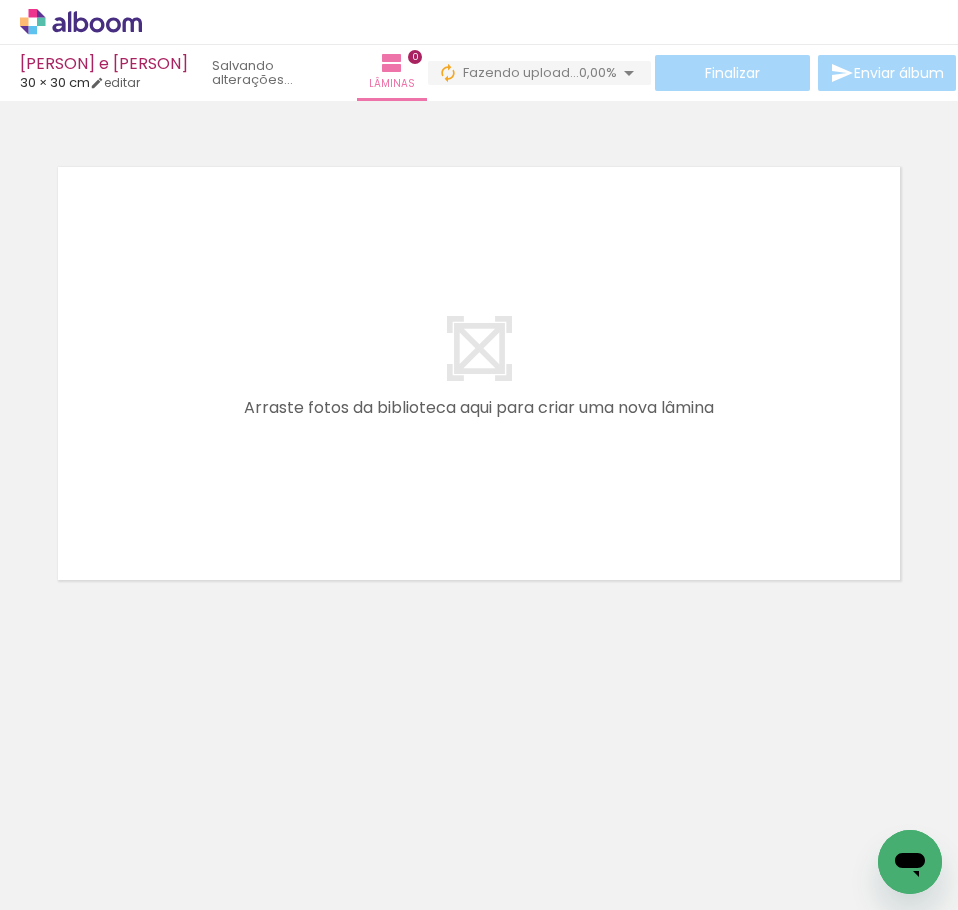 click at bounding box center (156, 802) 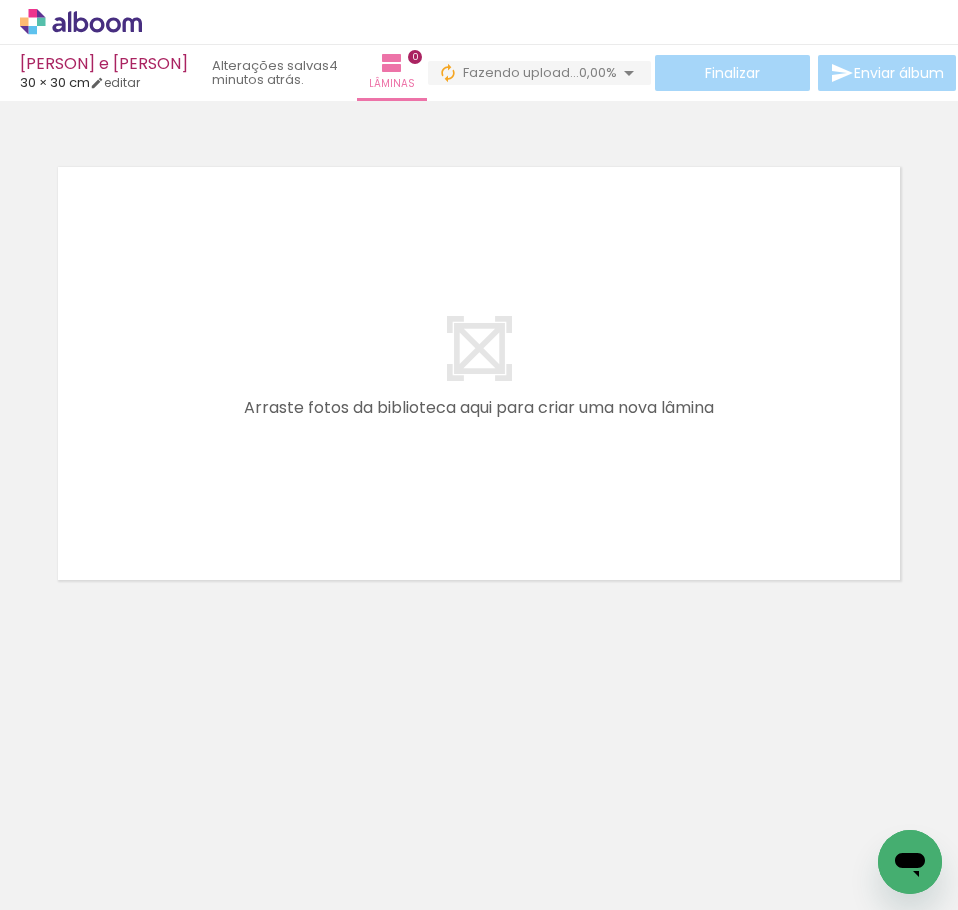 click at bounding box center (156, 802) 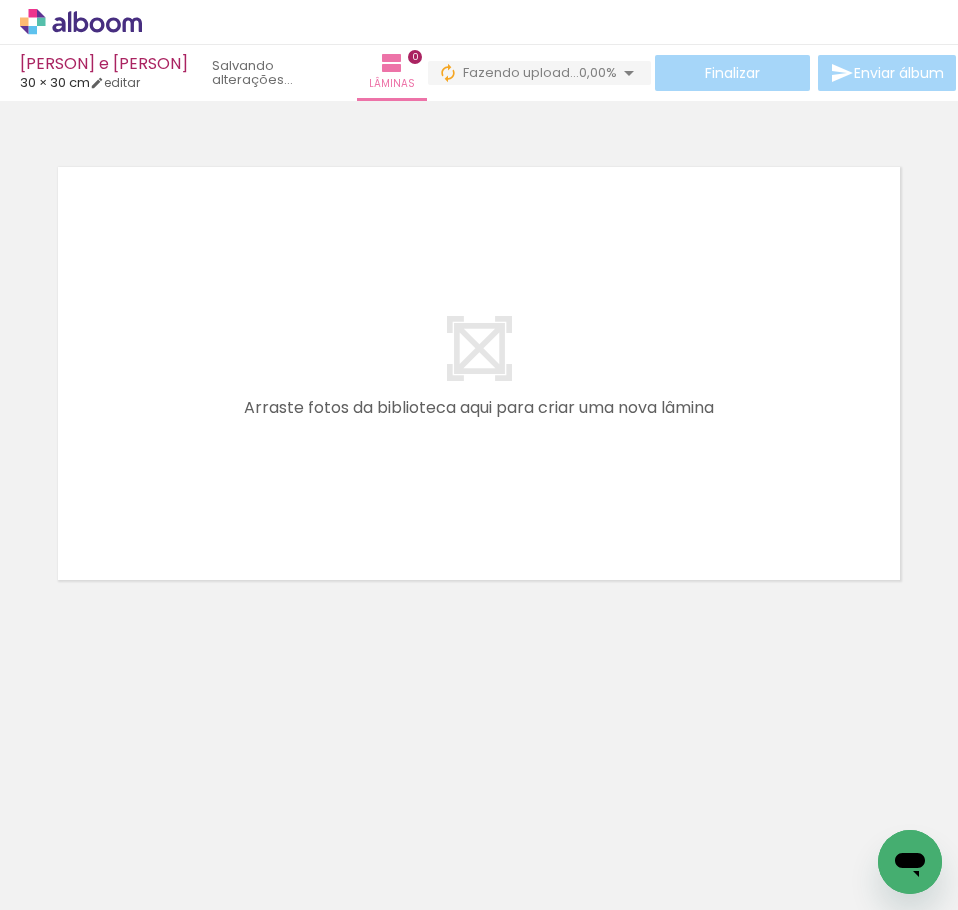 click at bounding box center [156, 802] 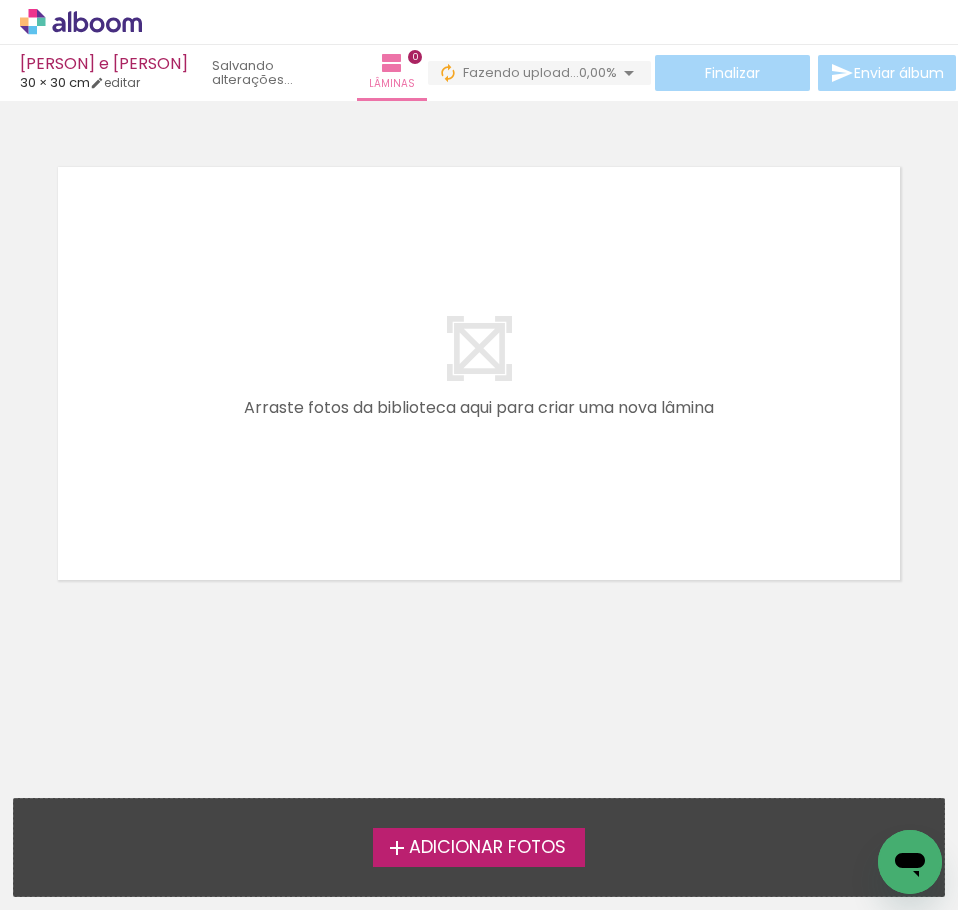 click on "Adicionar Fotos Solte suas fotos aqui..." at bounding box center [479, 847] 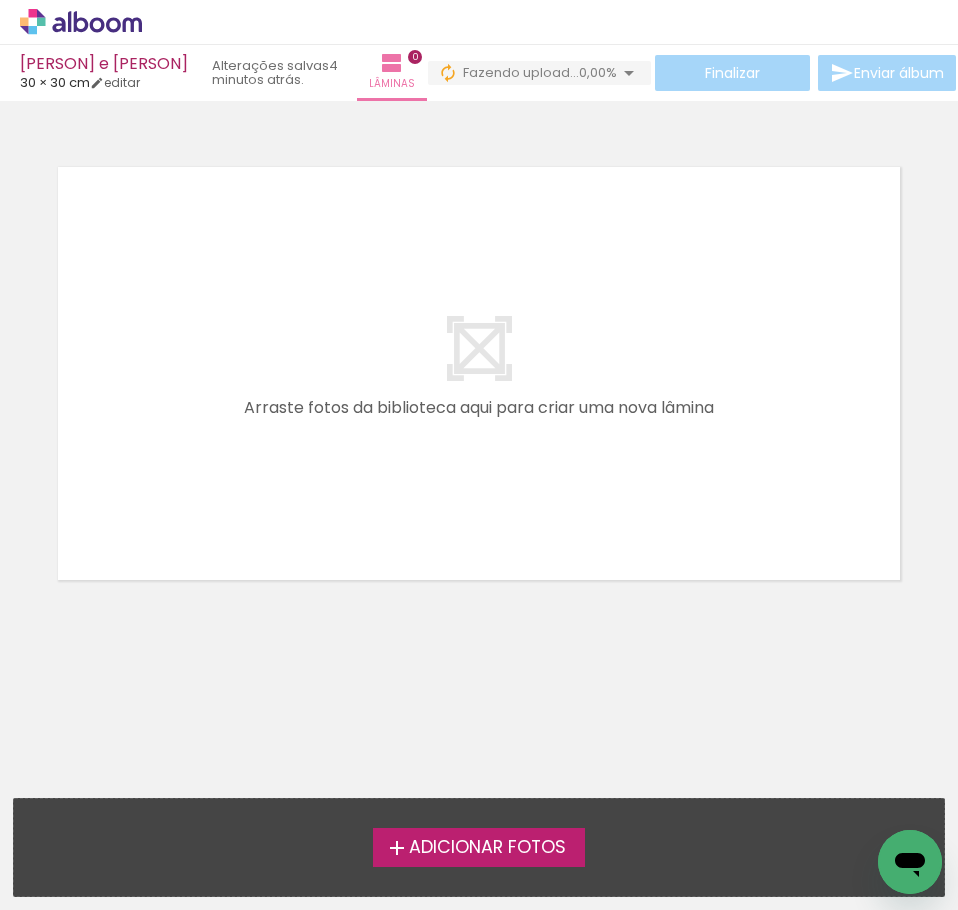 click on "Adicionar Fotos Solte suas fotos aqui..." at bounding box center (479, 847) 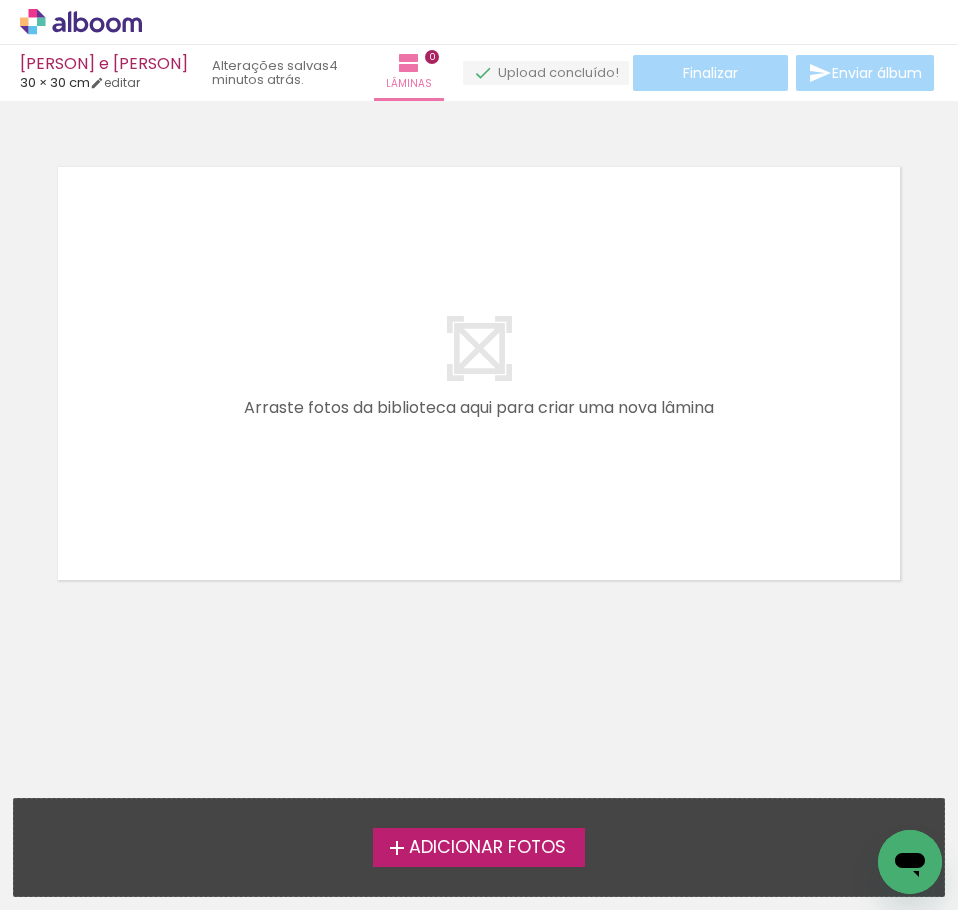 click on "Adicionar Fotos Solte suas fotos aqui..." at bounding box center (479, 847) 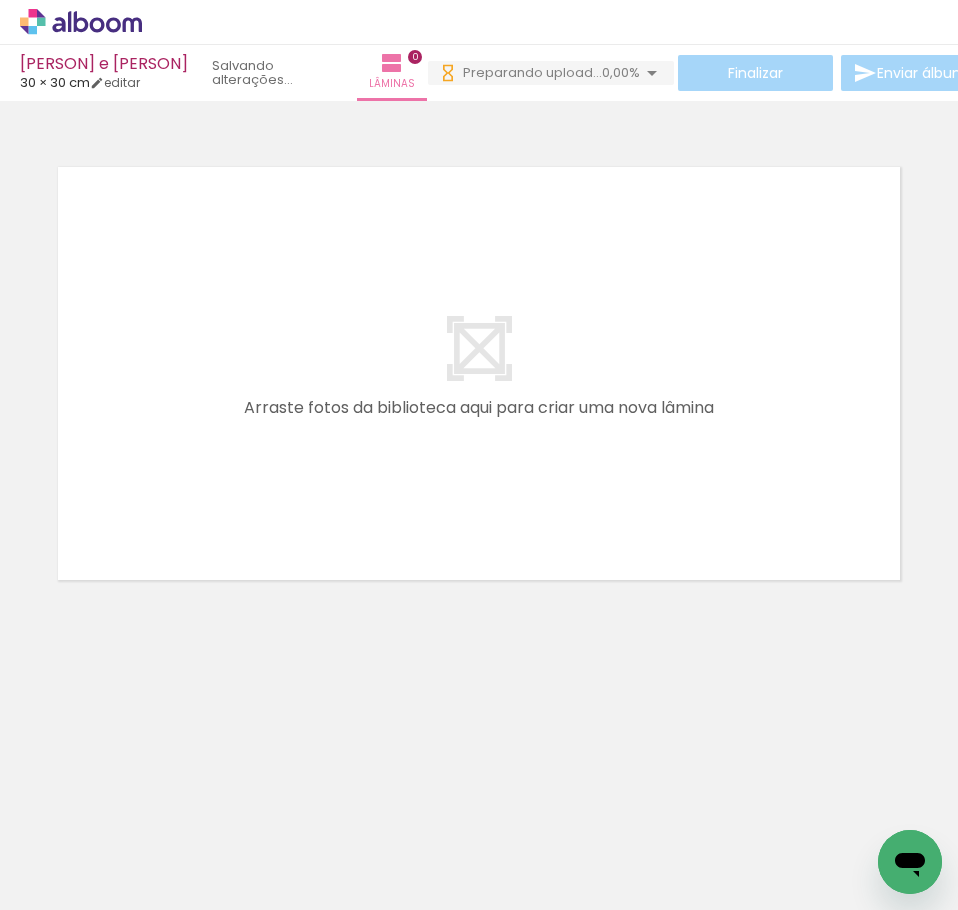 scroll, scrollTop: 0, scrollLeft: 0, axis: both 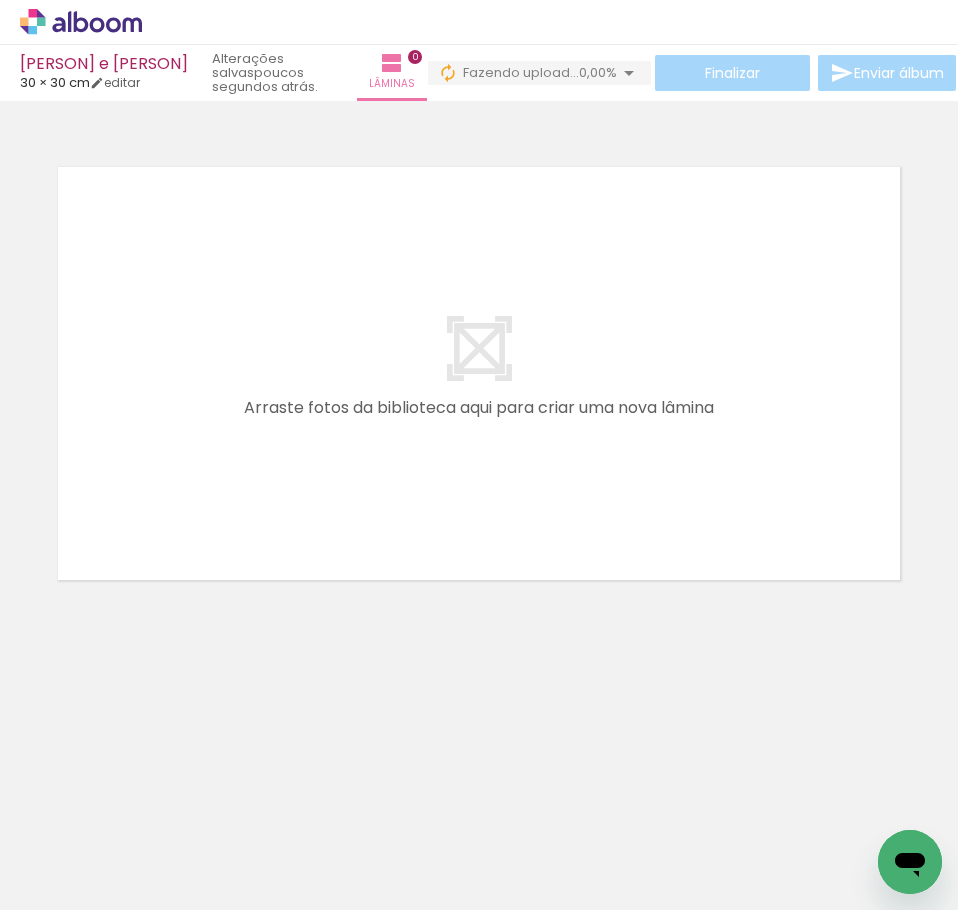 click at bounding box center [629, 73] 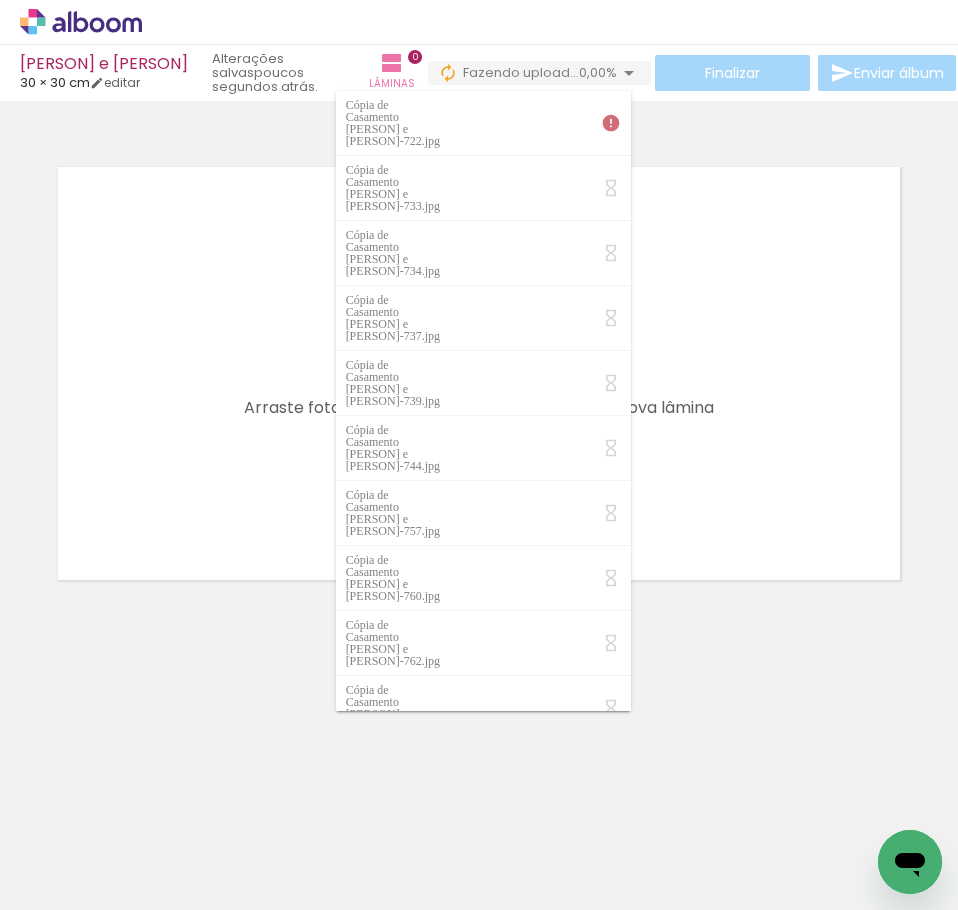 click at bounding box center [611, 123] 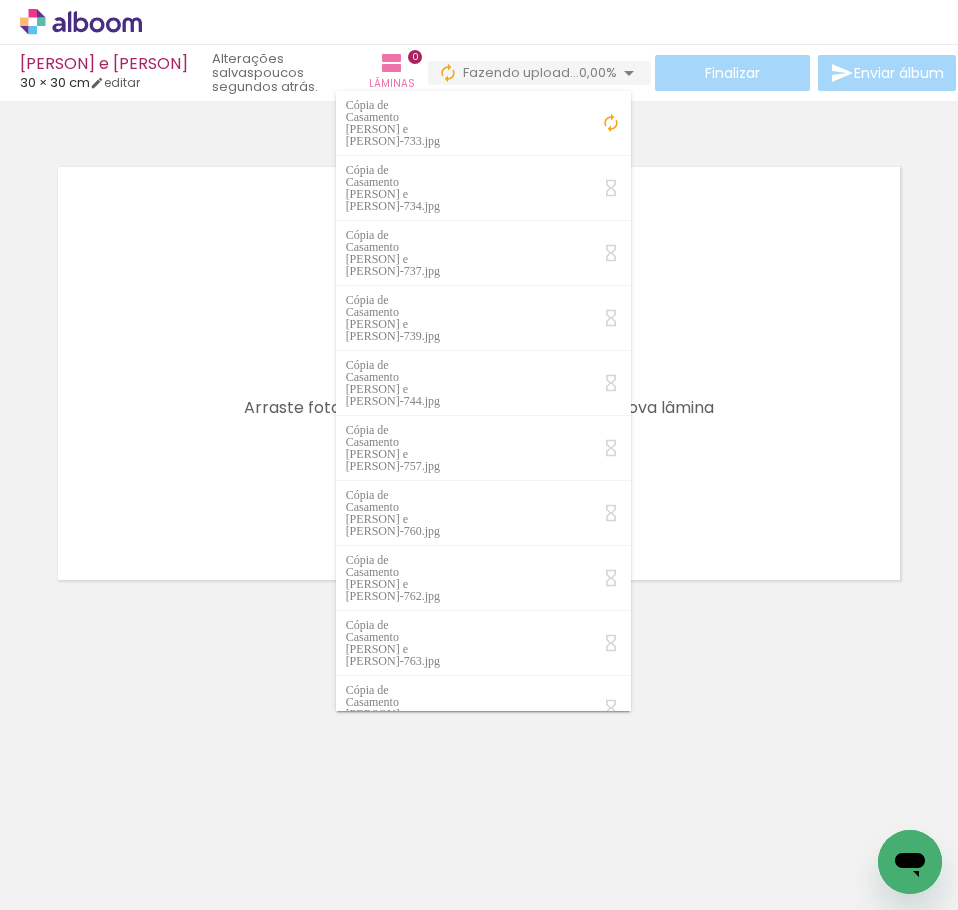 click 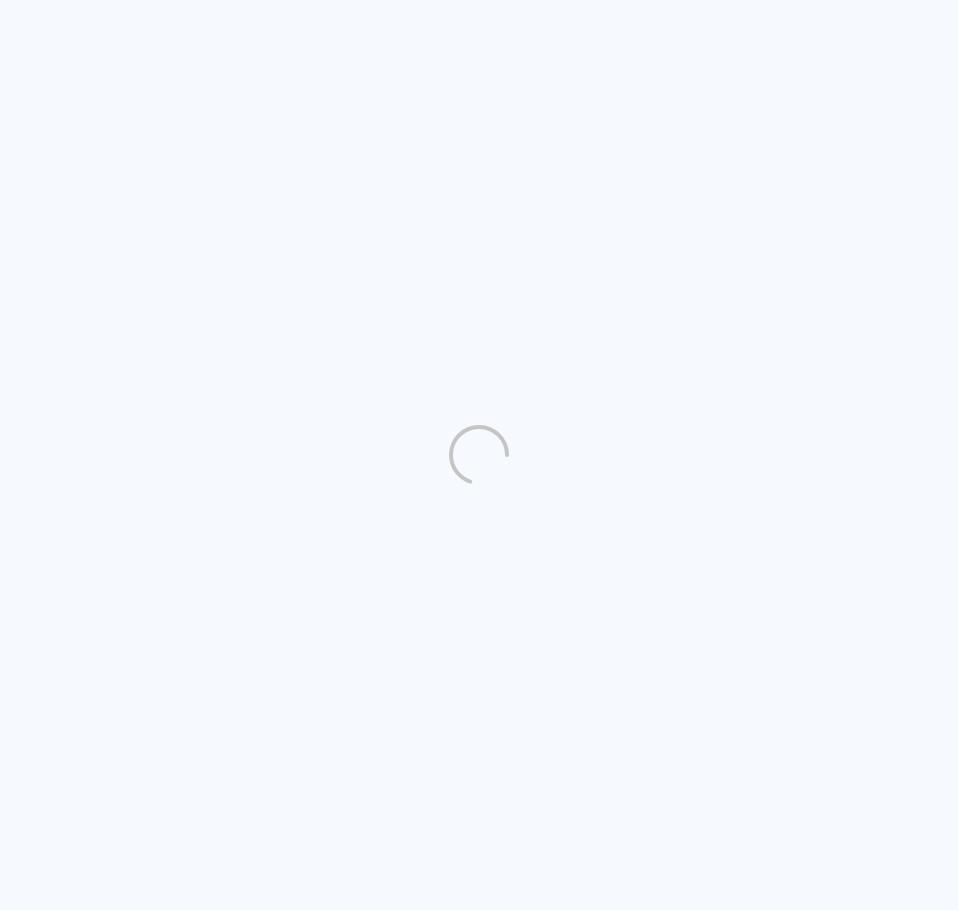 scroll, scrollTop: 0, scrollLeft: 0, axis: both 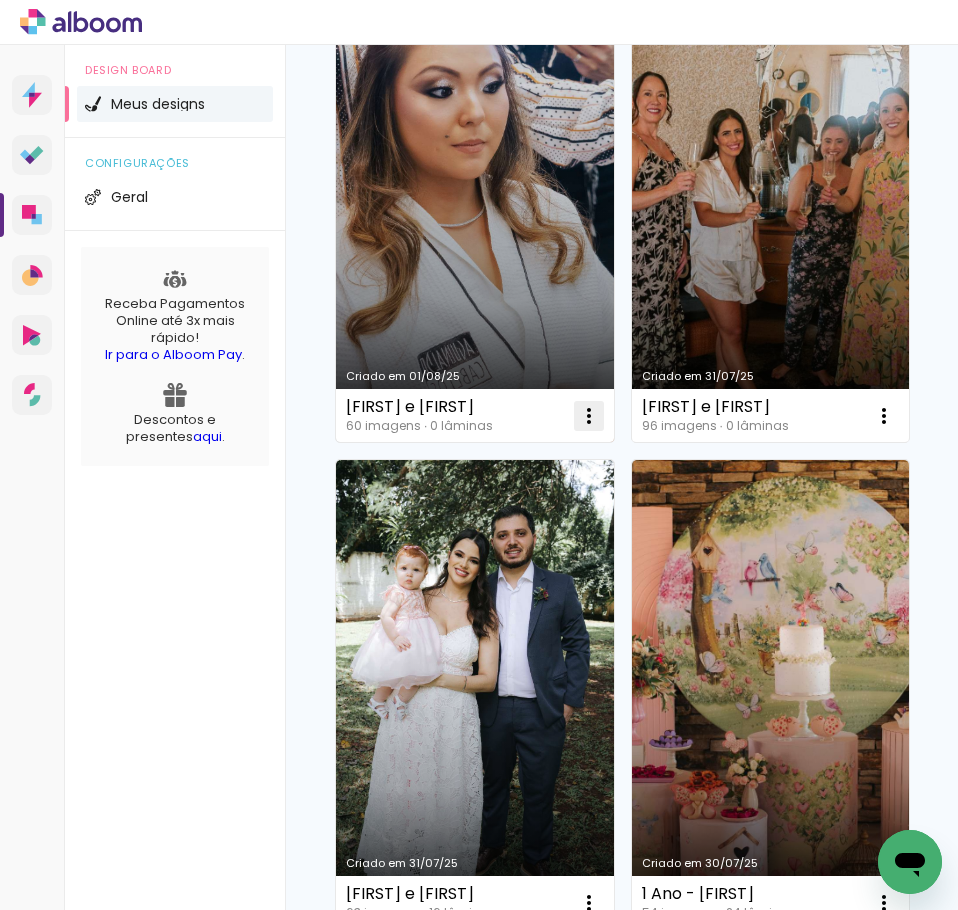click at bounding box center (589, 416) 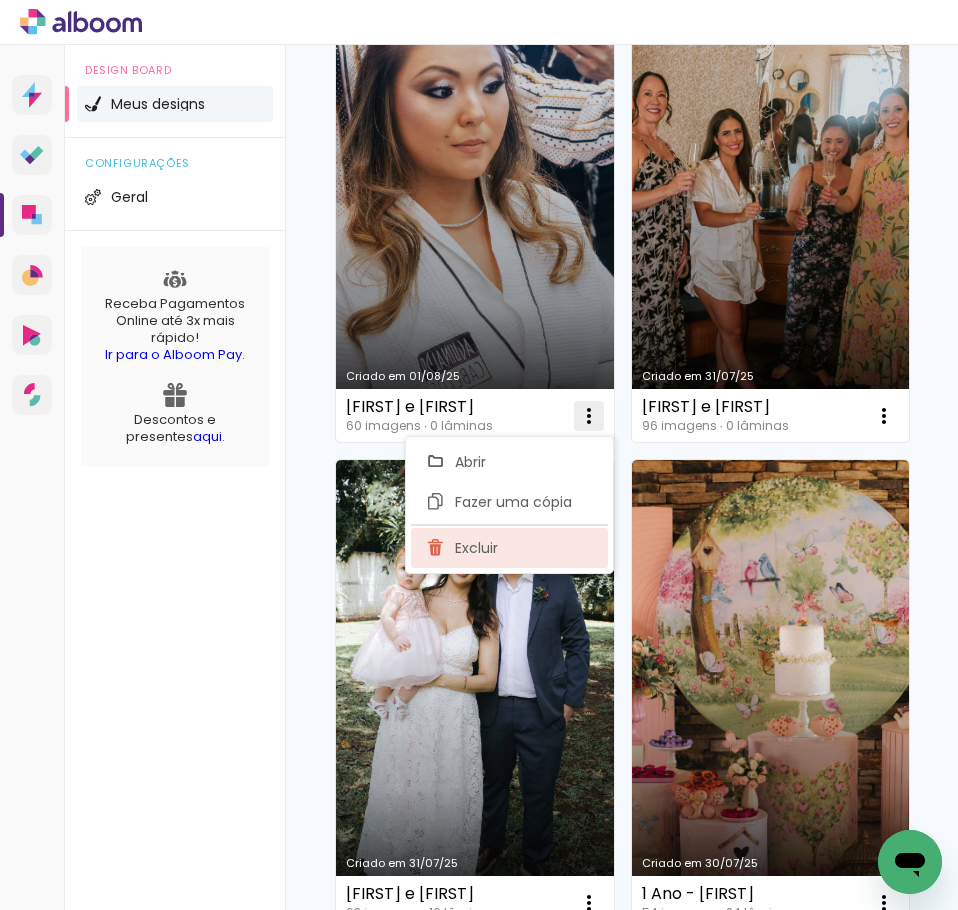 click on "Excluir" 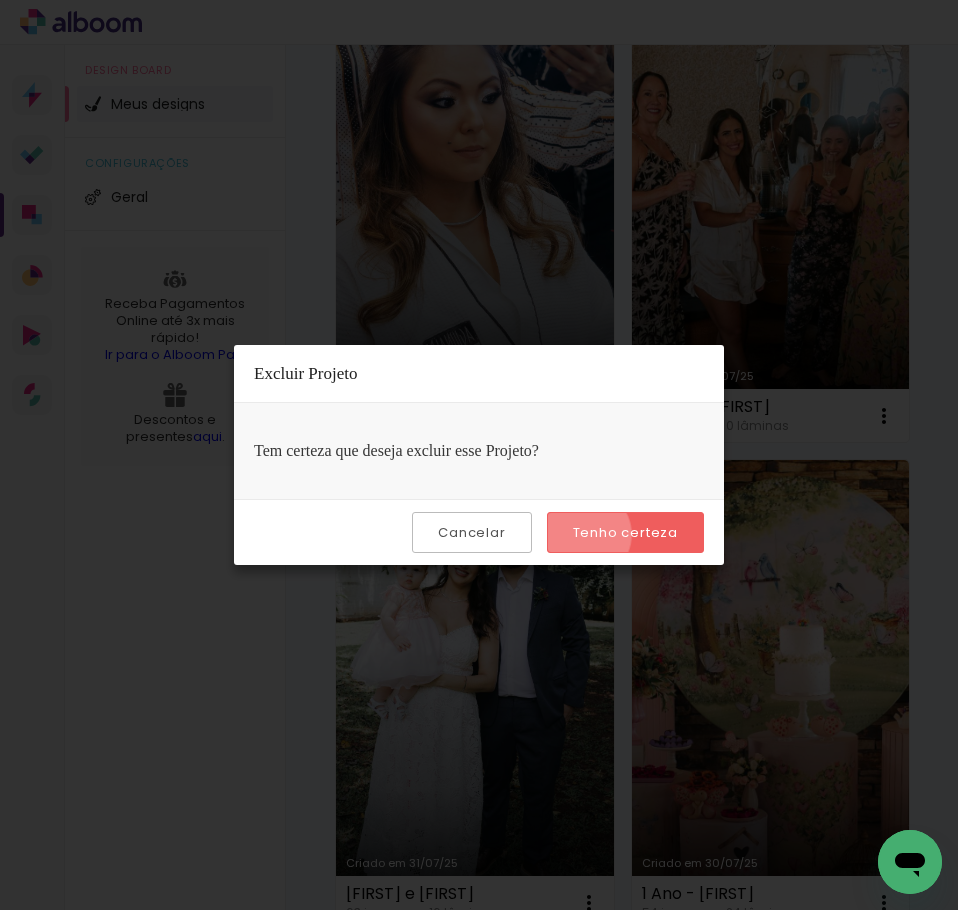 click on "Tenho certeza" at bounding box center [0, 0] 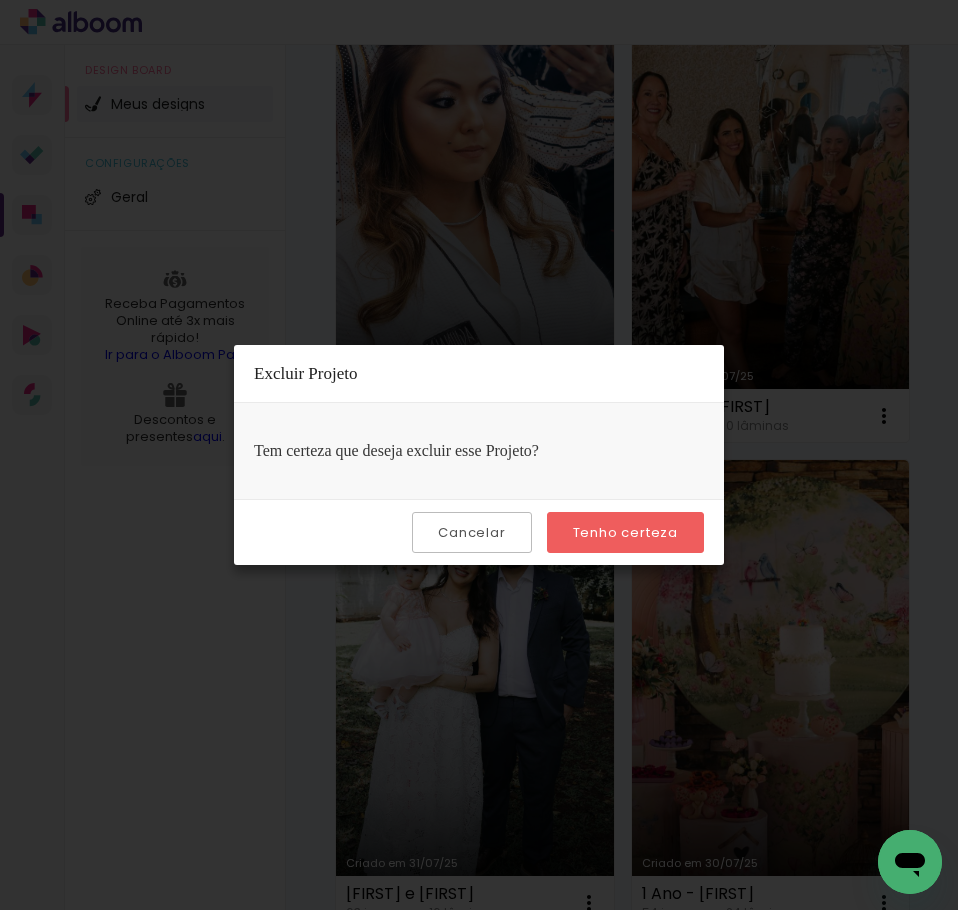 click on "Tenho certeza" at bounding box center [0, 0] 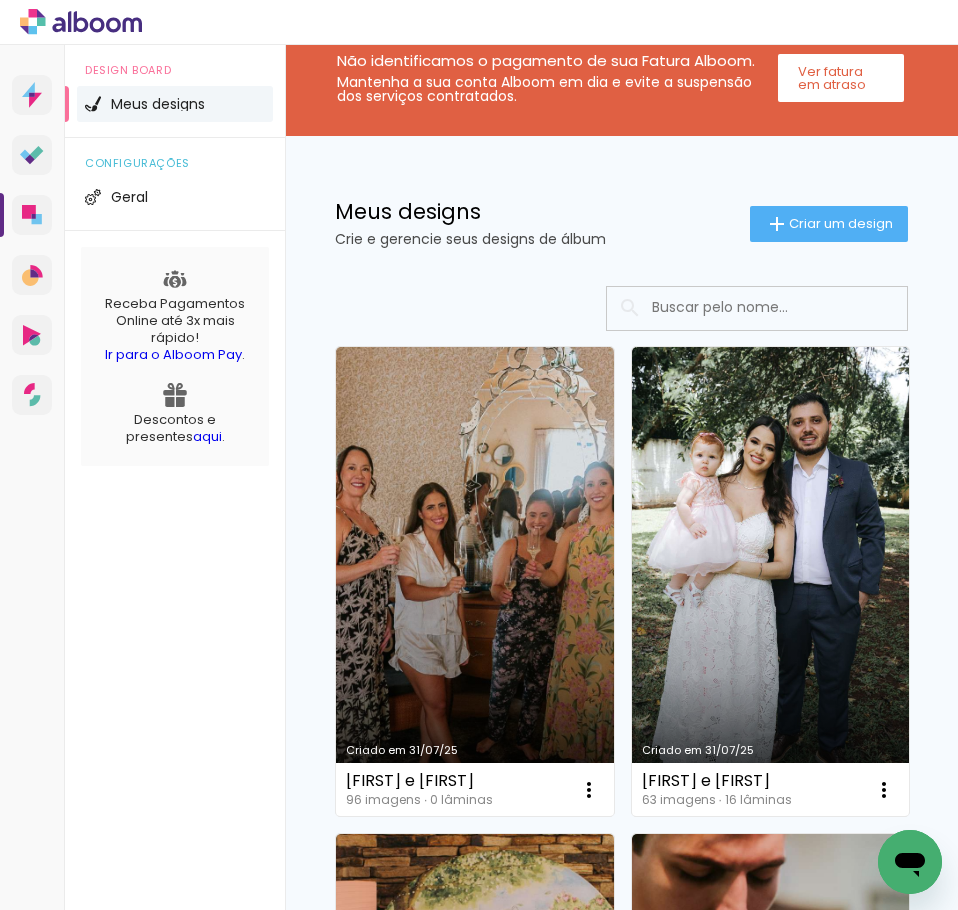 scroll, scrollTop: 0, scrollLeft: 0, axis: both 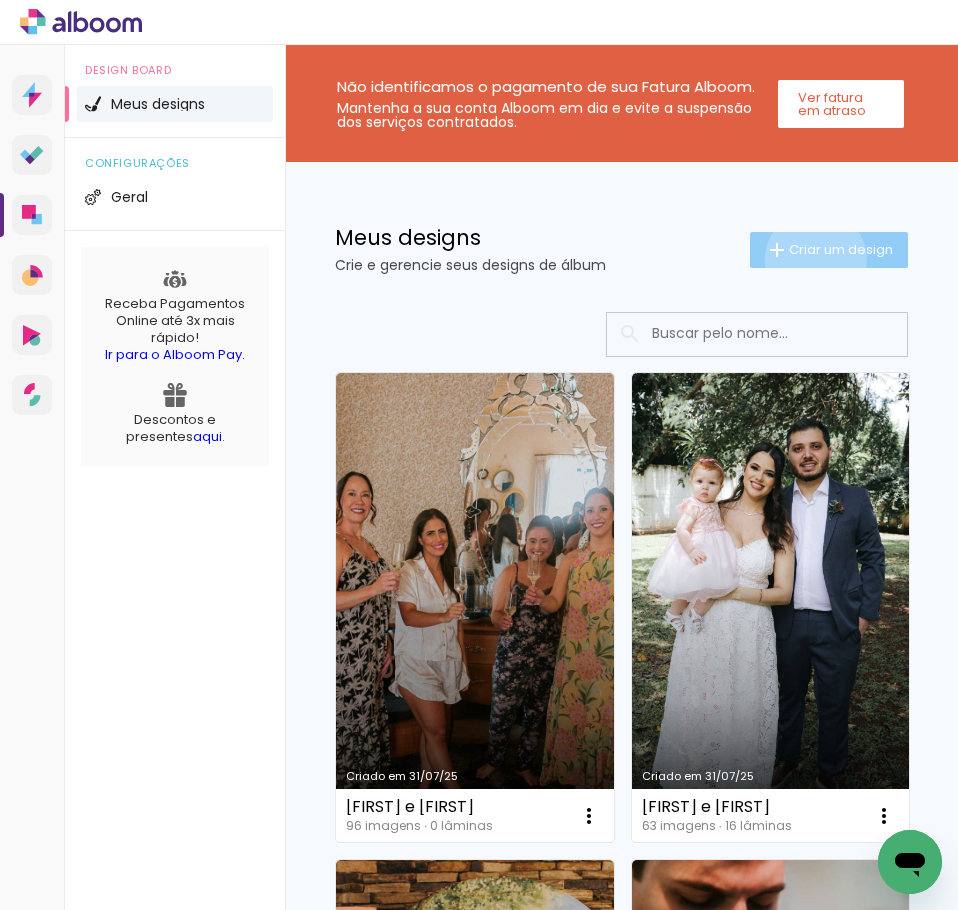 click on "Criar um design" 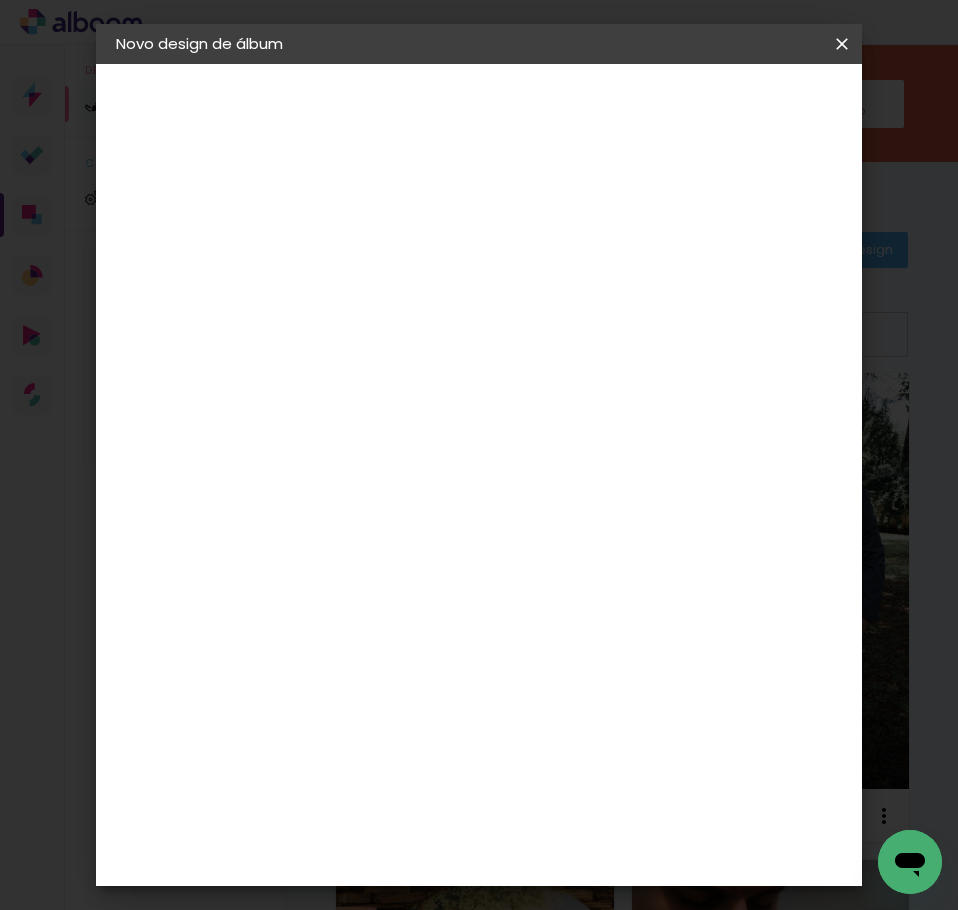 click at bounding box center (443, 268) 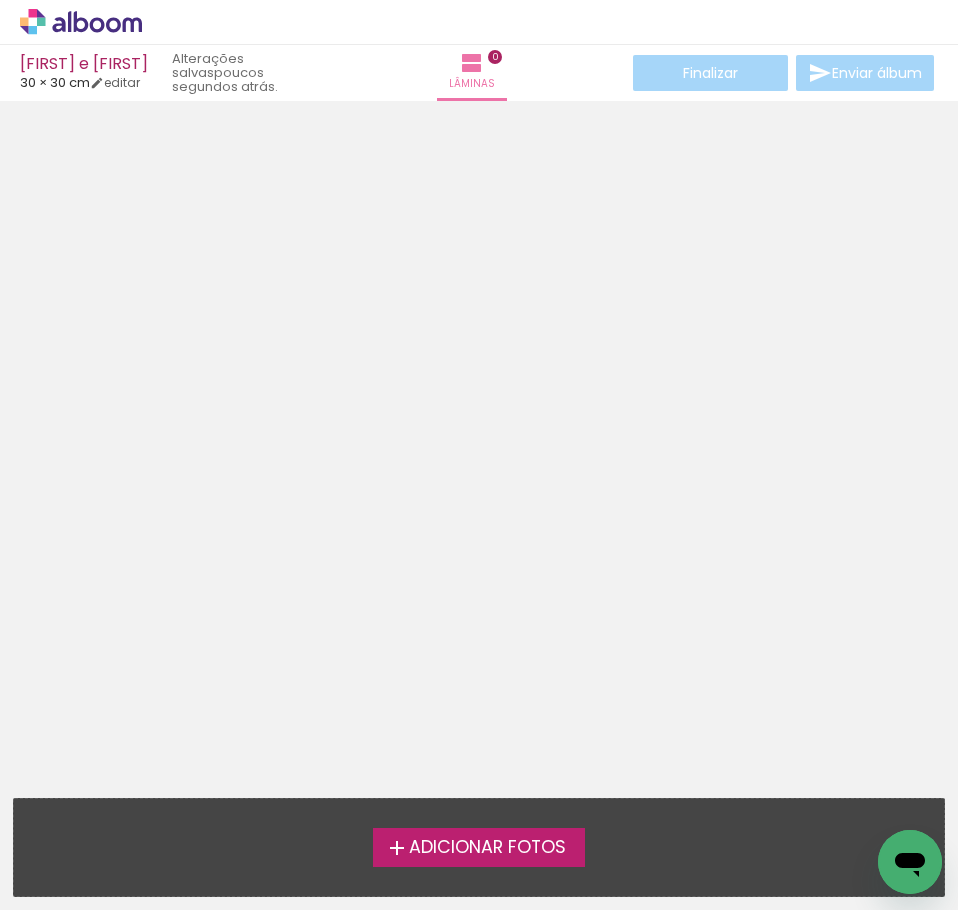 click on "Adicionar Fotos" at bounding box center [487, 848] 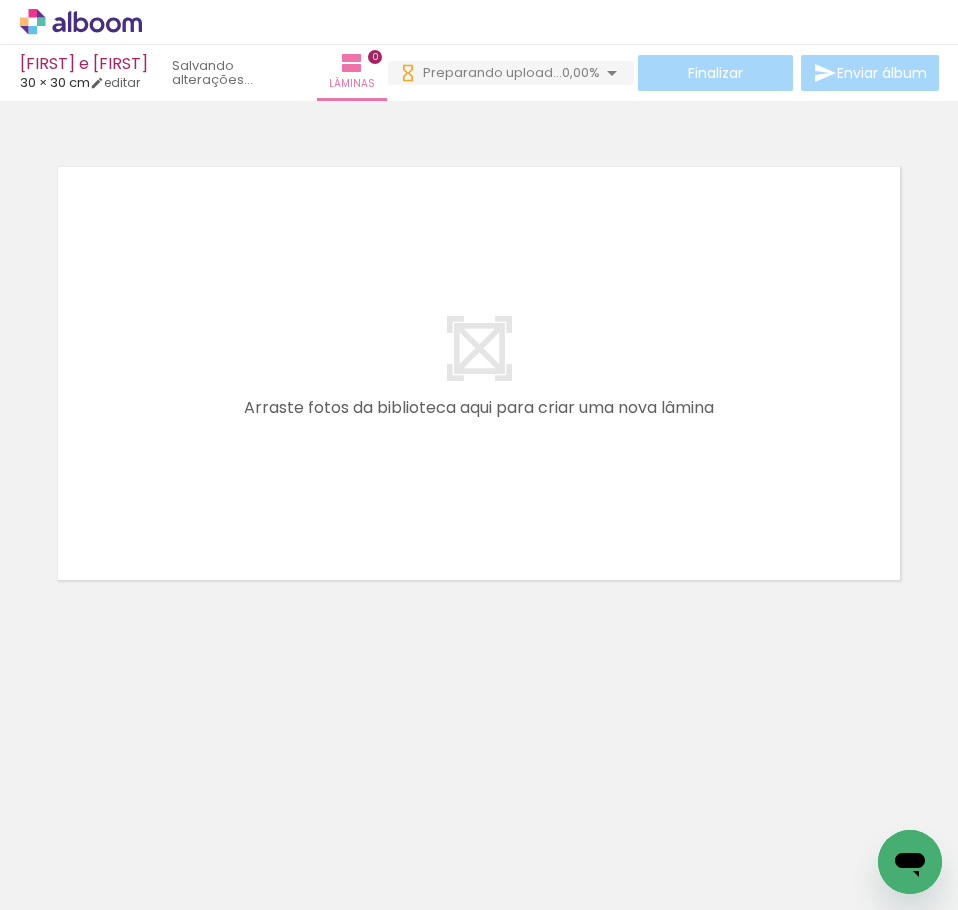 scroll, scrollTop: 0, scrollLeft: 0, axis: both 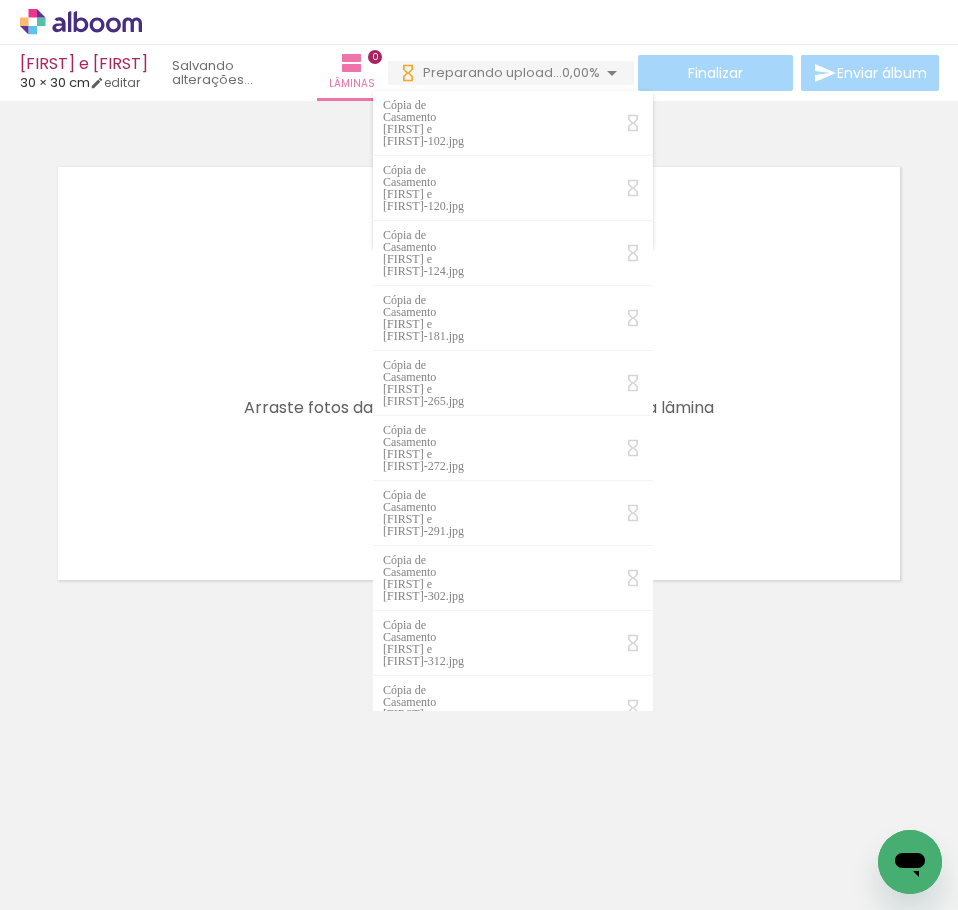 drag, startPoint x: 661, startPoint y: 446, endPoint x: 594, endPoint y: 515, distance: 96.17692 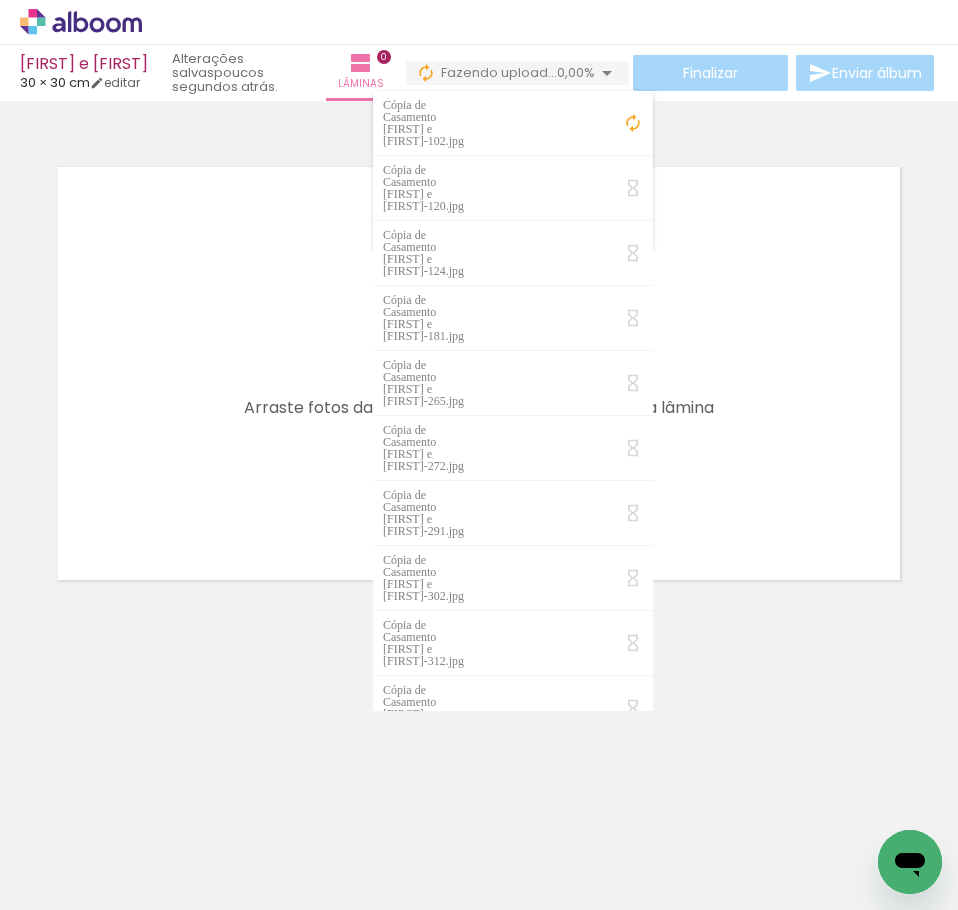 scroll, scrollTop: 0, scrollLeft: 0, axis: both 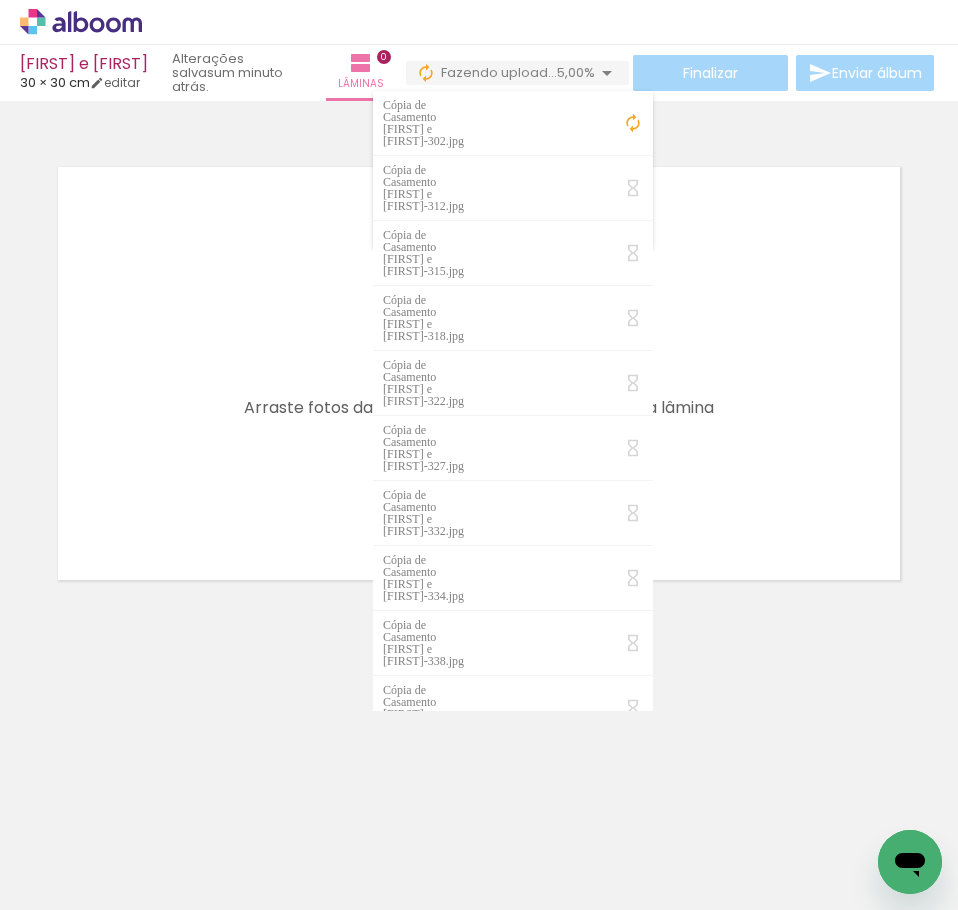 drag, startPoint x: 558, startPoint y: 562, endPoint x: 668, endPoint y: 586, distance: 112.587746 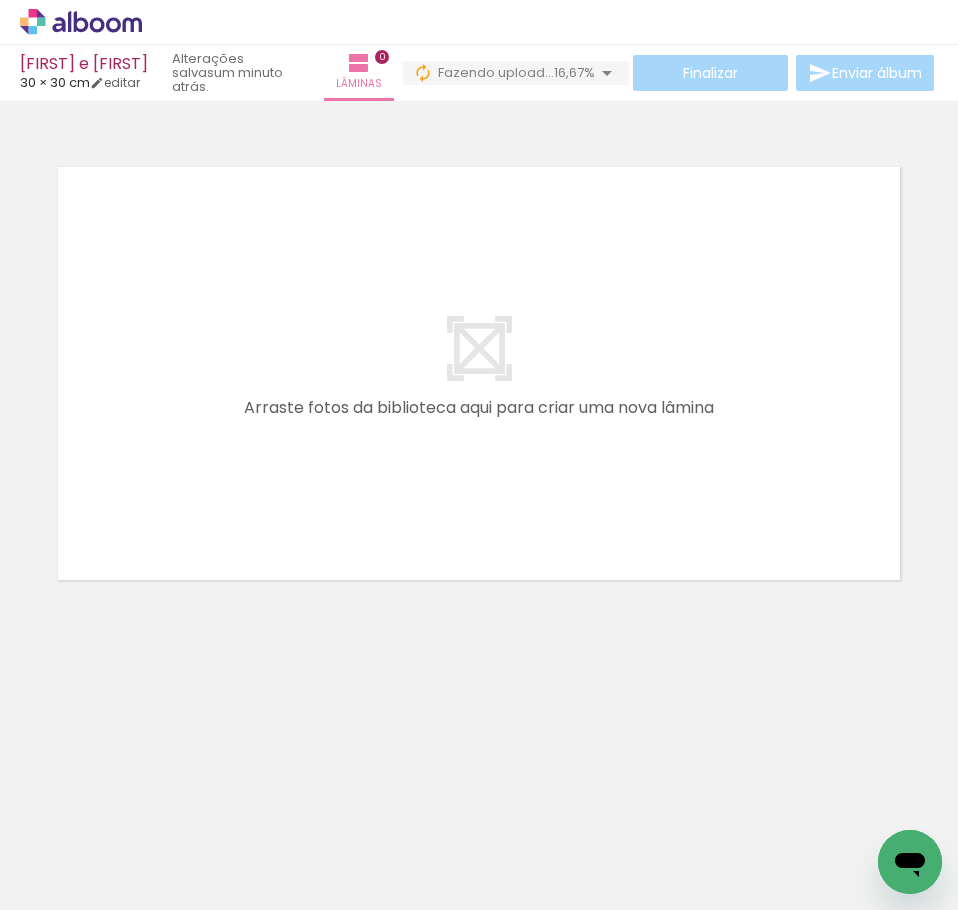 click at bounding box center (607, 73) 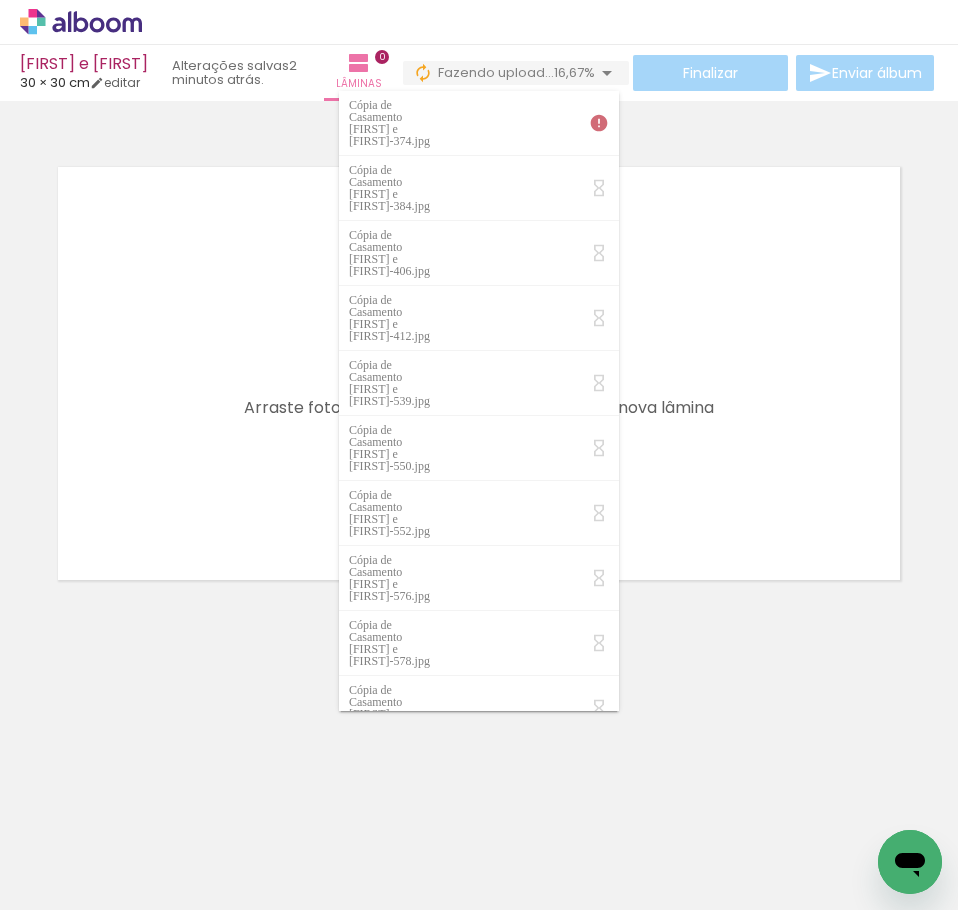 click at bounding box center (599, 123) 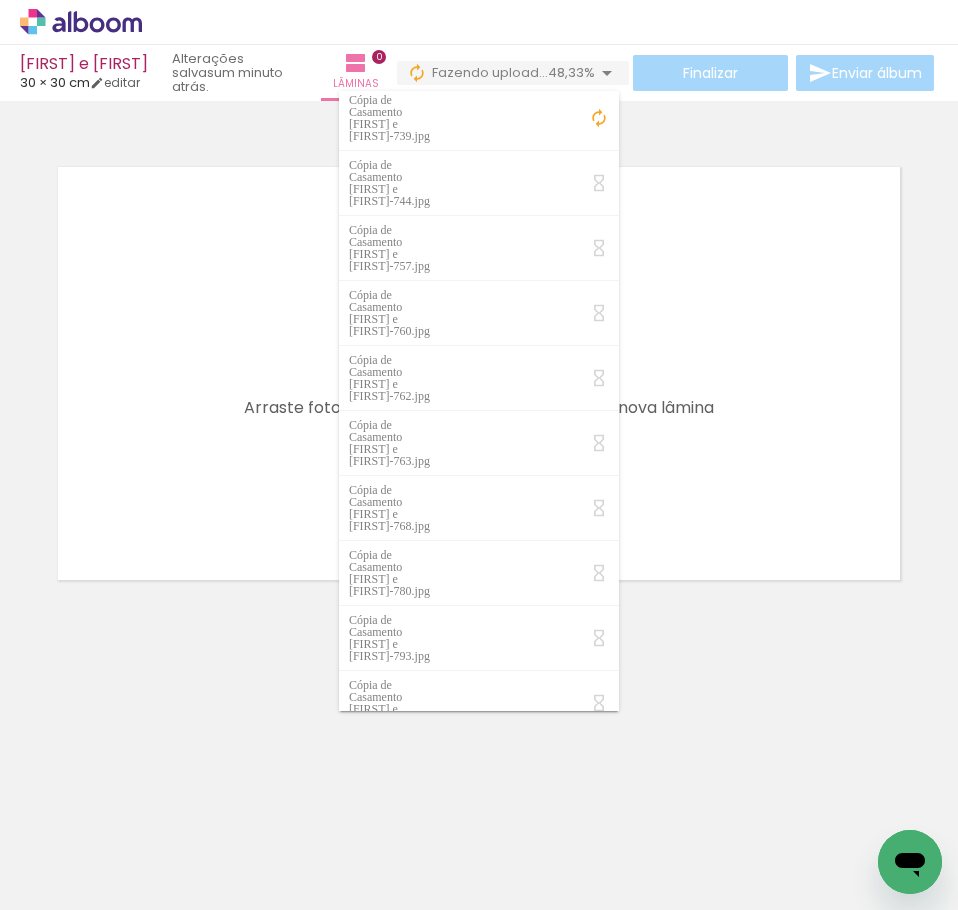 scroll, scrollTop: 0, scrollLeft: 0, axis: both 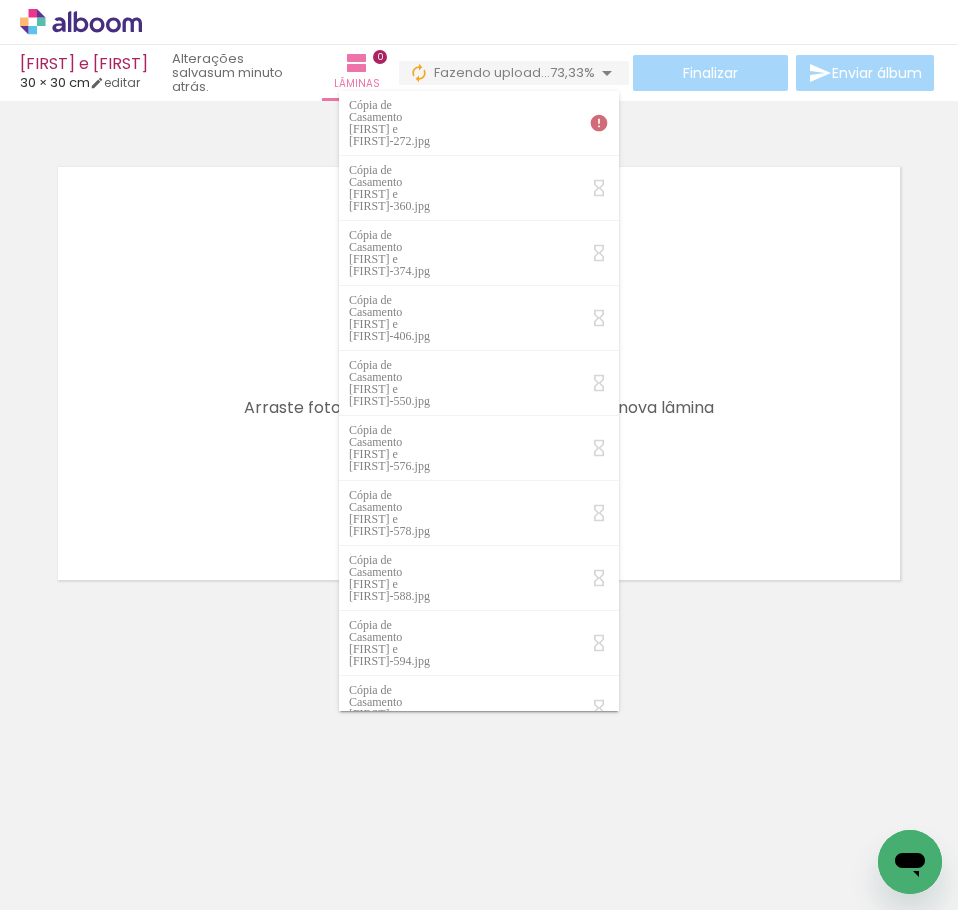 click at bounding box center (479, 373) 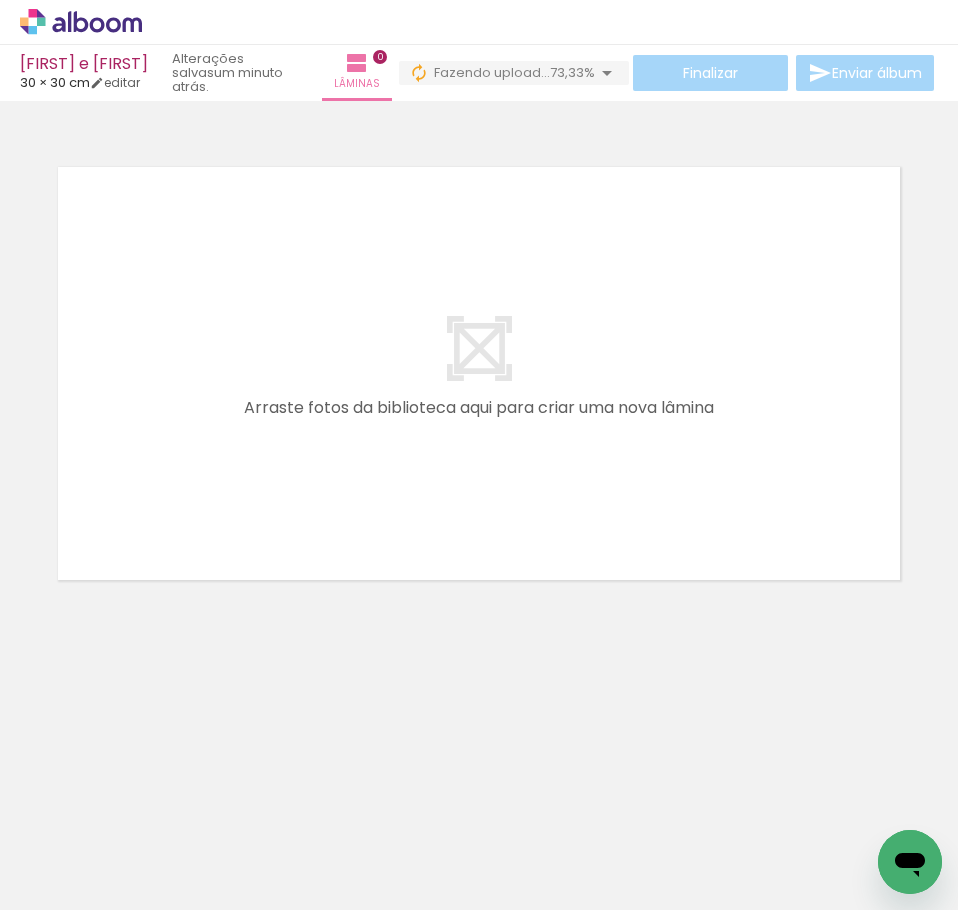 click at bounding box center [200, 843] 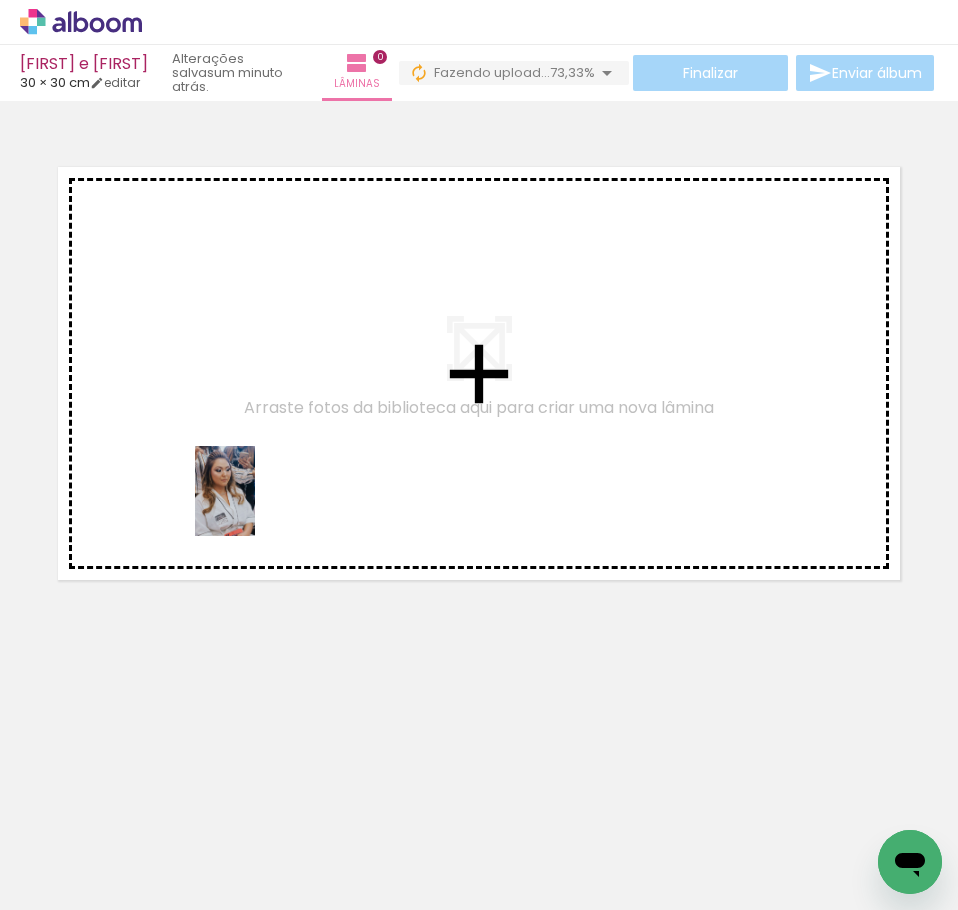 drag, startPoint x: 205, startPoint y: 851, endPoint x: 255, endPoint y: 505, distance: 349.59406 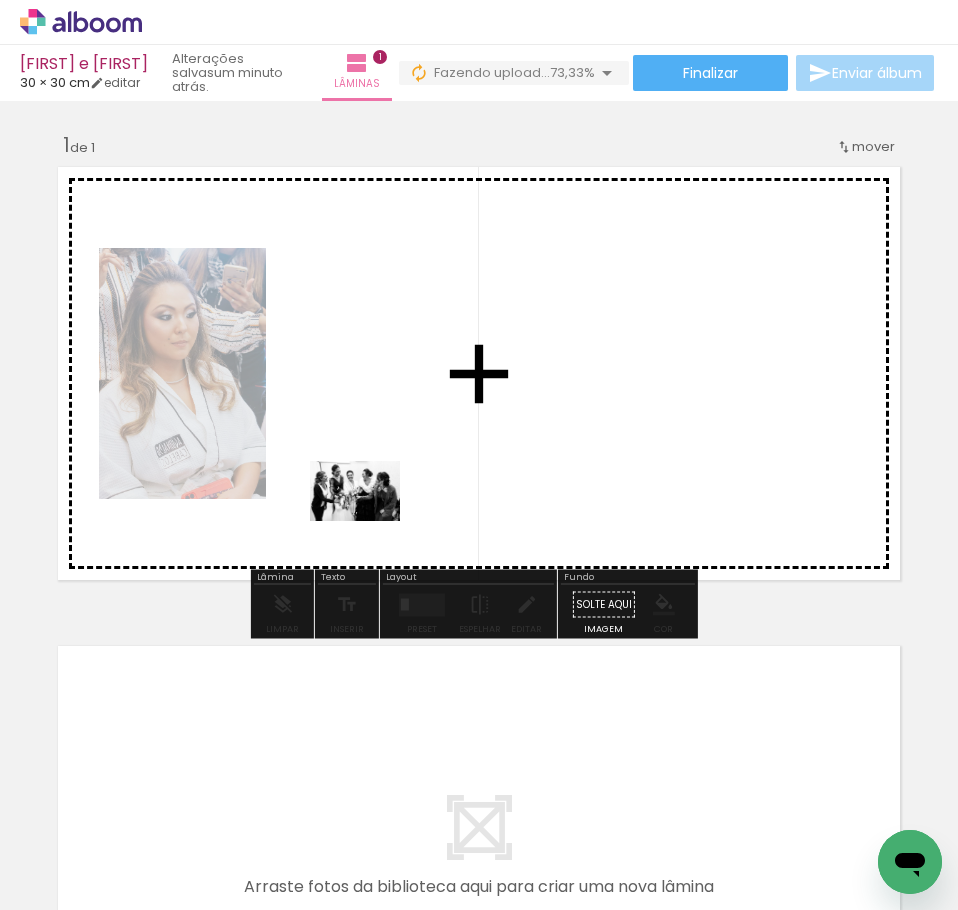 drag, startPoint x: 313, startPoint y: 858, endPoint x: 370, endPoint y: 518, distance: 344.74484 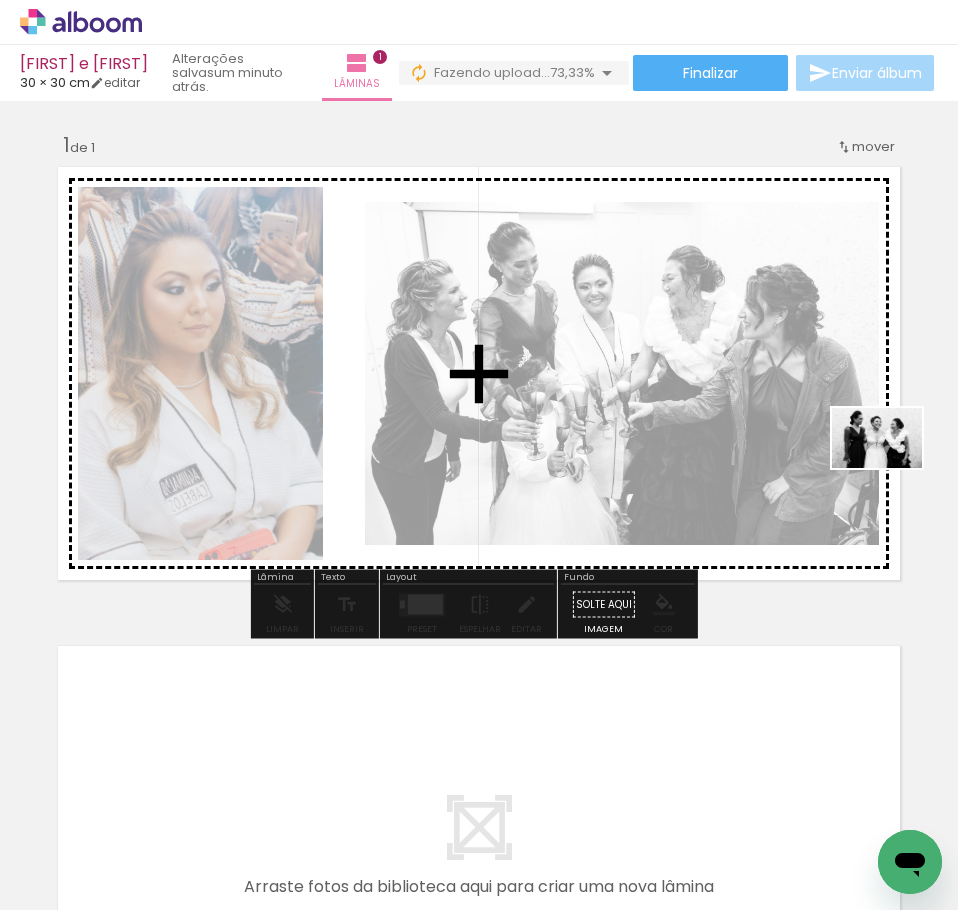 drag, startPoint x: 442, startPoint y: 846, endPoint x: 892, endPoint y: 468, distance: 587.6938 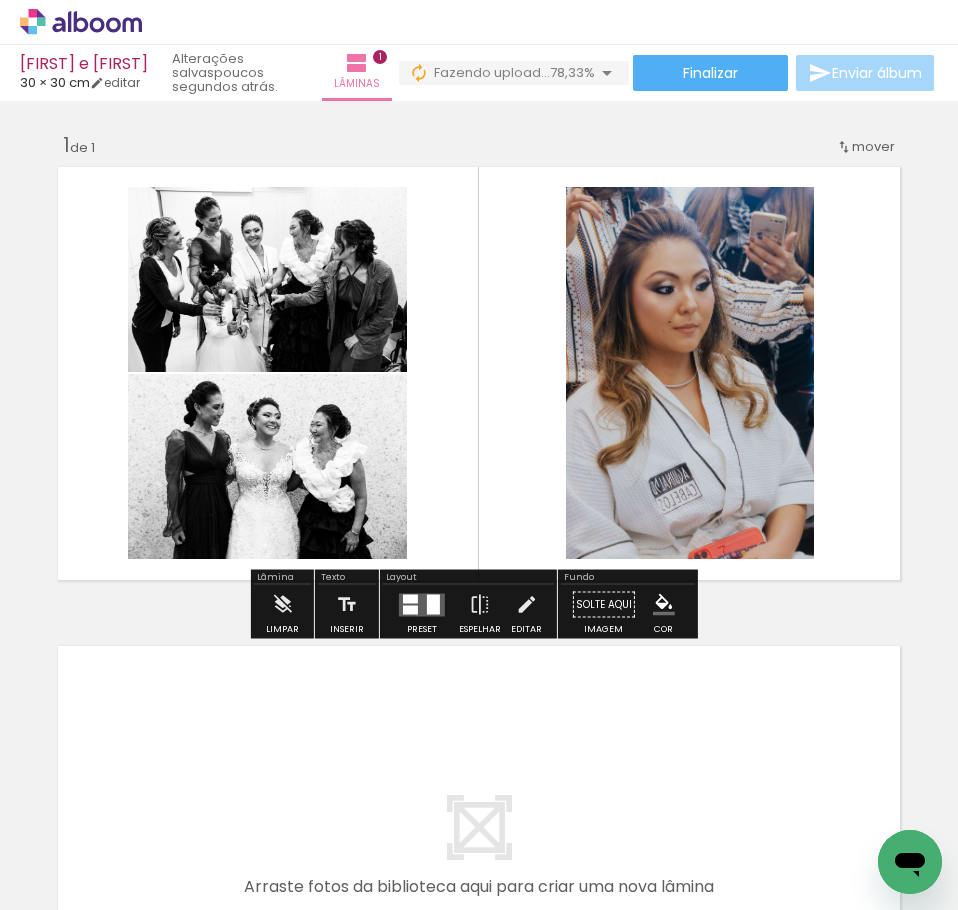 click at bounding box center [422, 604] 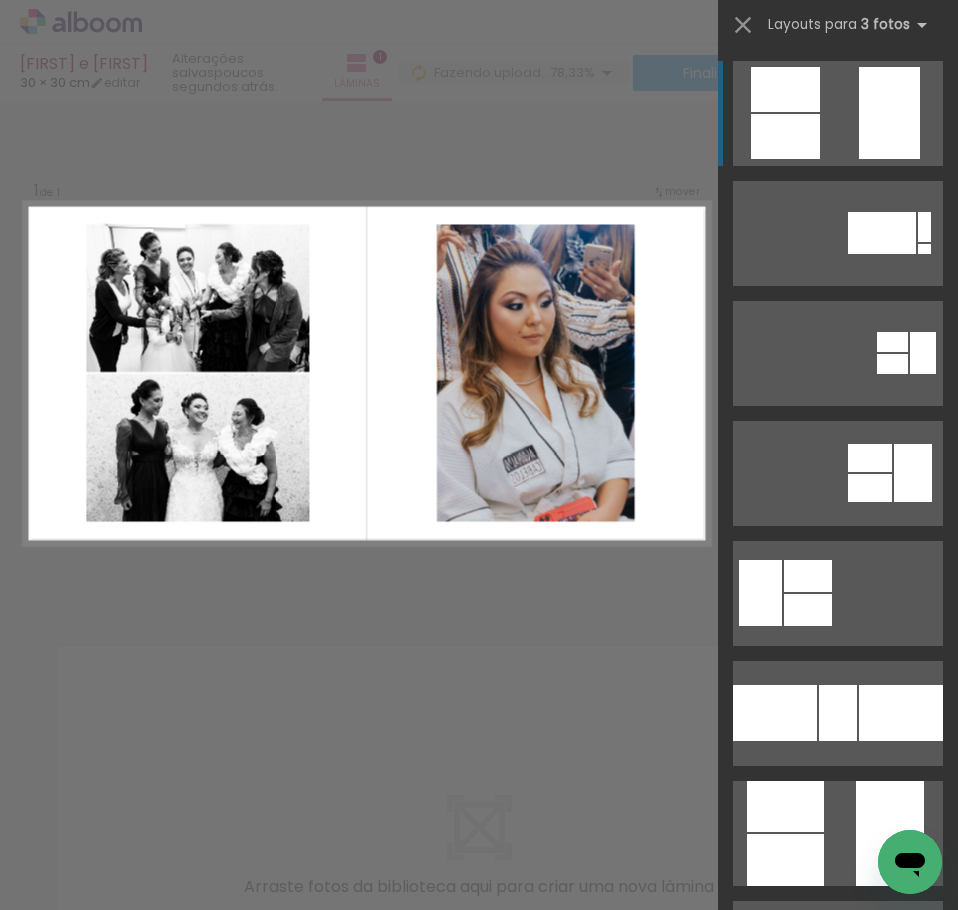 click at bounding box center (785, 136) 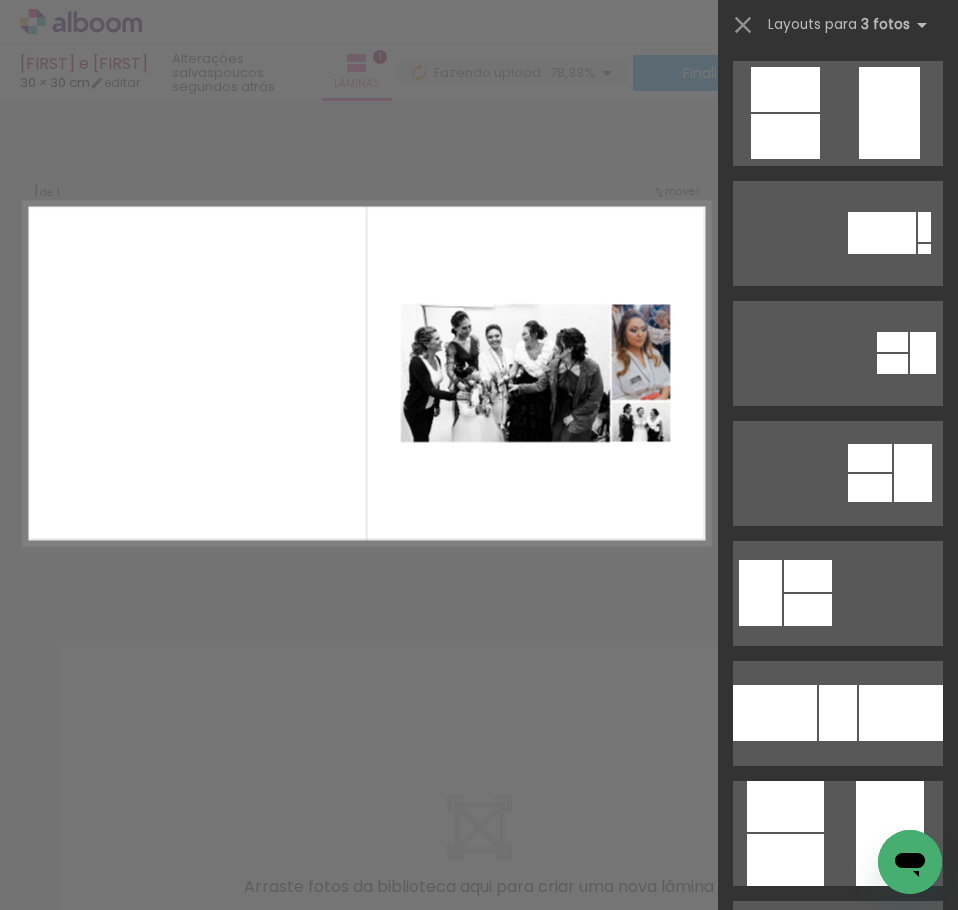 click on "Confirmar Cancelar" at bounding box center [479, 604] 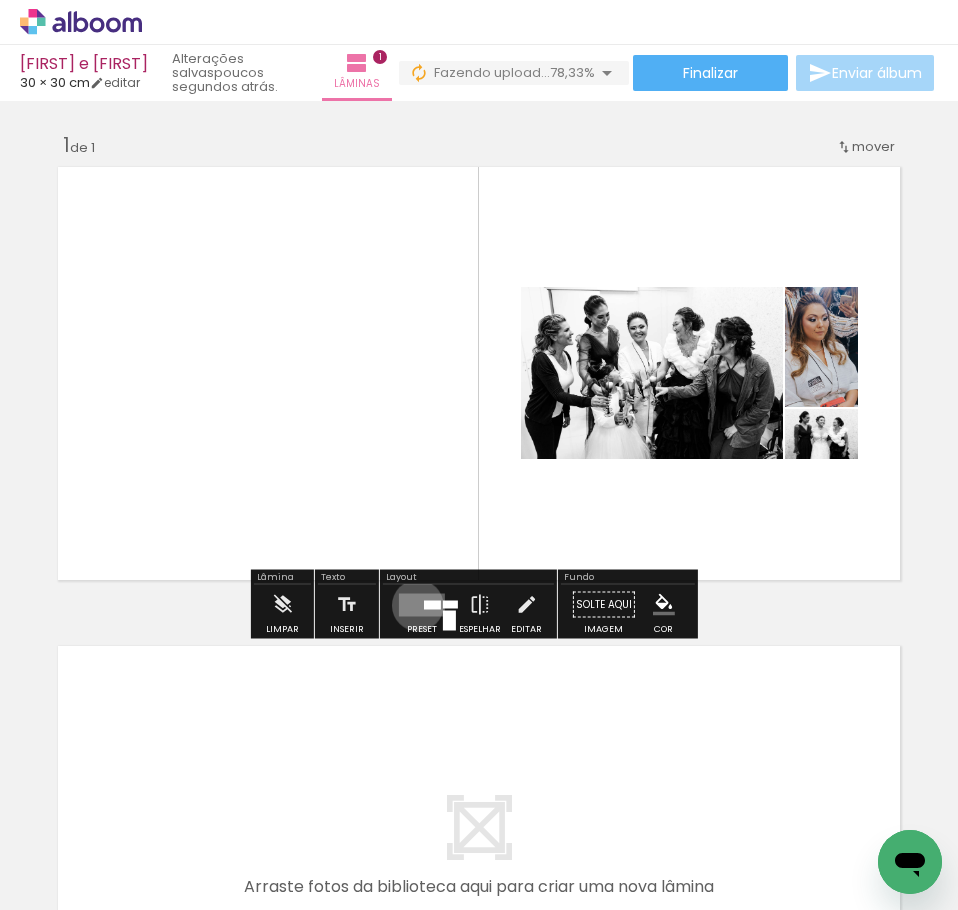 click at bounding box center [422, 604] 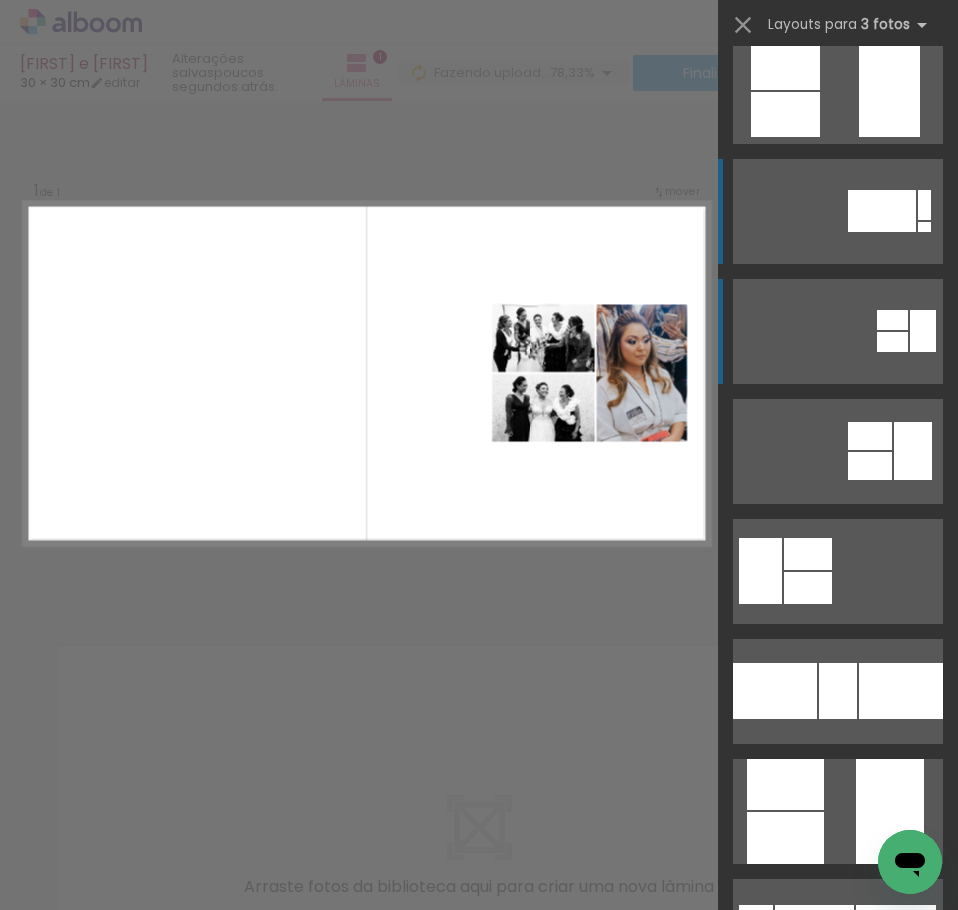 scroll, scrollTop: 0, scrollLeft: 0, axis: both 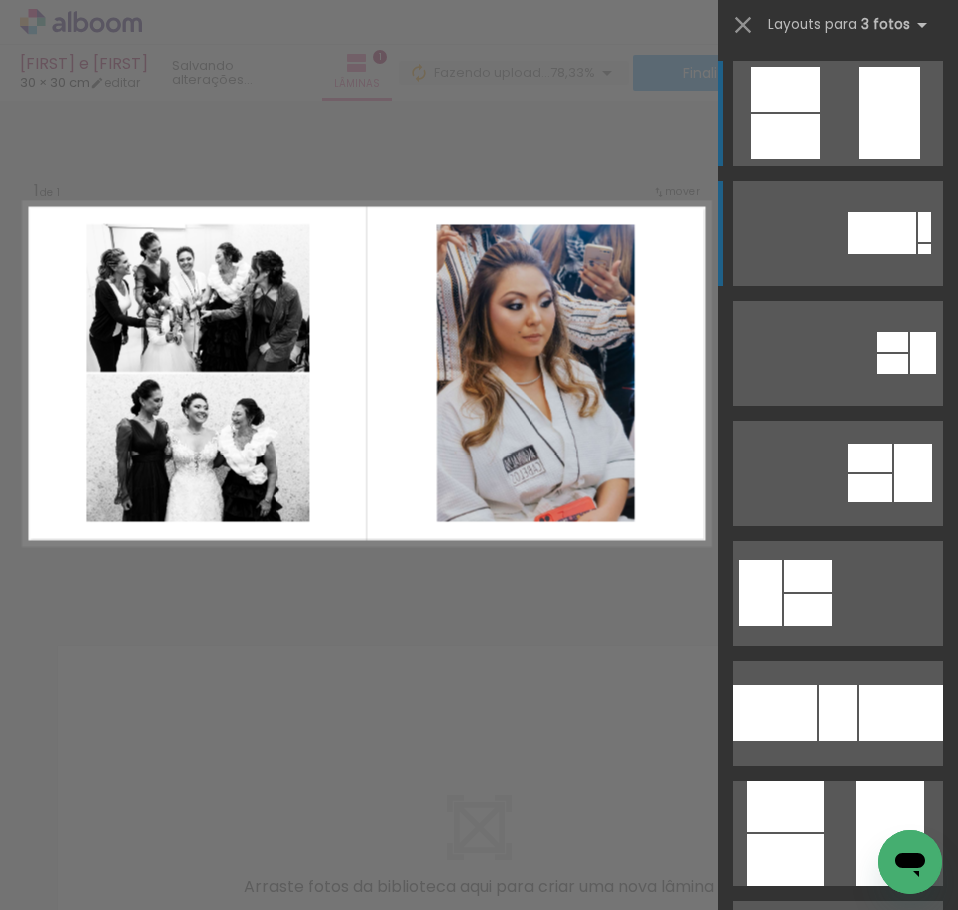 click at bounding box center (838, 113) 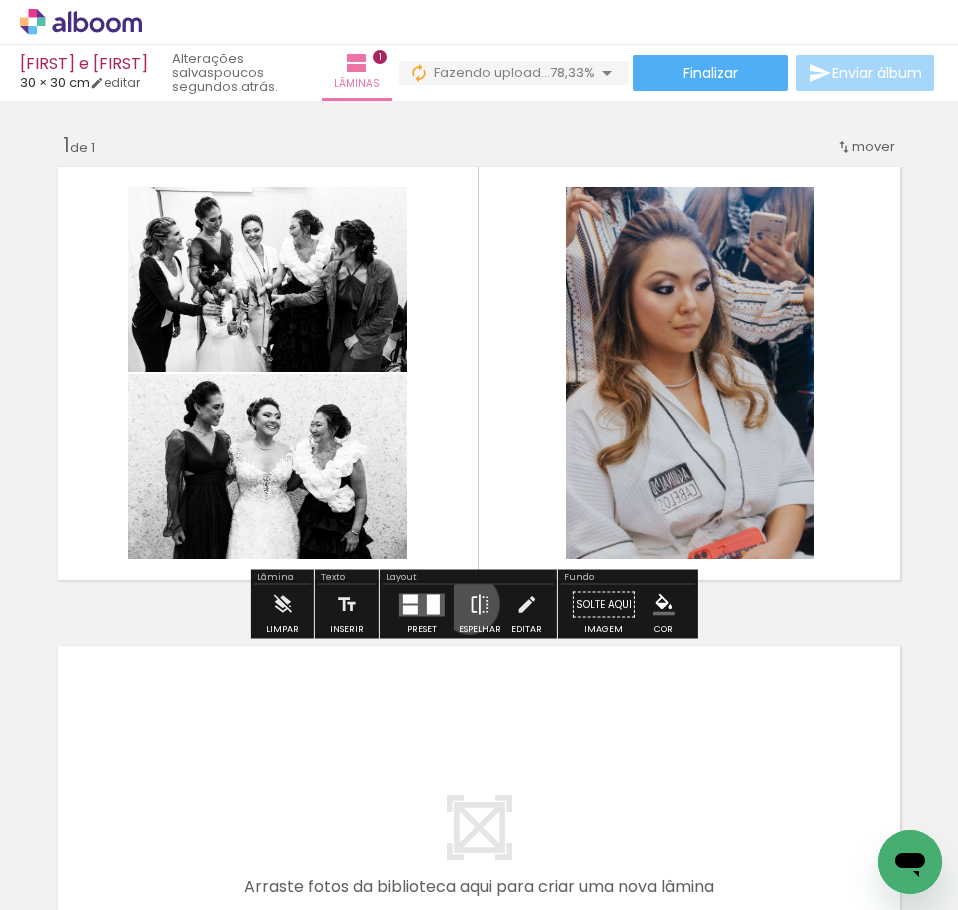 click at bounding box center [480, 605] 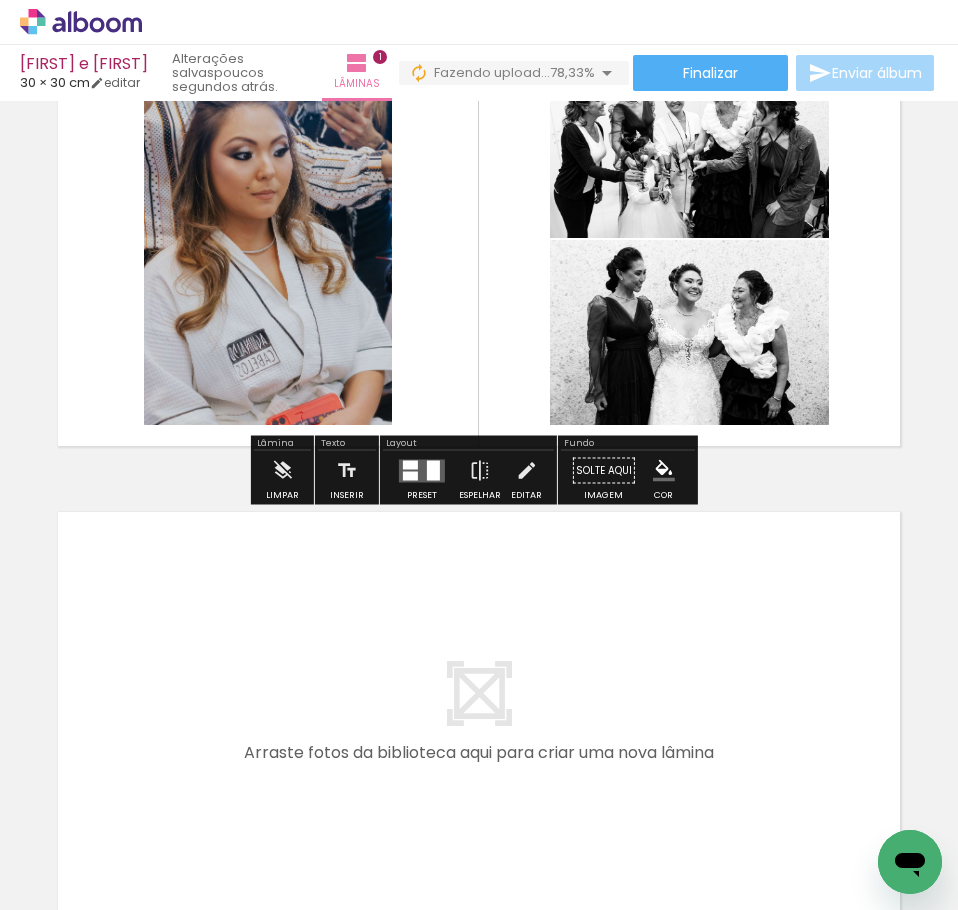 scroll, scrollTop: 300, scrollLeft: 0, axis: vertical 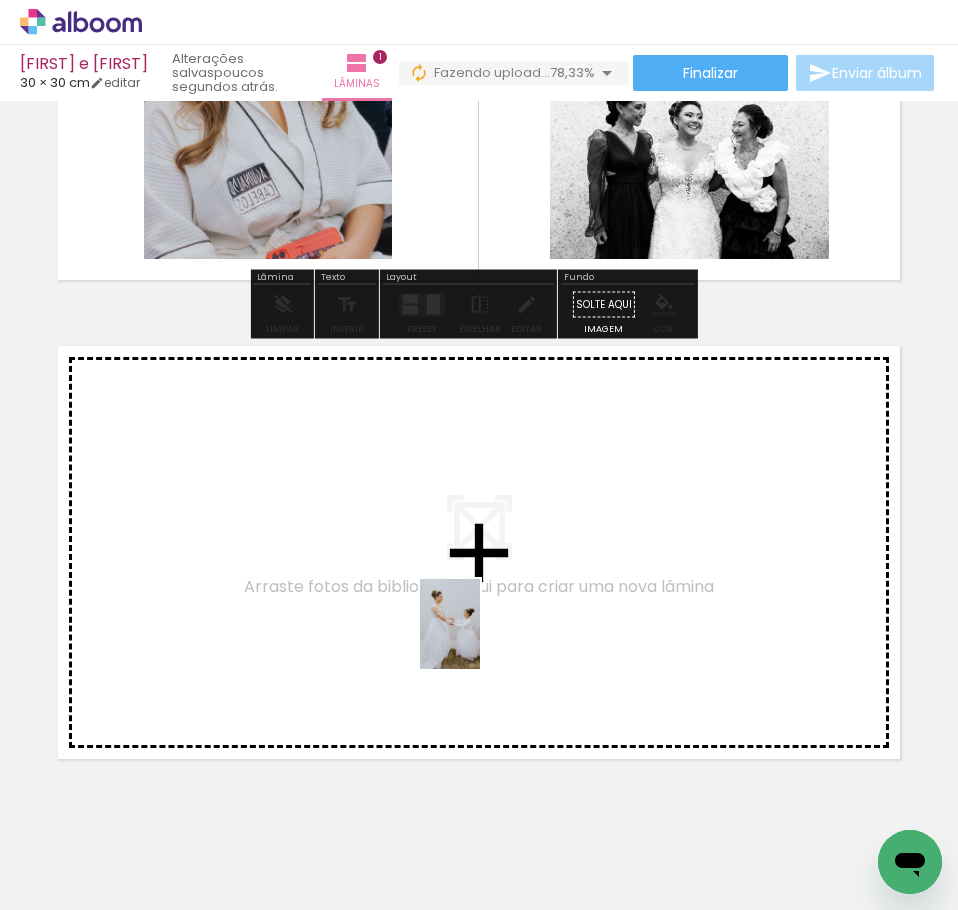 drag, startPoint x: 551, startPoint y: 850, endPoint x: 477, endPoint y: 623, distance: 238.7572 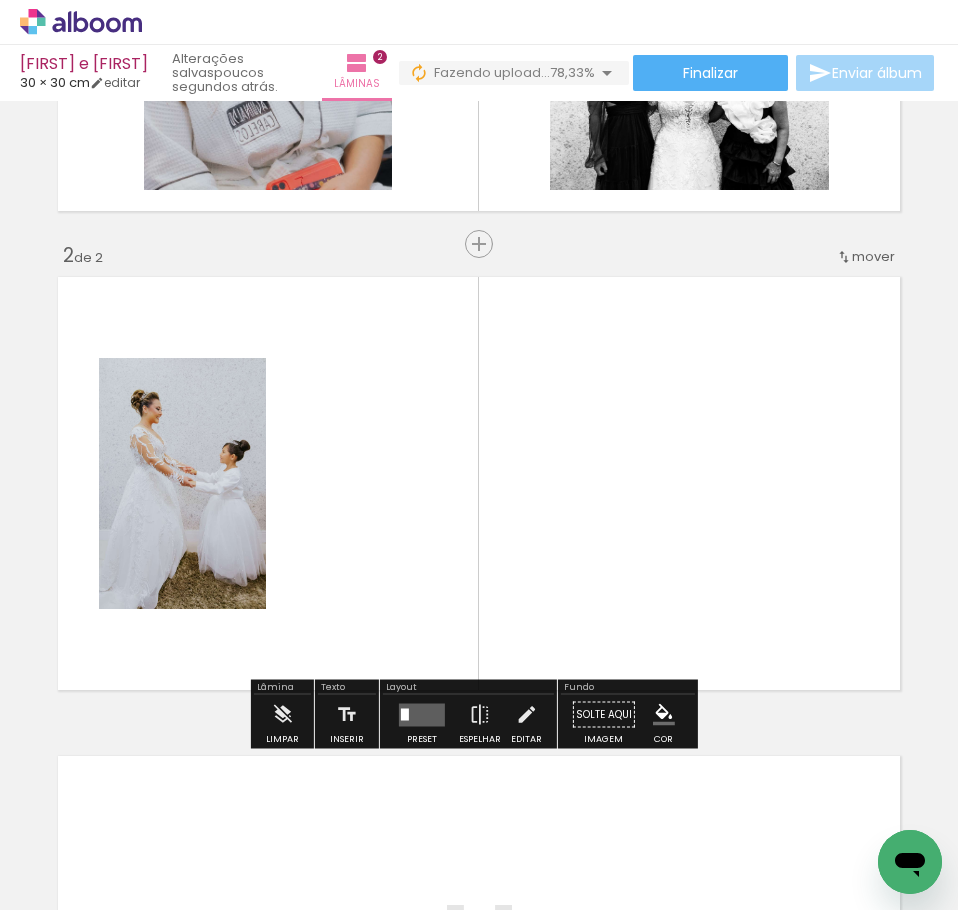 scroll, scrollTop: 410, scrollLeft: 0, axis: vertical 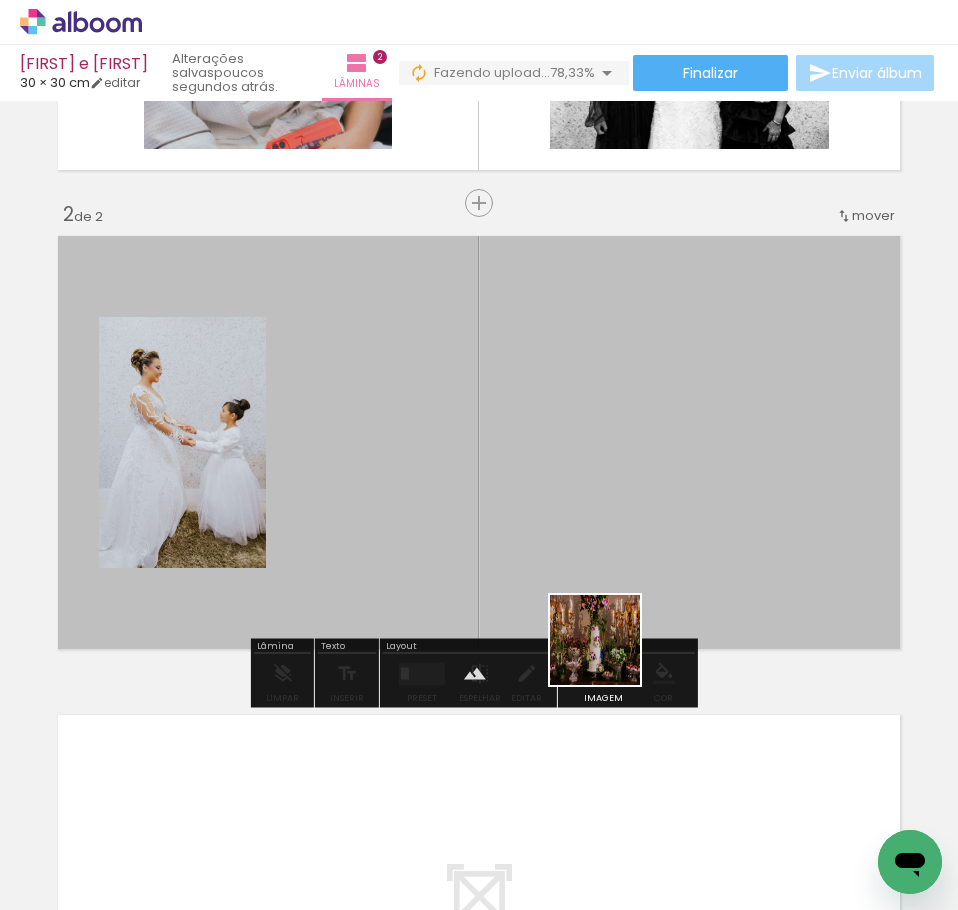 drag, startPoint x: 632, startPoint y: 843, endPoint x: 595, endPoint y: 533, distance: 312.20026 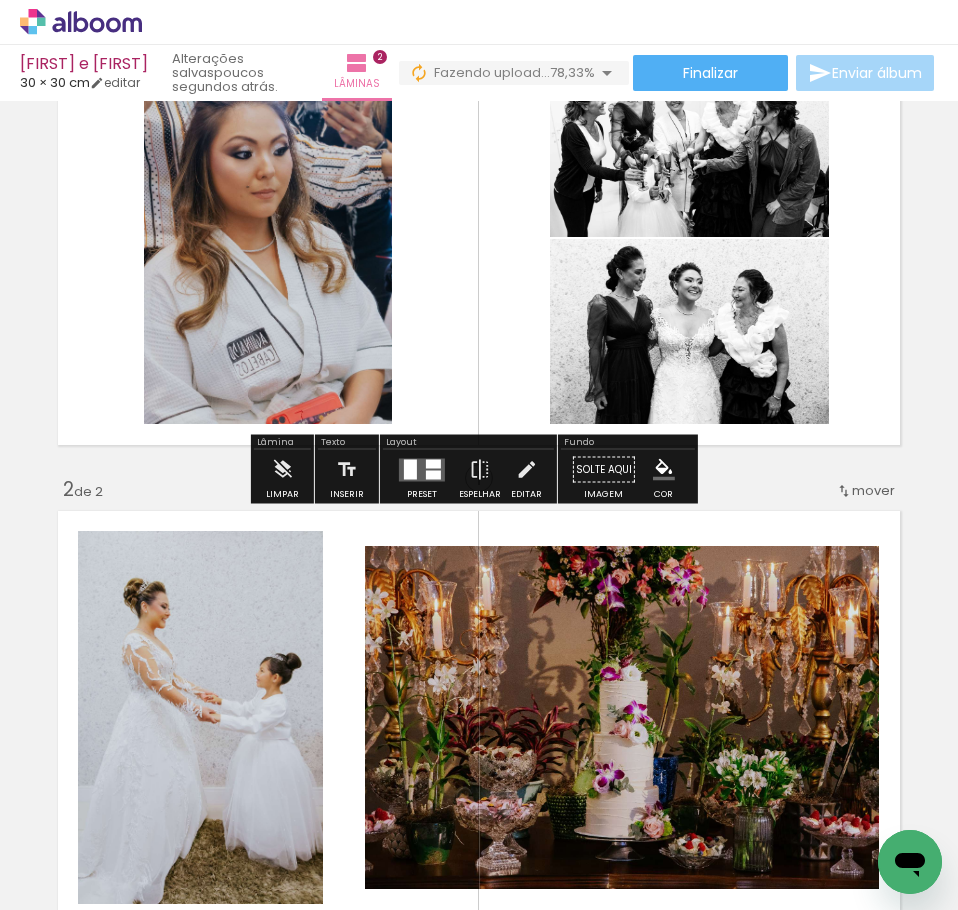 scroll, scrollTop: 200, scrollLeft: 0, axis: vertical 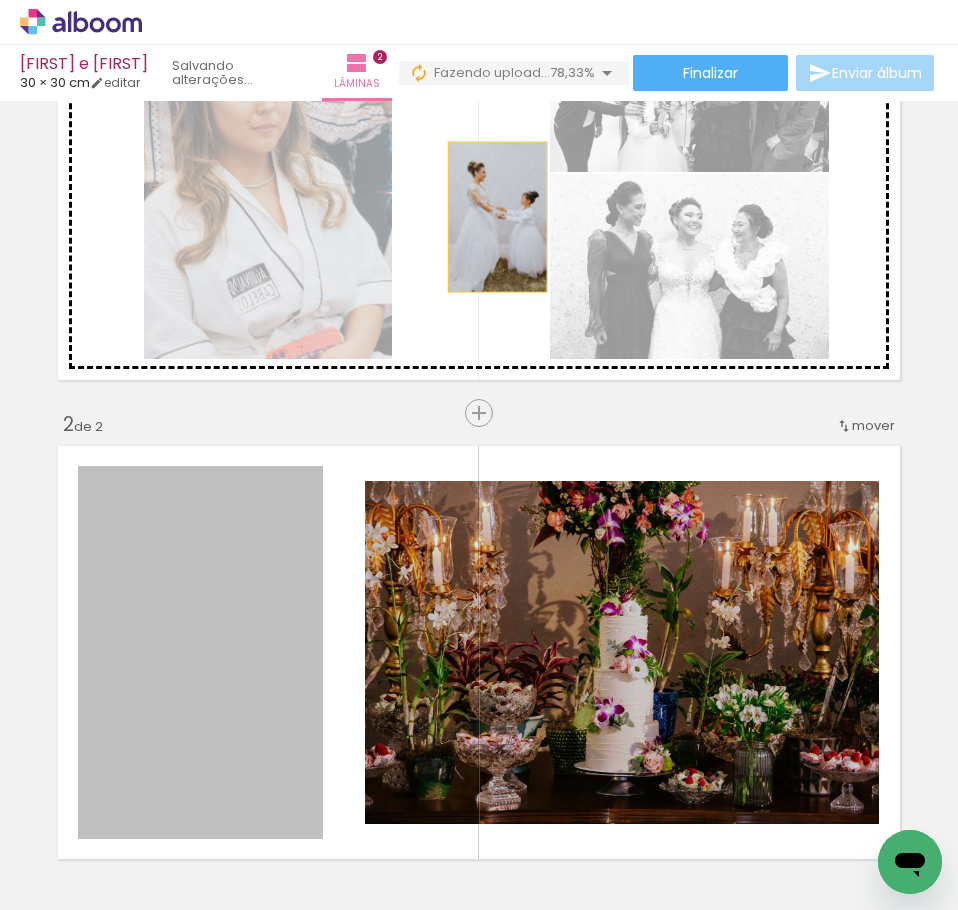 drag, startPoint x: 254, startPoint y: 655, endPoint x: 479, endPoint y: 241, distance: 471.19104 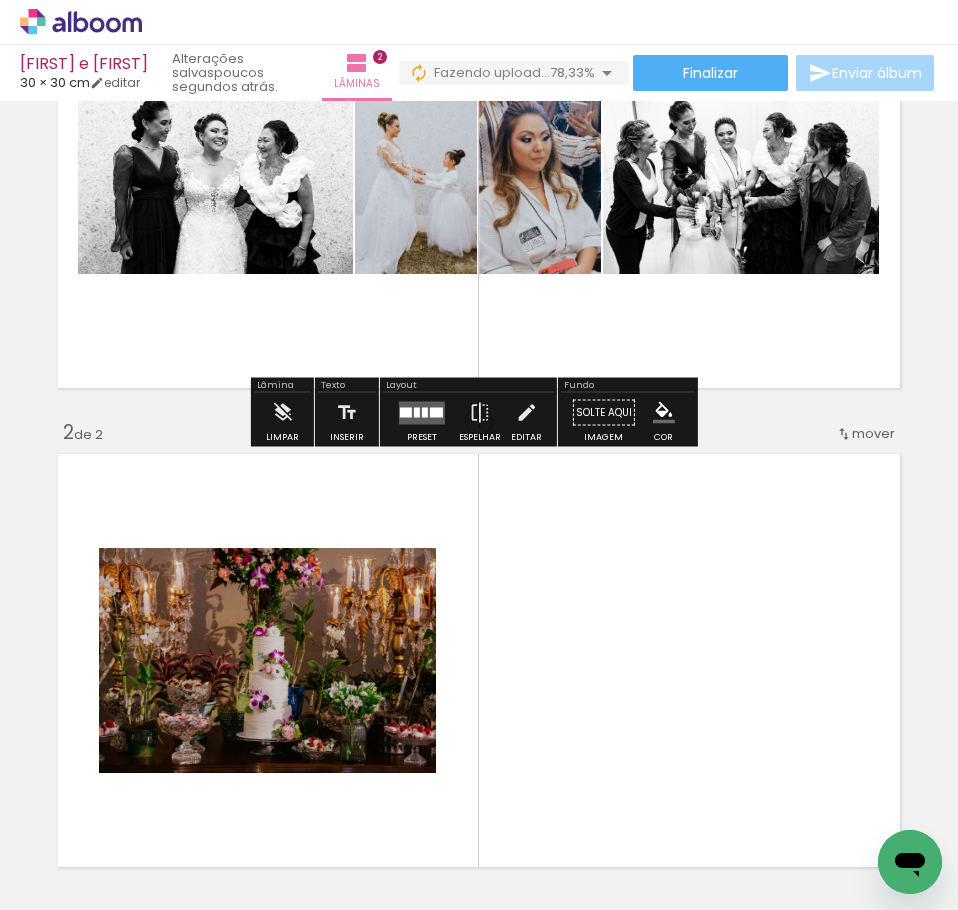 scroll, scrollTop: 200, scrollLeft: 0, axis: vertical 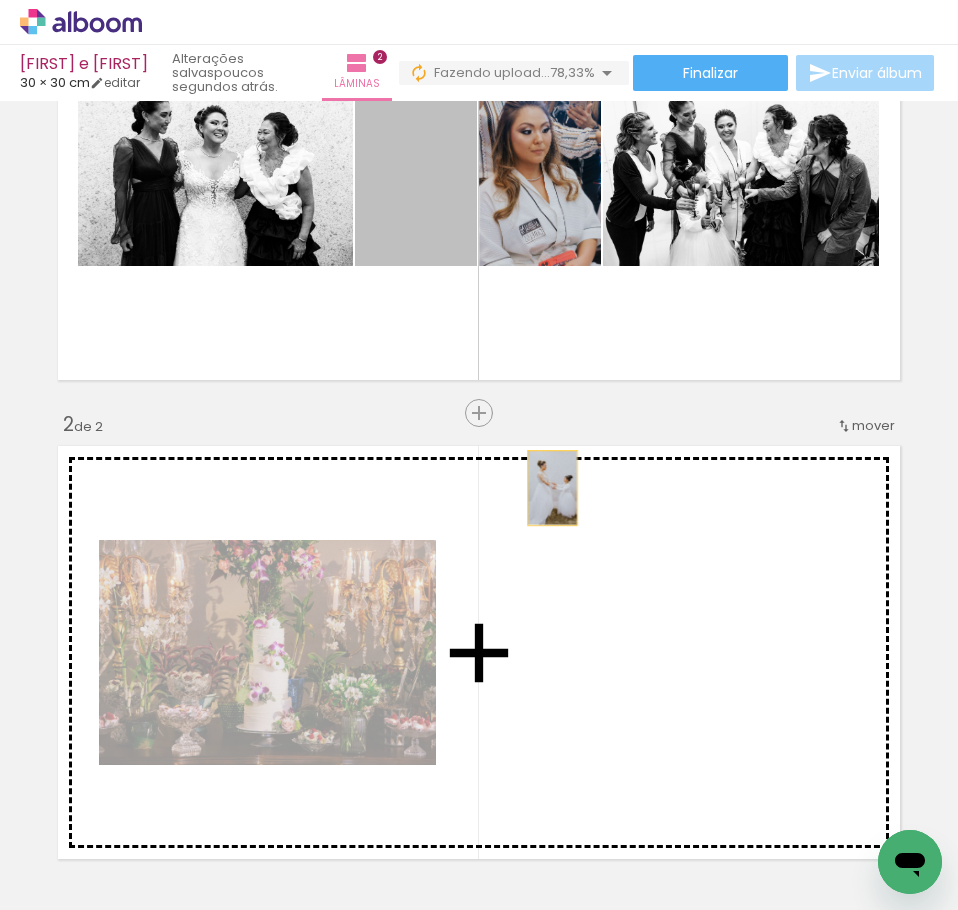drag, startPoint x: 426, startPoint y: 231, endPoint x: 595, endPoint y: 568, distance: 377.0013 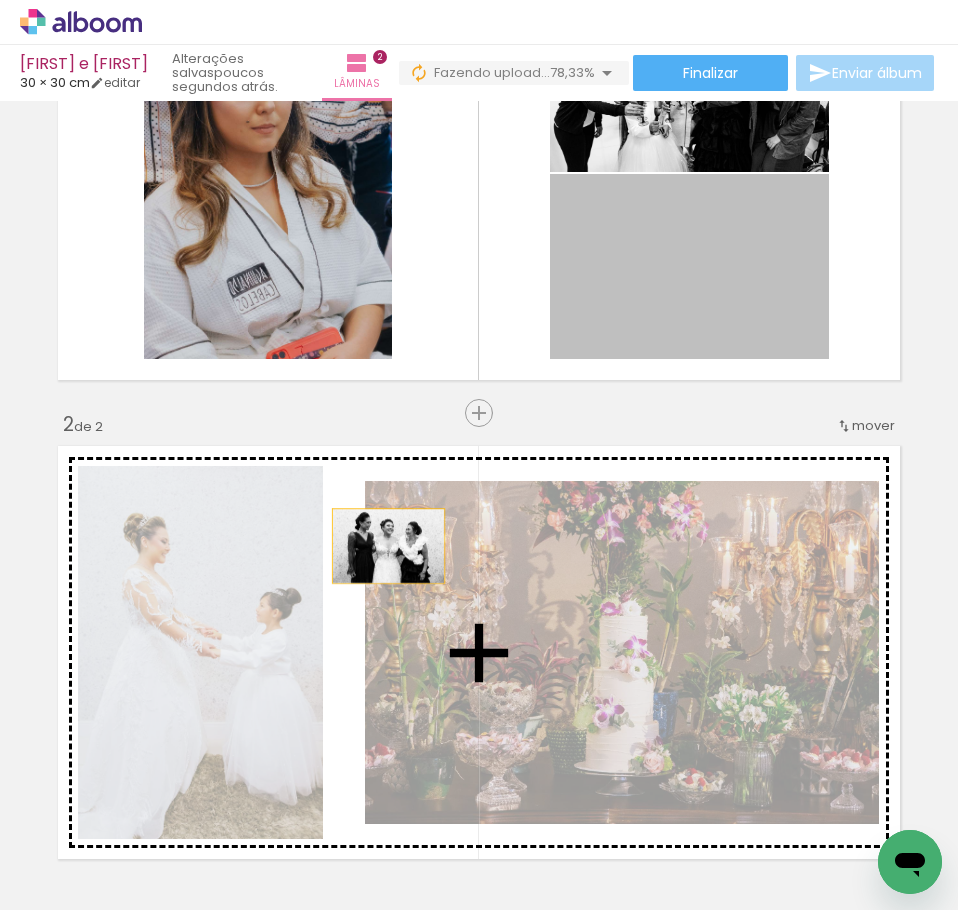drag, startPoint x: 657, startPoint y: 296, endPoint x: 334, endPoint y: 524, distance: 395.36438 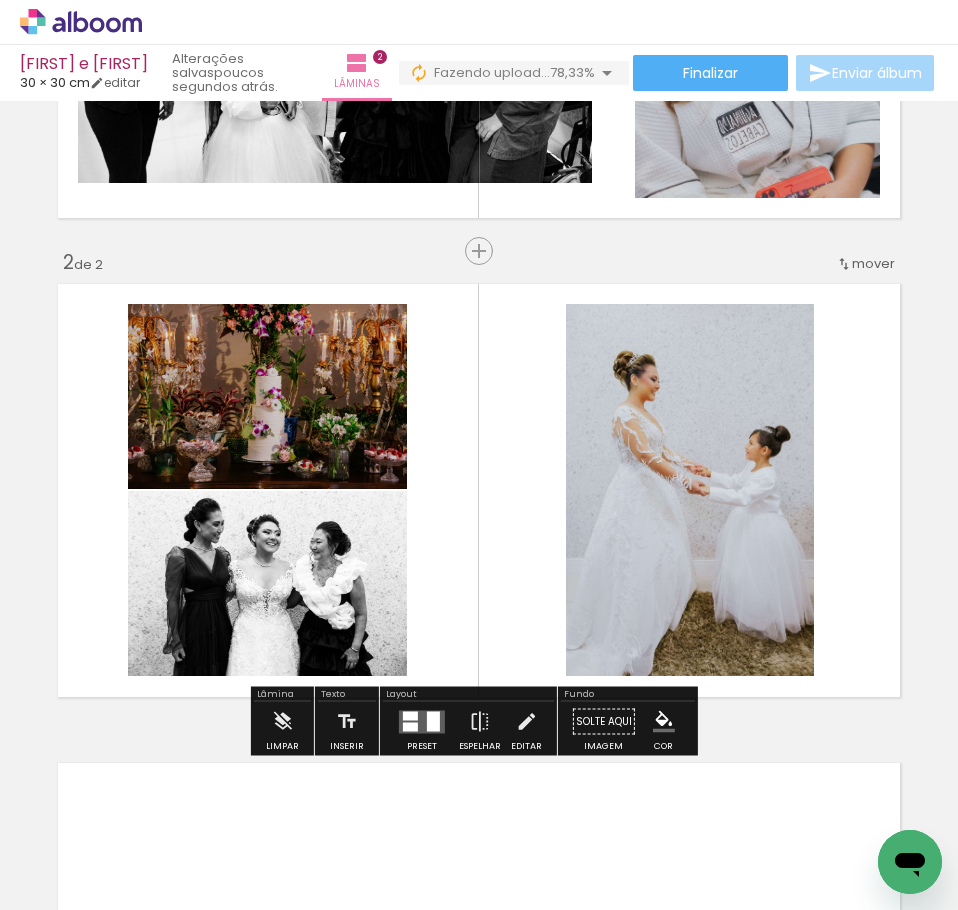 scroll, scrollTop: 400, scrollLeft: 0, axis: vertical 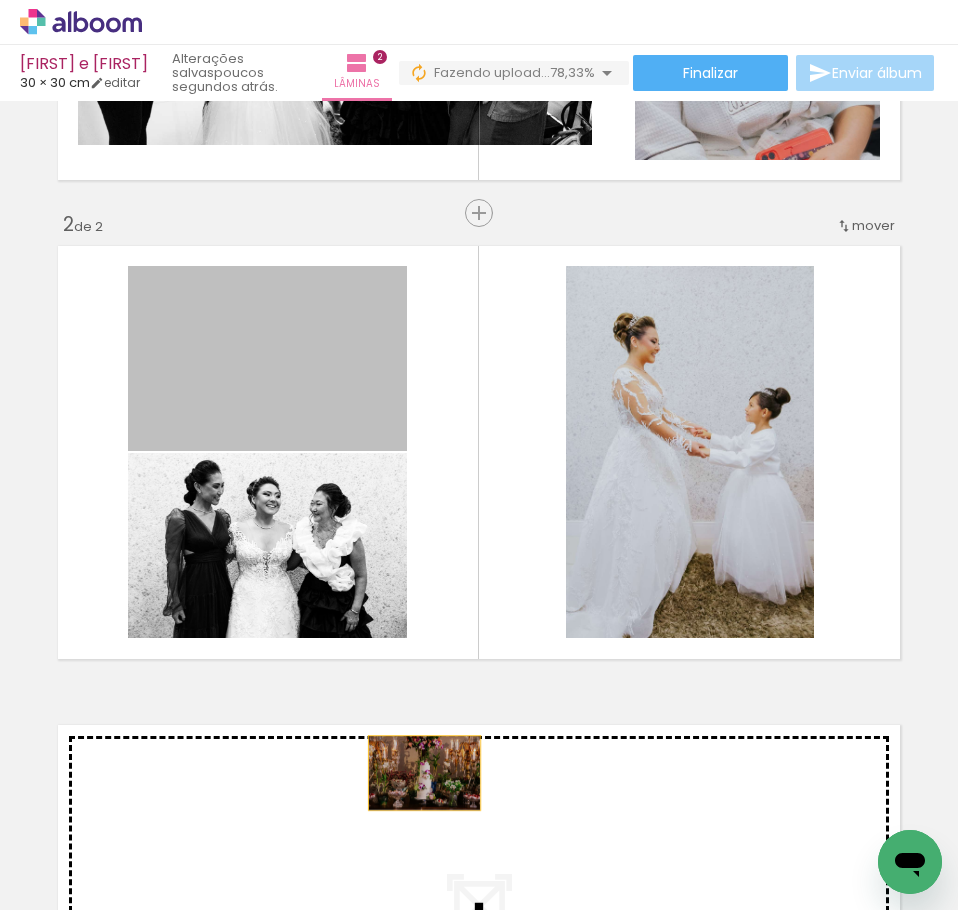 drag, startPoint x: 255, startPoint y: 376, endPoint x: 414, endPoint y: 767, distance: 422.0924 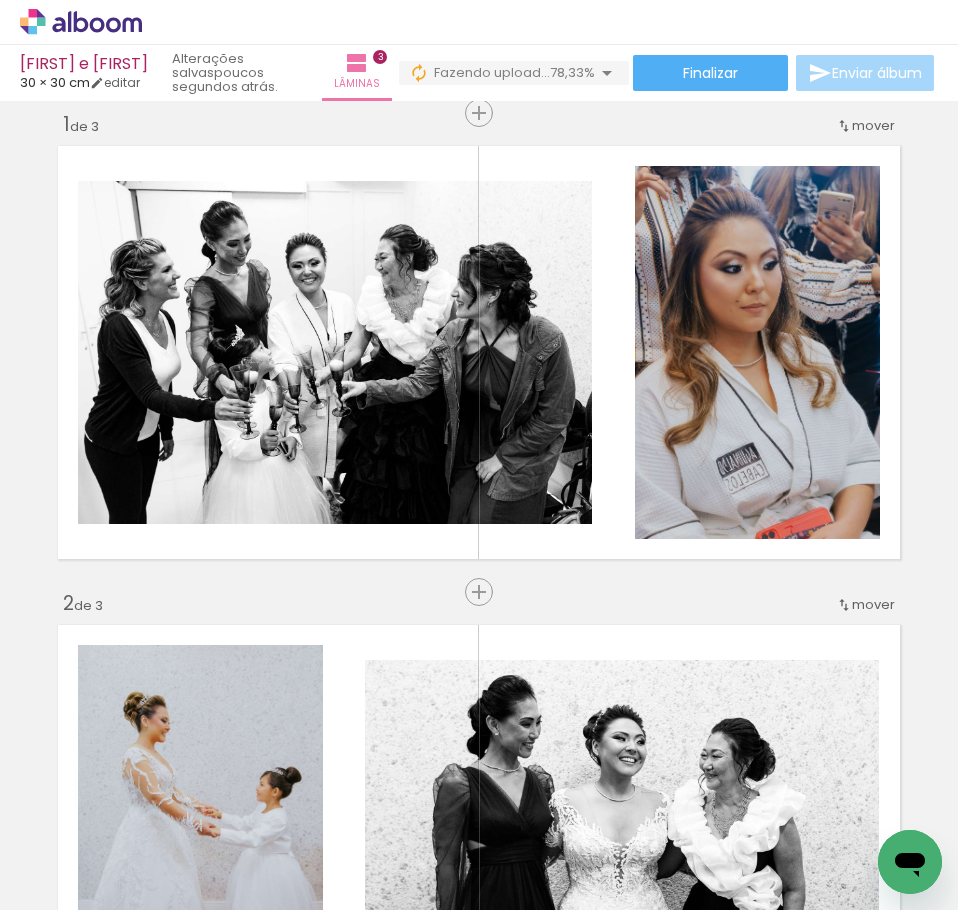 scroll, scrollTop: 0, scrollLeft: 0, axis: both 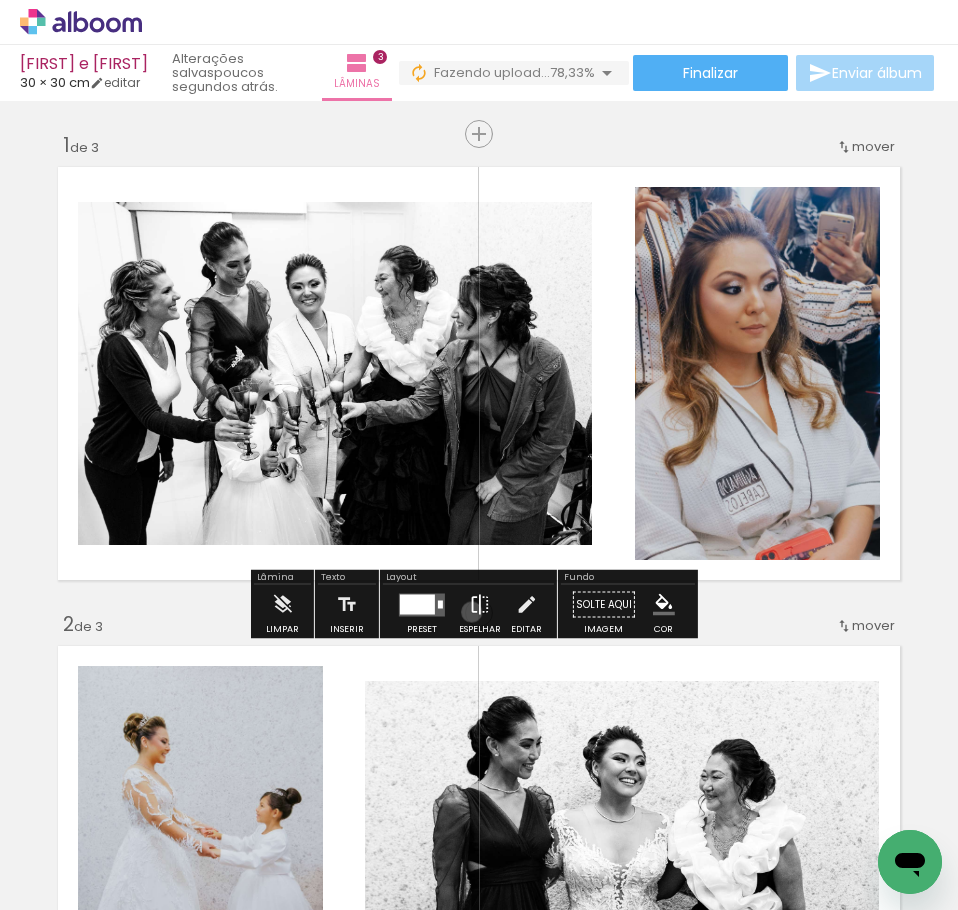 click at bounding box center [480, 605] 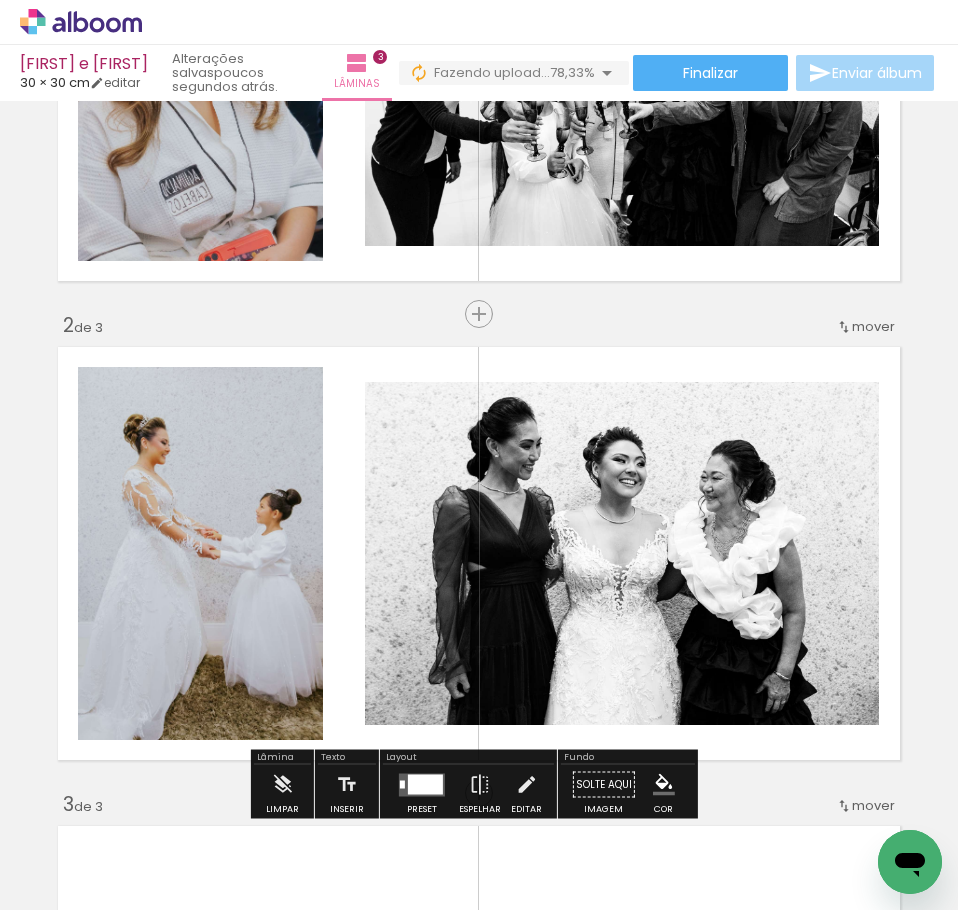 scroll, scrollTop: 300, scrollLeft: 0, axis: vertical 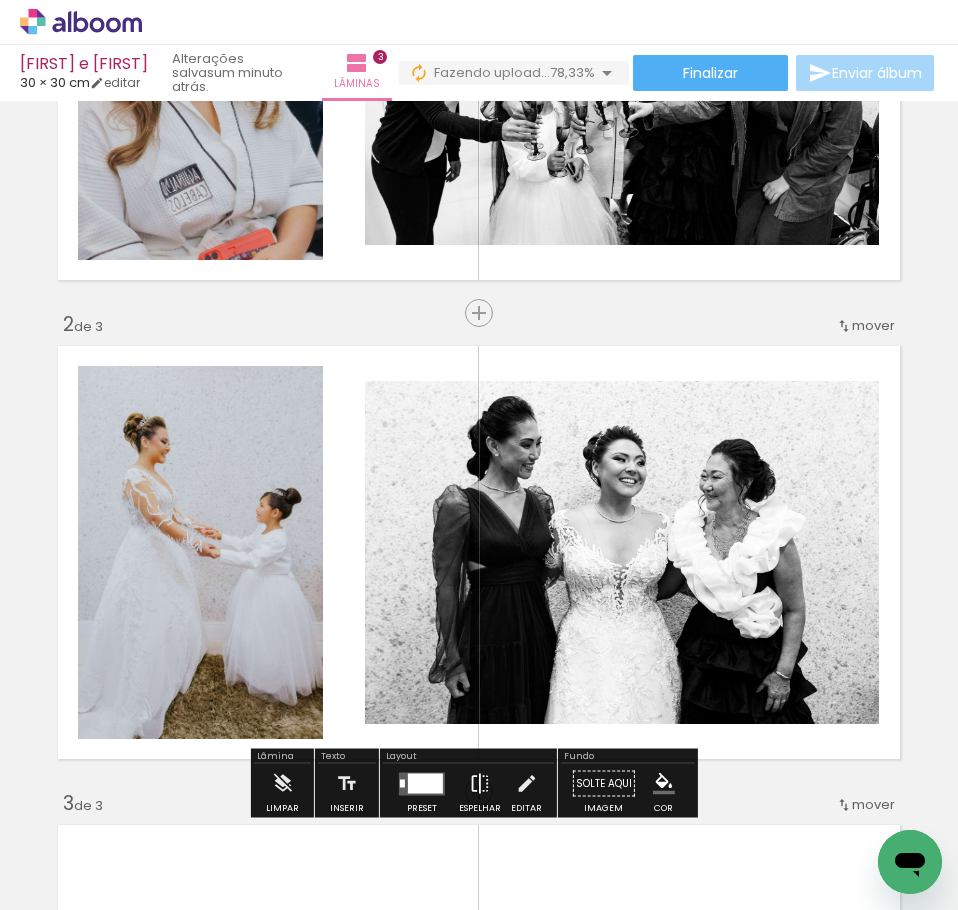 click at bounding box center [480, 784] 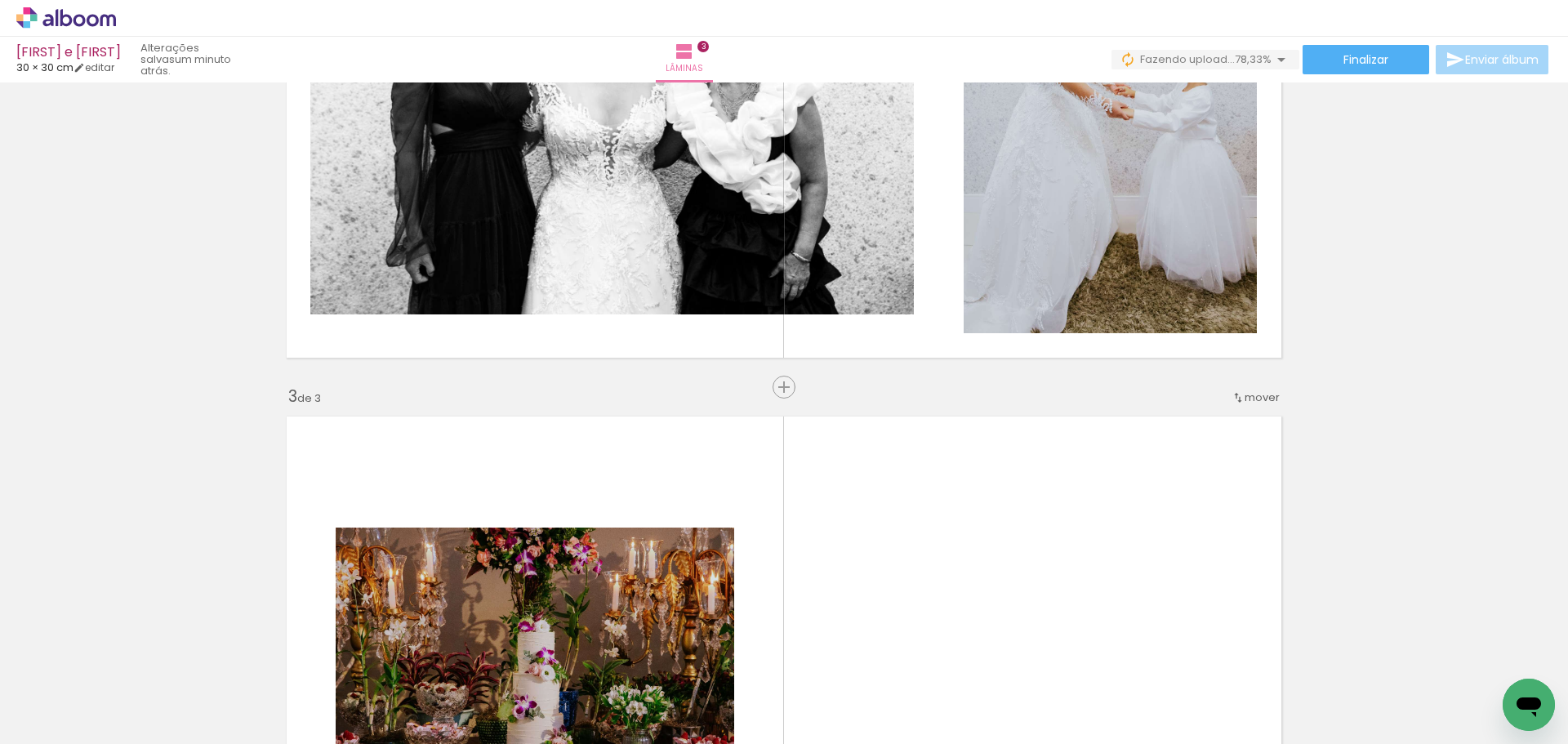 scroll, scrollTop: 818, scrollLeft: 0, axis: vertical 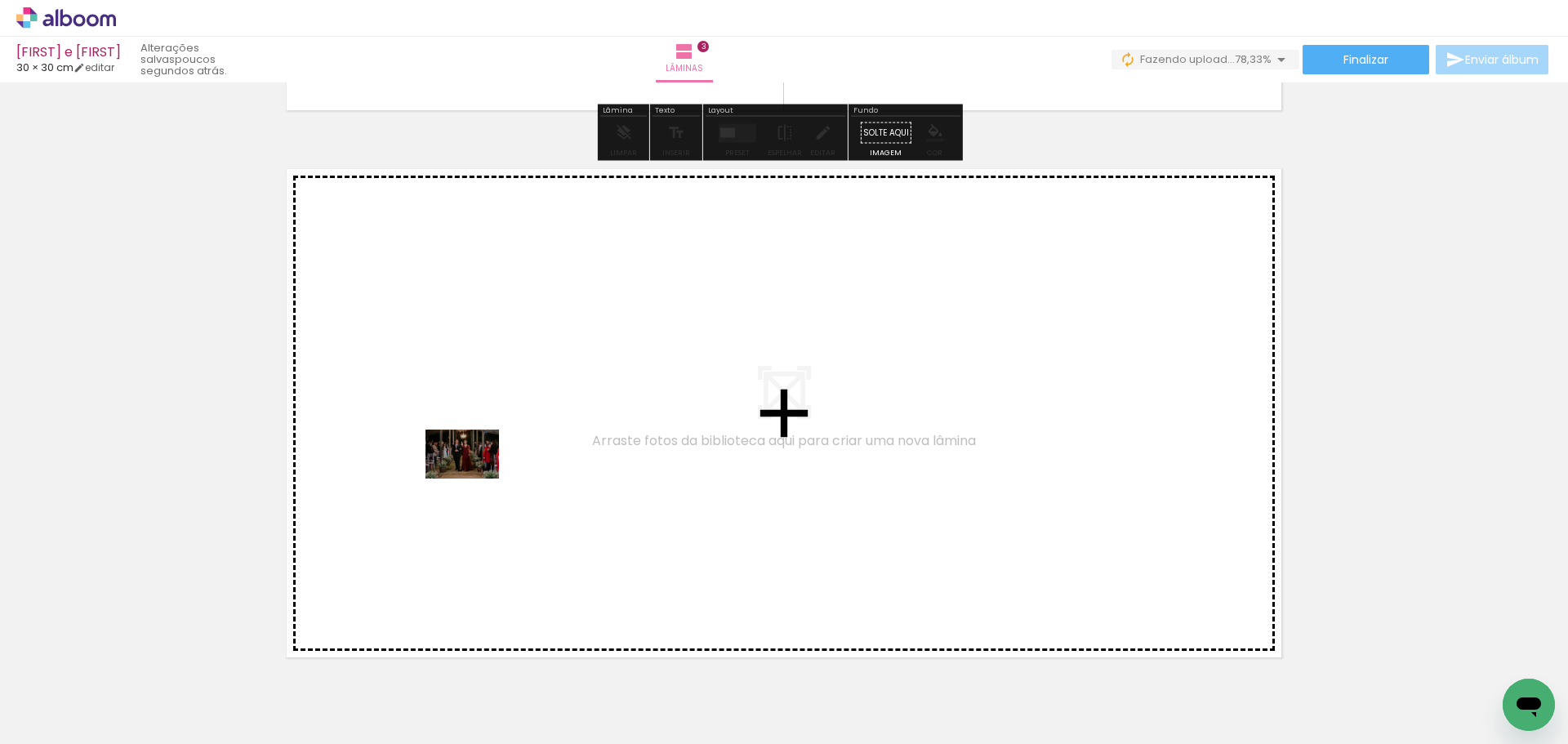 drag, startPoint x: 140, startPoint y: 695, endPoint x: 485, endPoint y: 464, distance: 415.19393 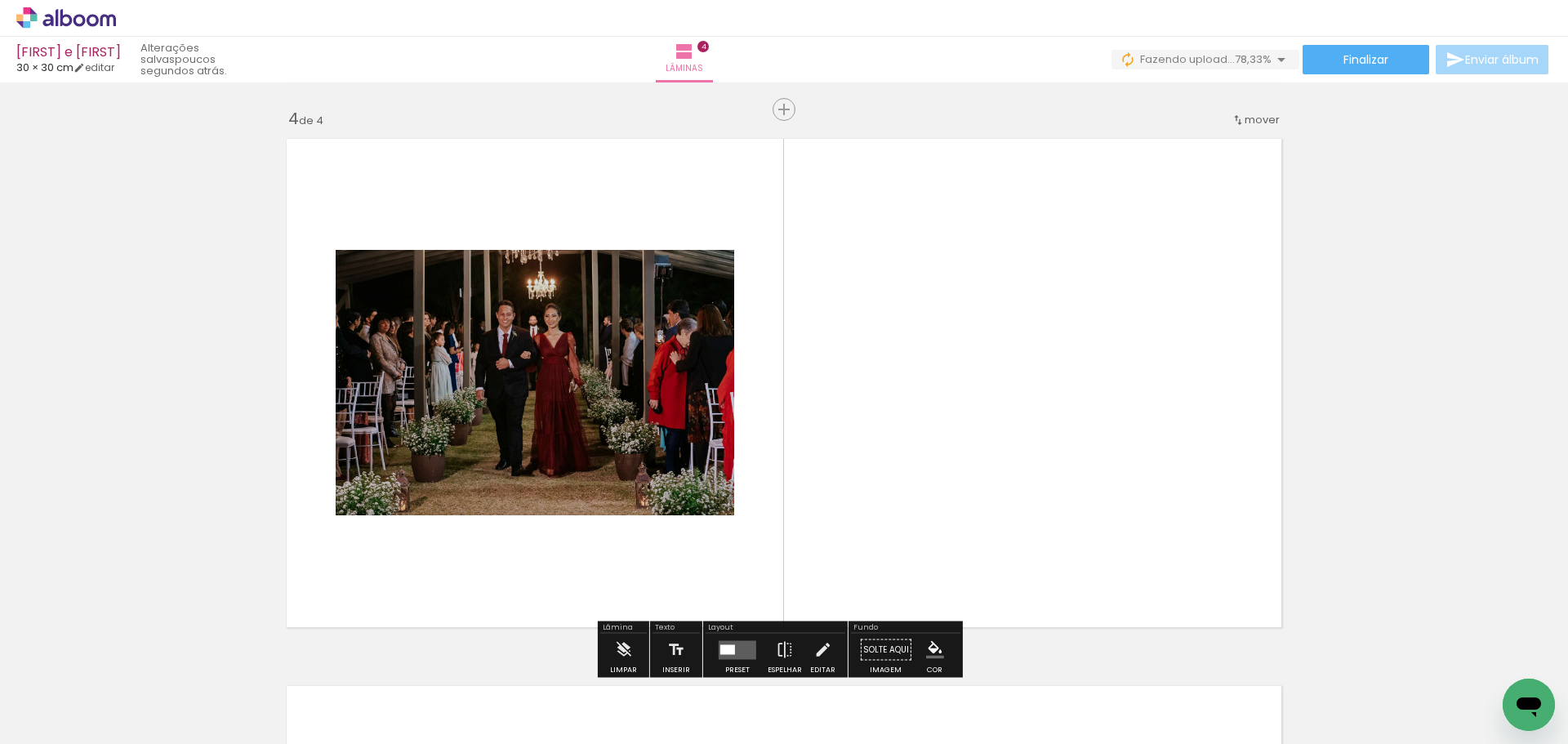scroll, scrollTop: 1663, scrollLeft: 0, axis: vertical 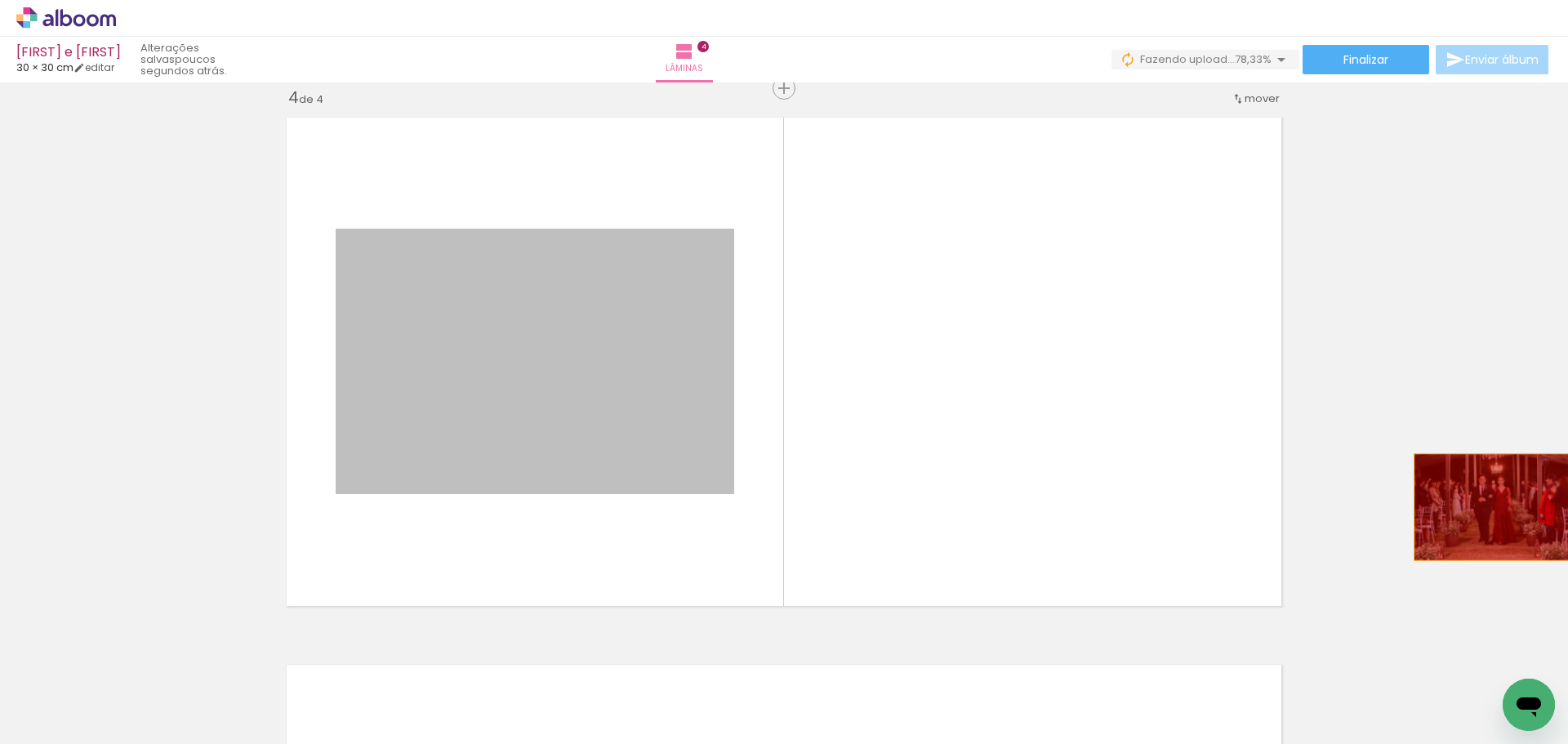drag, startPoint x: 537, startPoint y: 411, endPoint x: 1507, endPoint y: 476, distance: 972.1754 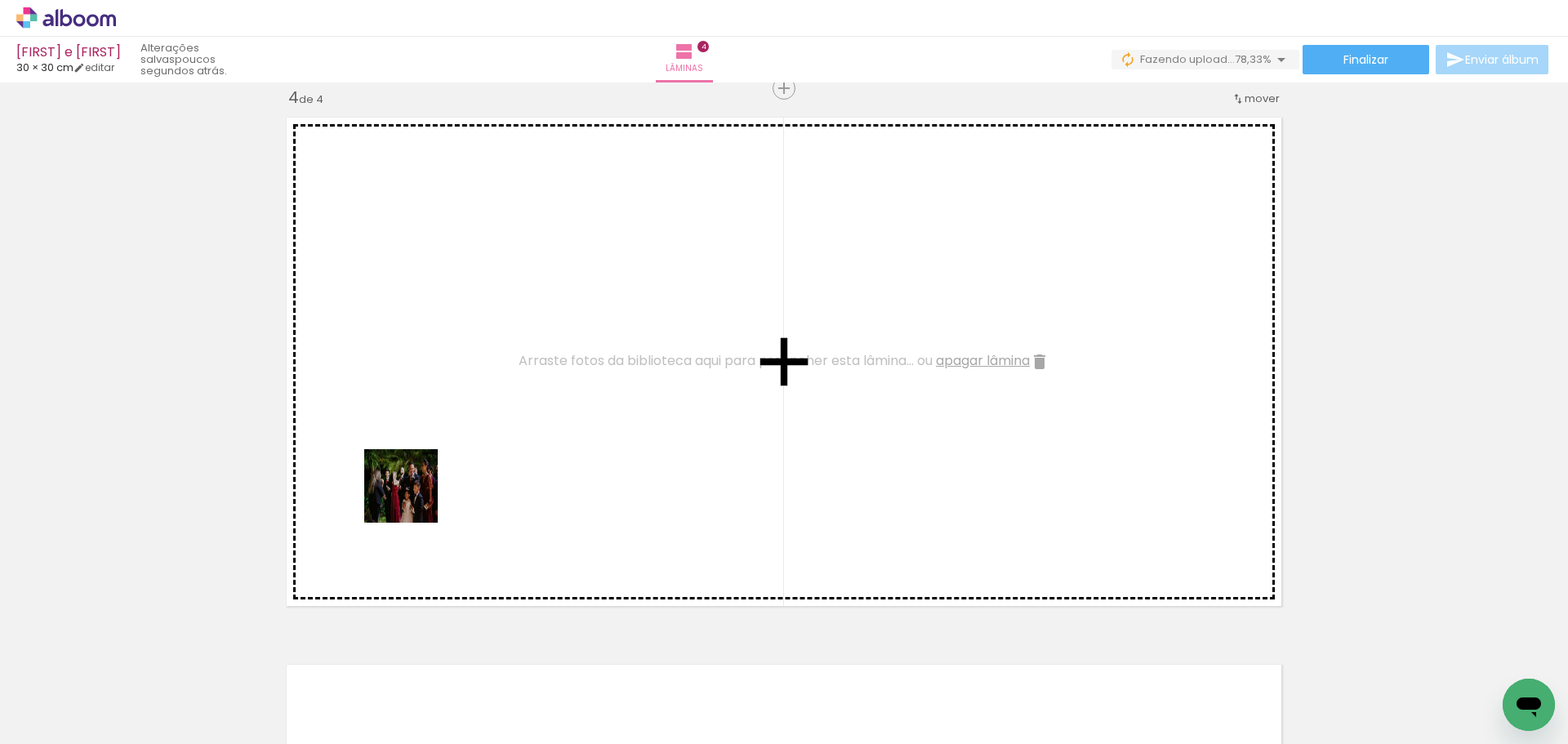 drag, startPoint x: 379, startPoint y: 695, endPoint x: 421, endPoint y: 448, distance: 250.54541 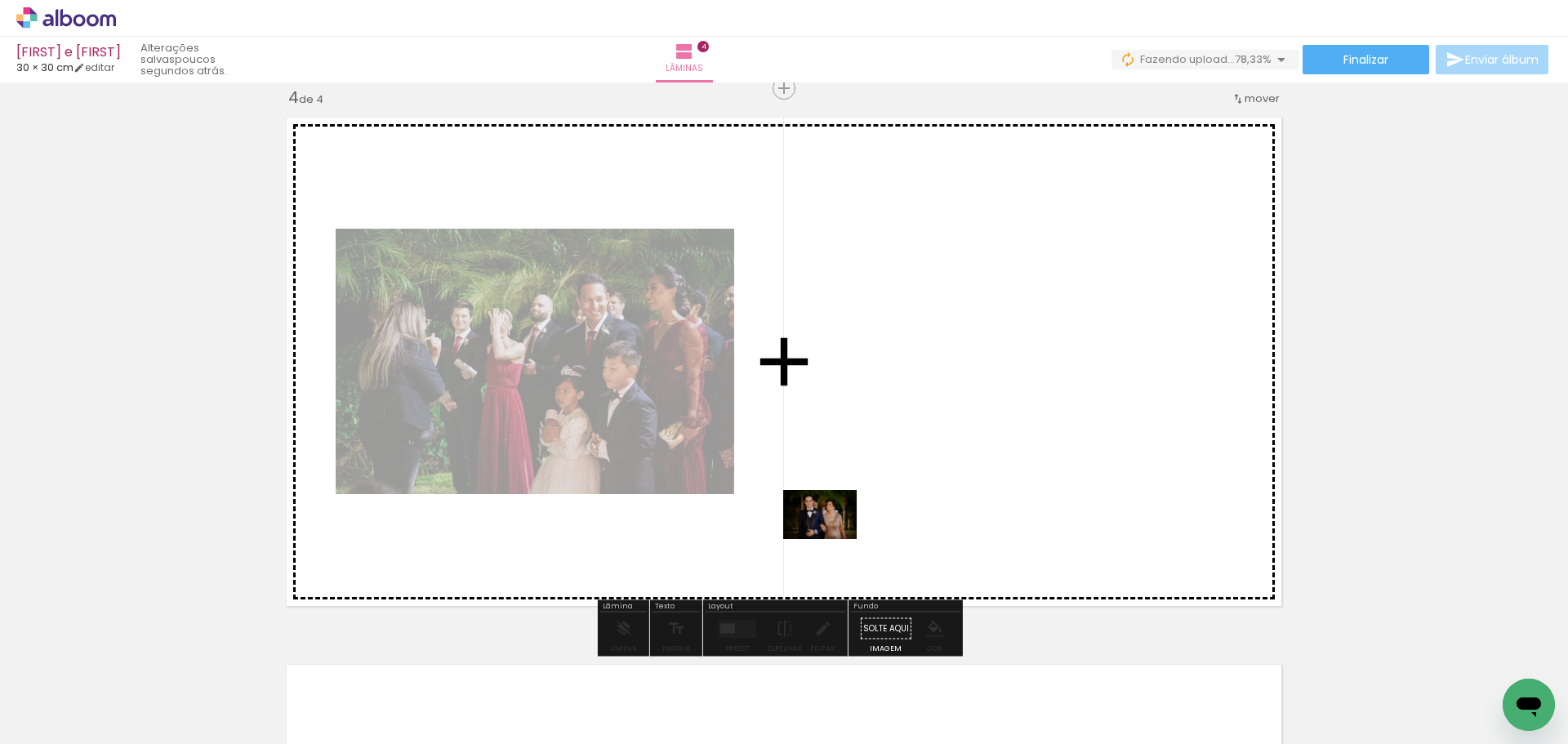drag, startPoint x: 488, startPoint y: 693, endPoint x: 832, endPoint y: 539, distance: 376.8979 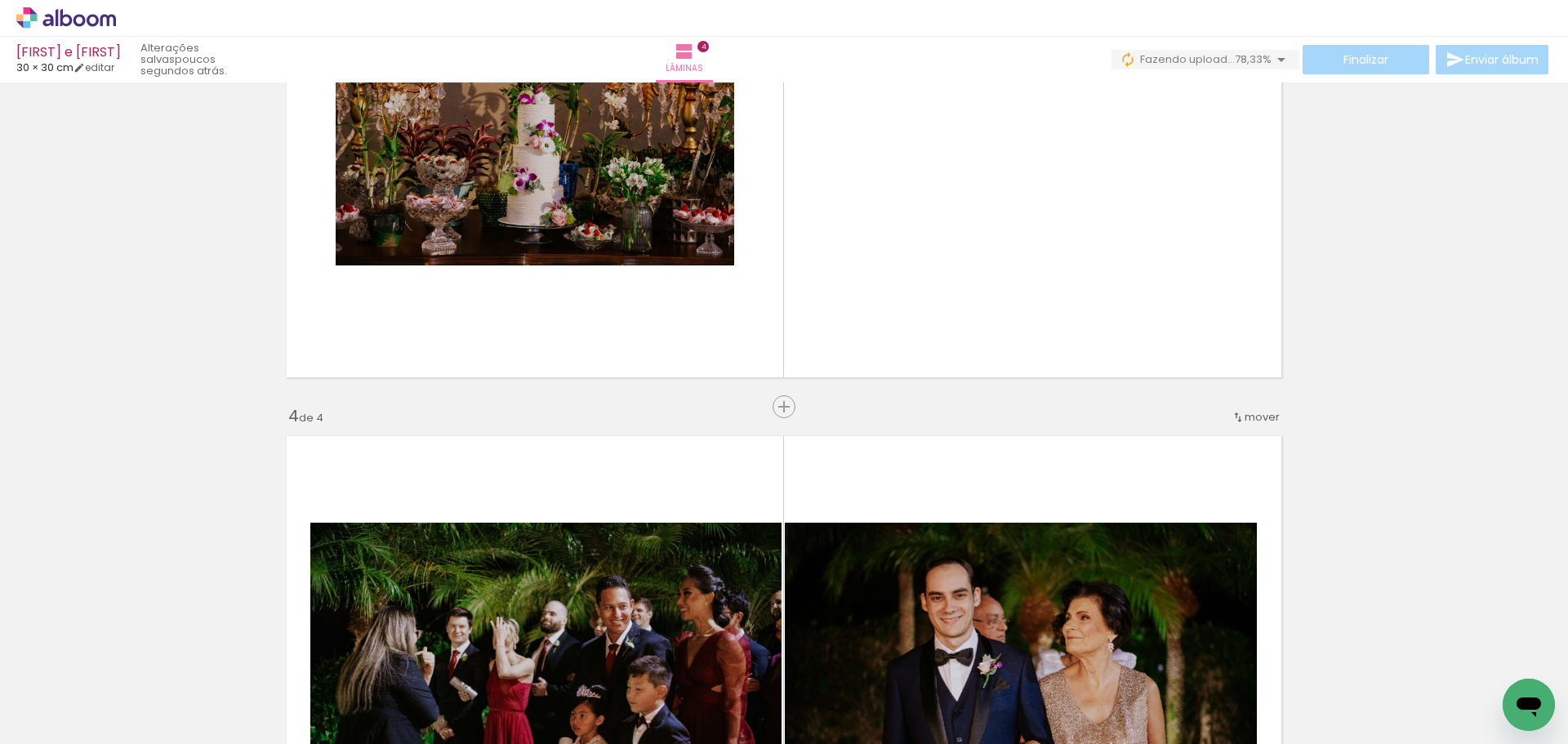 scroll, scrollTop: 1336, scrollLeft: 0, axis: vertical 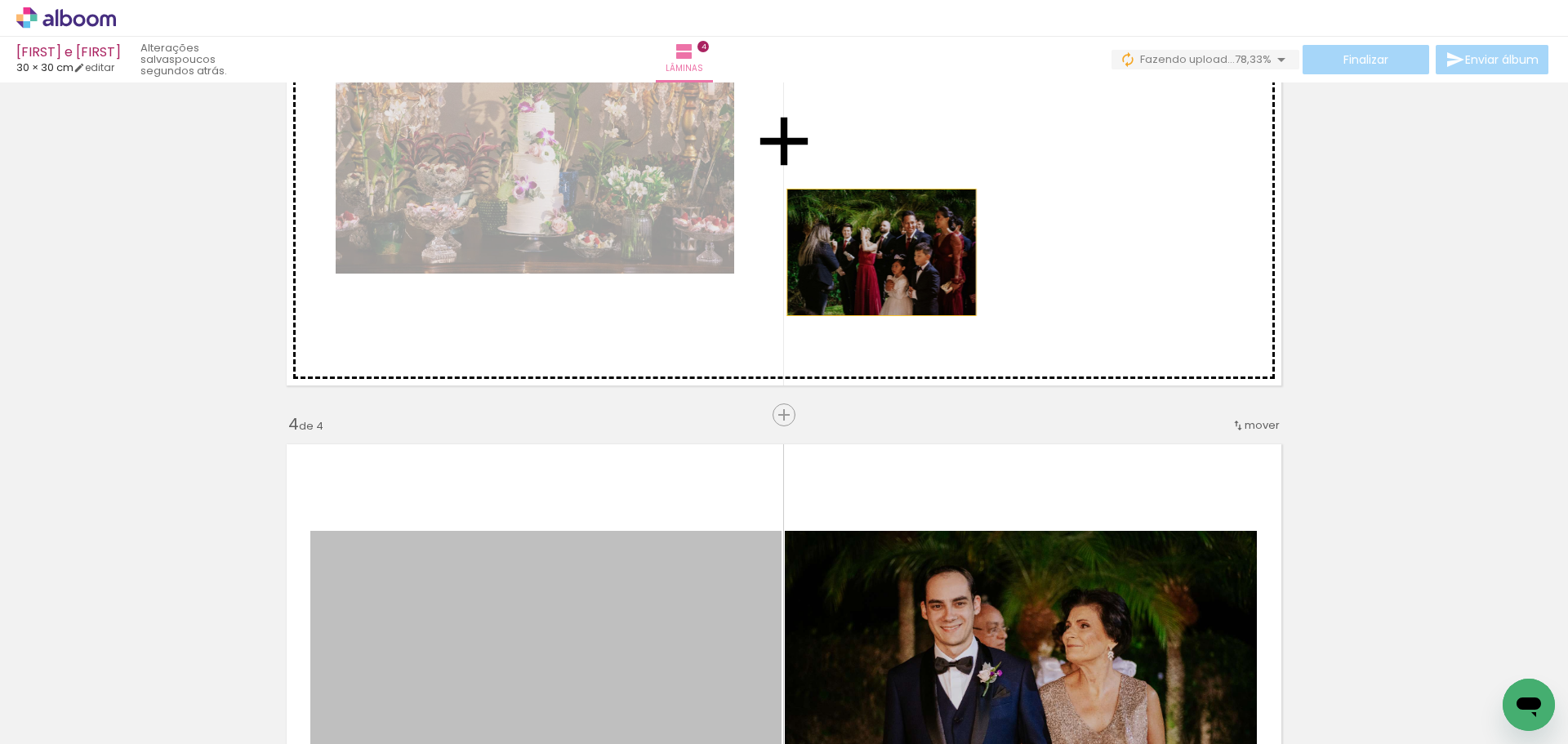 drag, startPoint x: 616, startPoint y: 624, endPoint x: 875, endPoint y: 252, distance: 453.2825 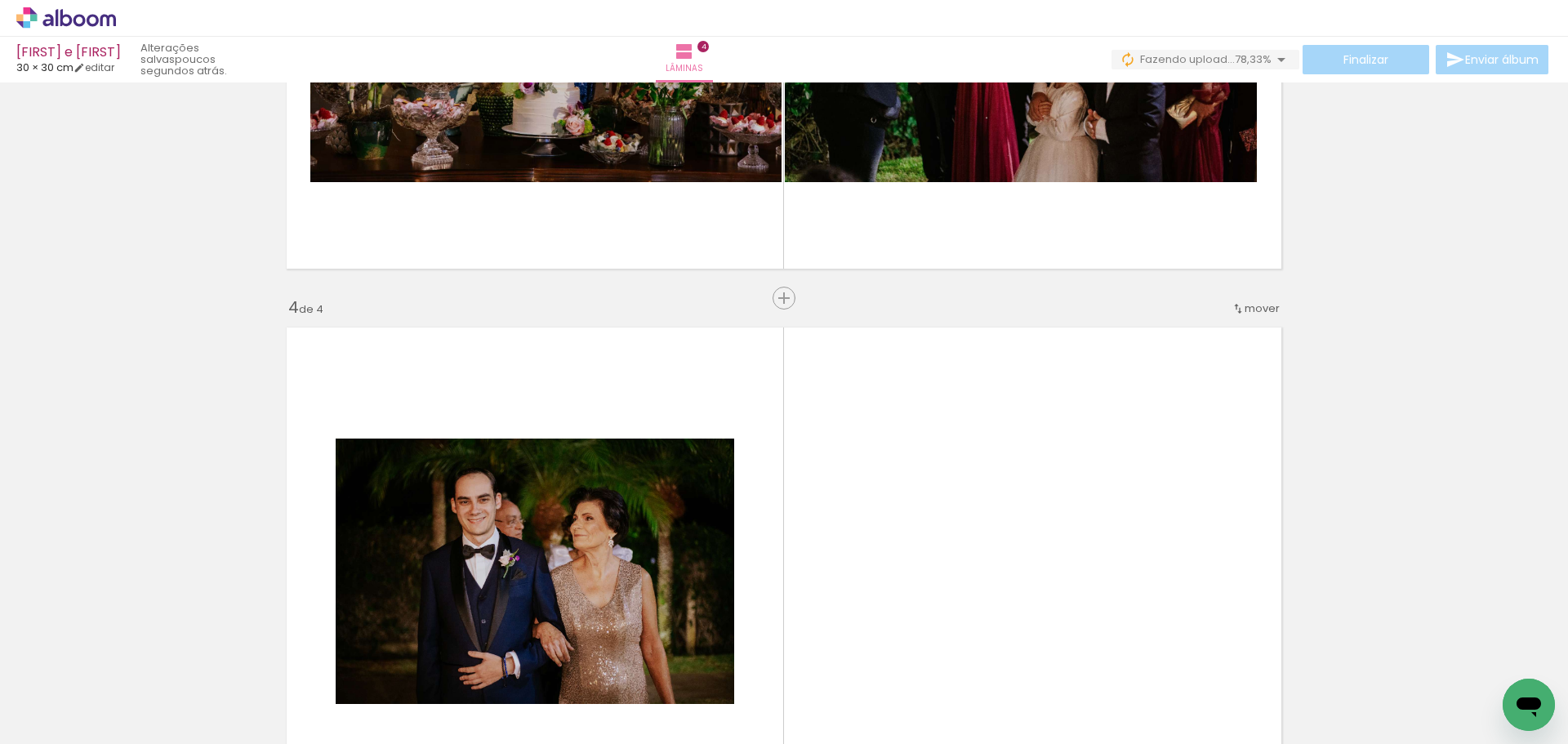 scroll, scrollTop: 1499, scrollLeft: 0, axis: vertical 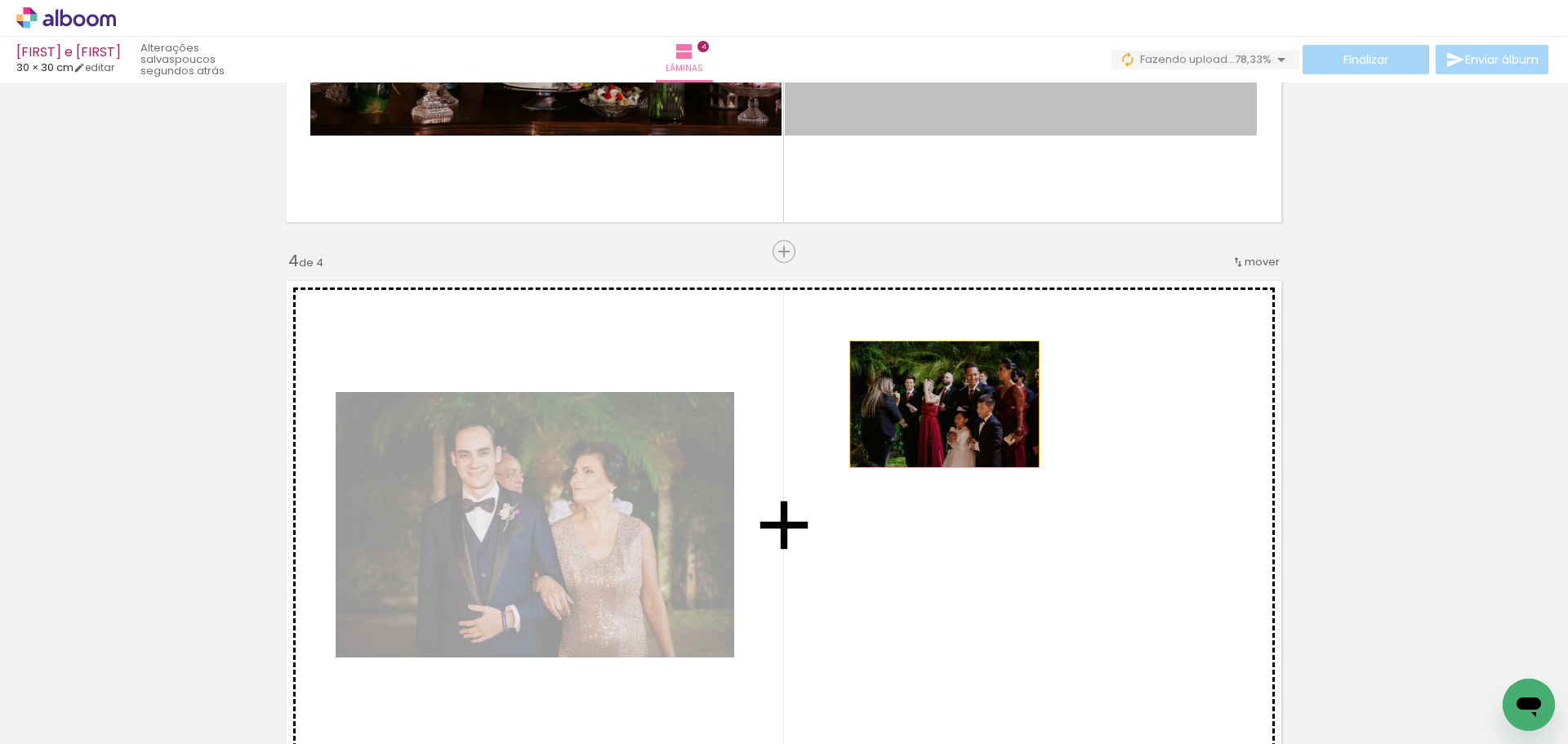 drag, startPoint x: 871, startPoint y: 96, endPoint x: 942, endPoint y: 426, distance: 337.5515 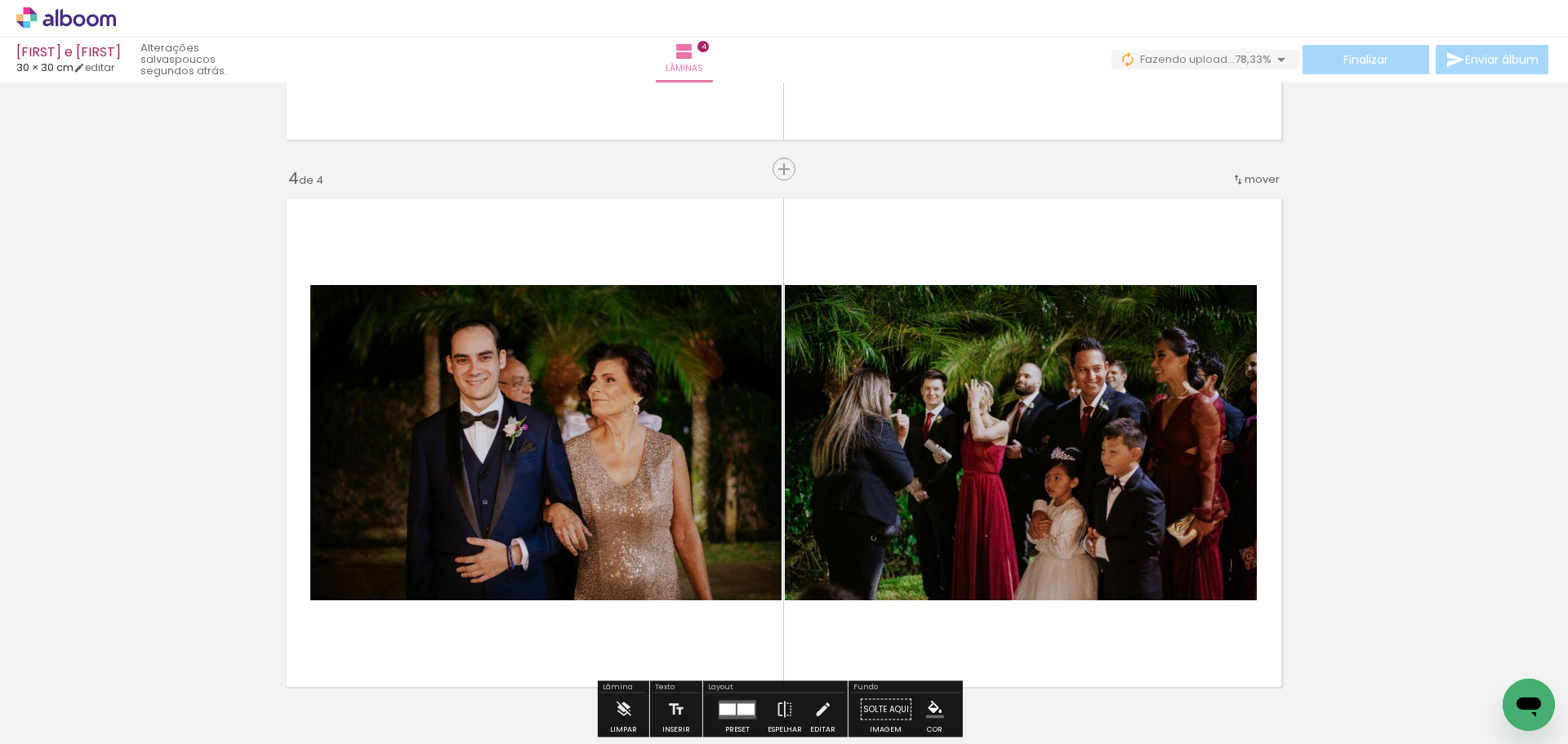 scroll, scrollTop: 1663, scrollLeft: 0, axis: vertical 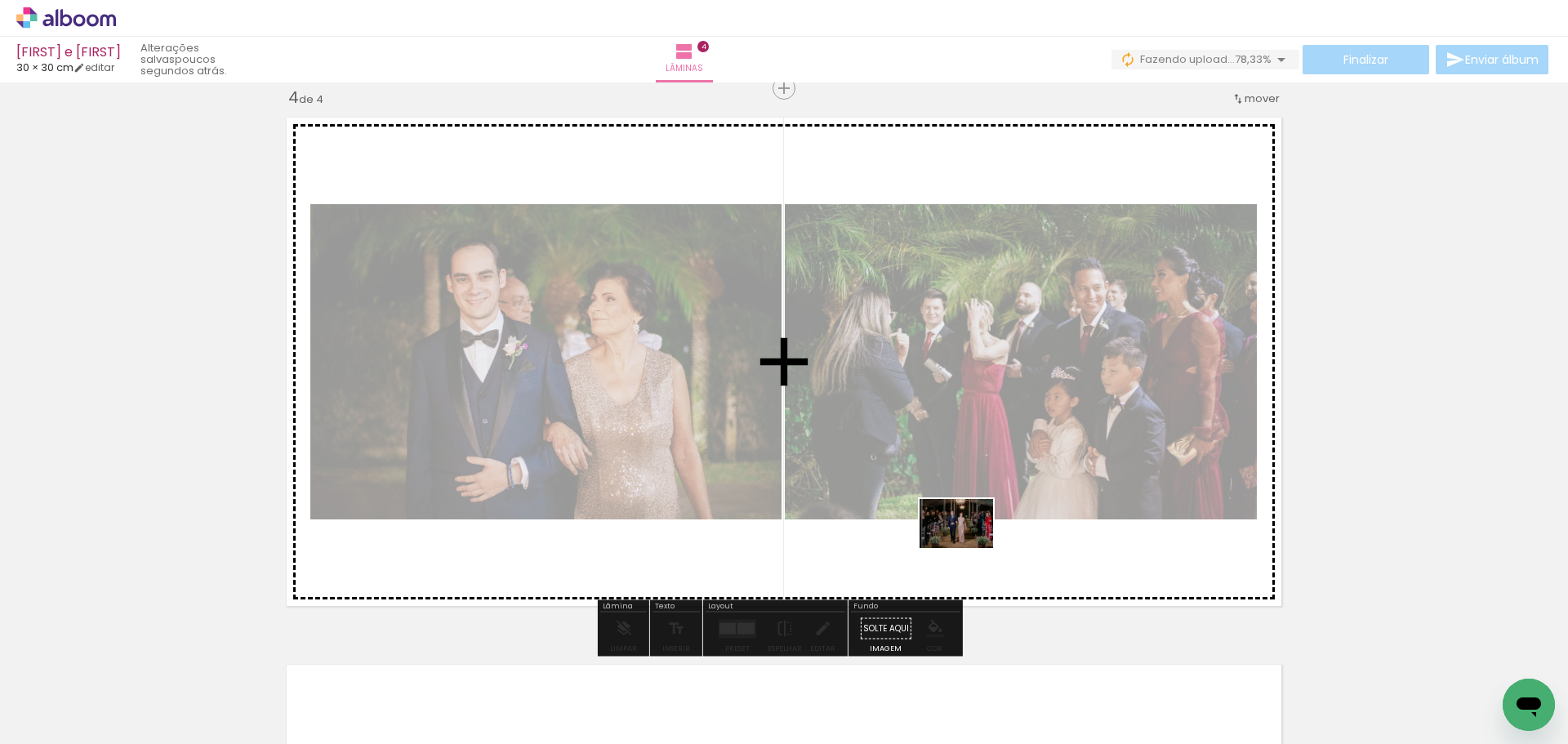 drag, startPoint x: 569, startPoint y: 708, endPoint x: 969, endPoint y: 550, distance: 430.07441 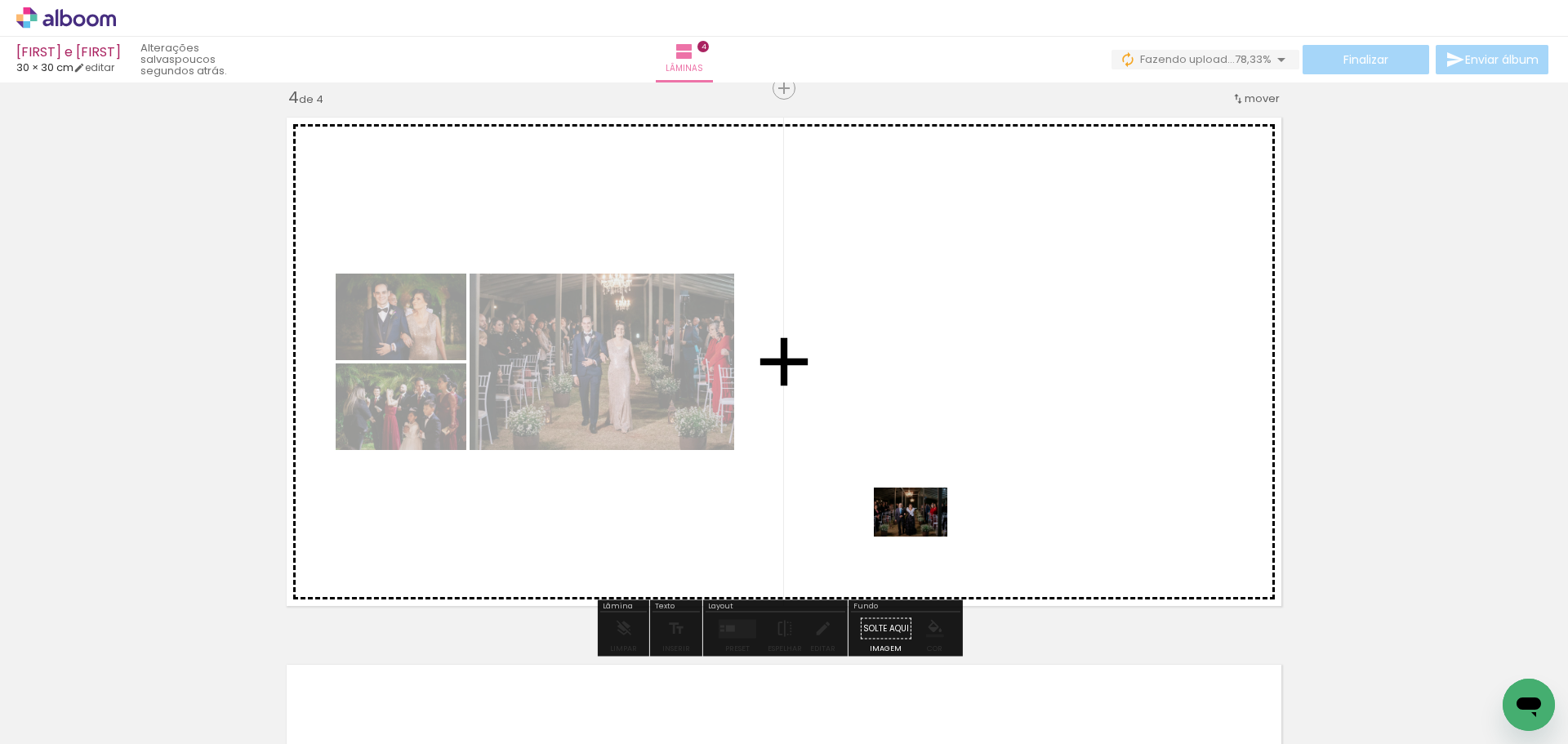 drag, startPoint x: 646, startPoint y: 724, endPoint x: 923, endPoint y: 537, distance: 334.2125 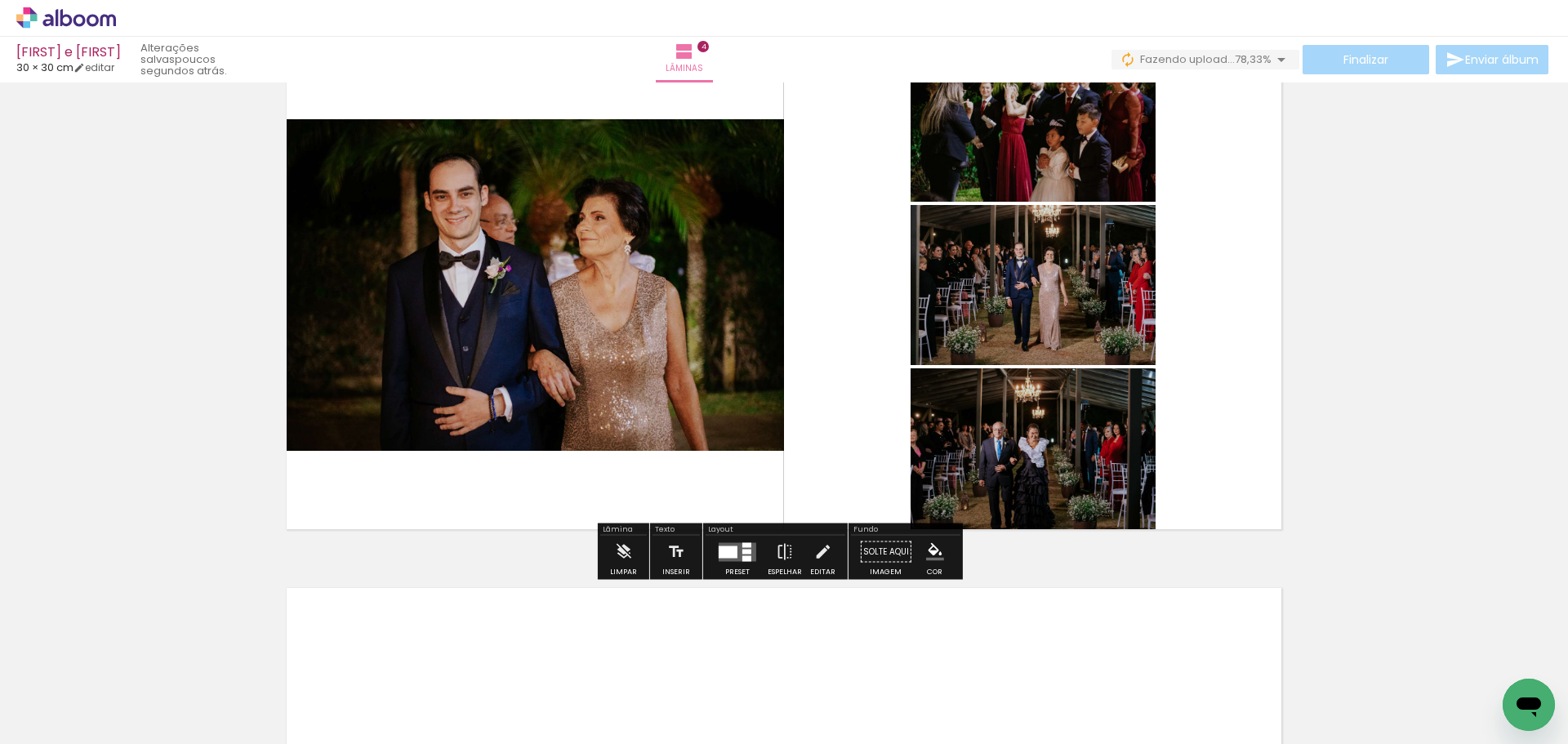 scroll, scrollTop: 1744, scrollLeft: 0, axis: vertical 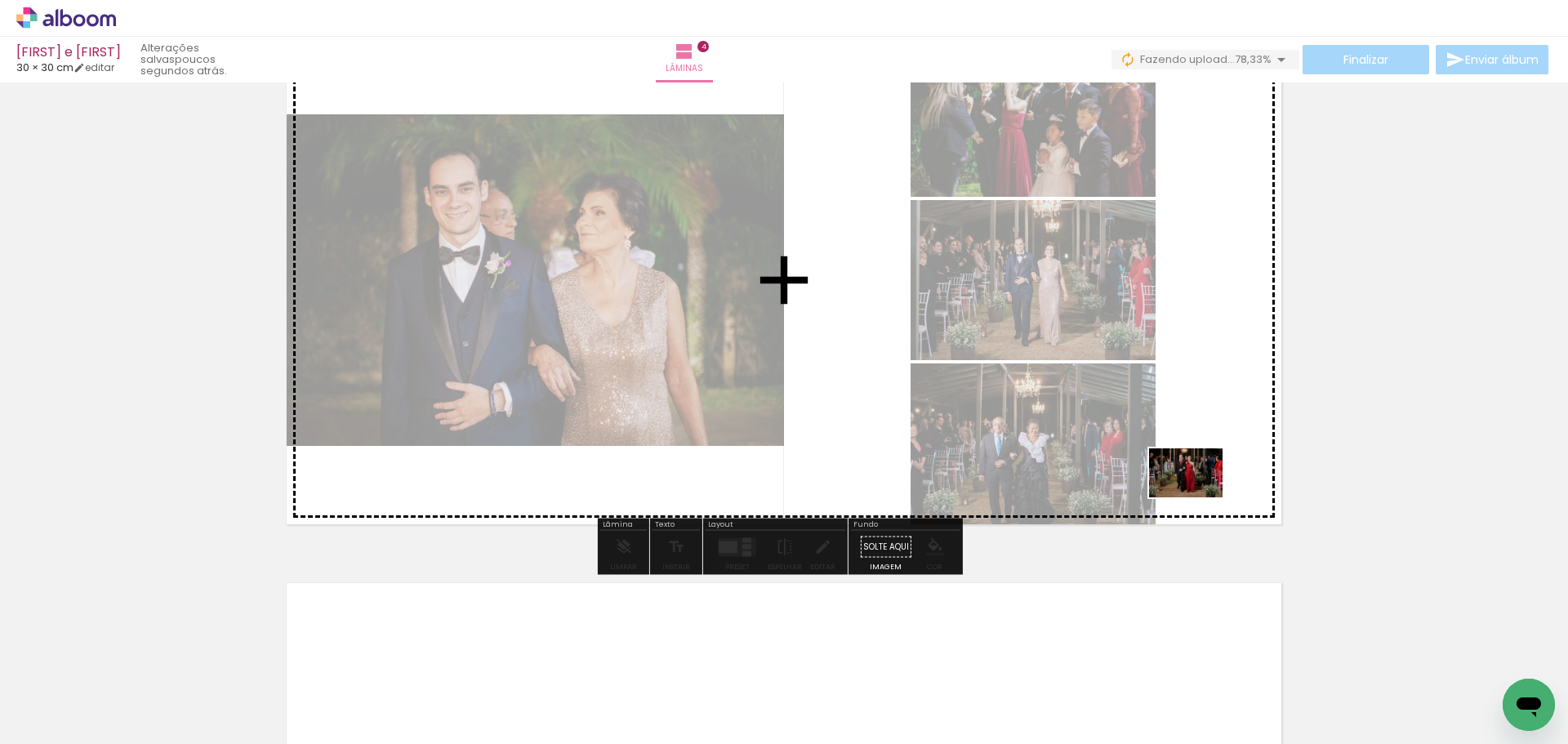 drag, startPoint x: 794, startPoint y: 687, endPoint x: 1203, endPoint y: 492, distance: 453.10705 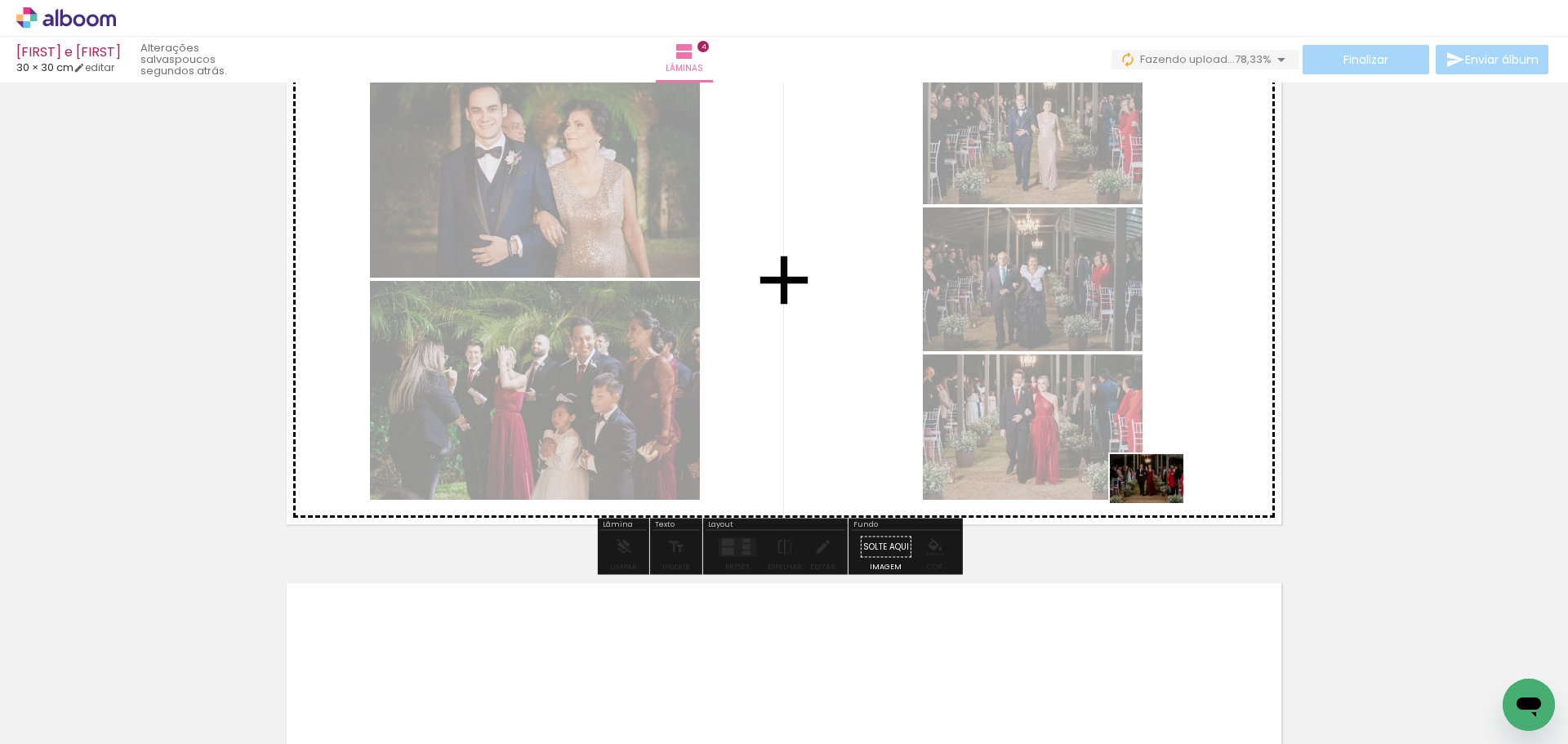 drag, startPoint x: 816, startPoint y: 713, endPoint x: 1182, endPoint y: 501, distance: 422.9657 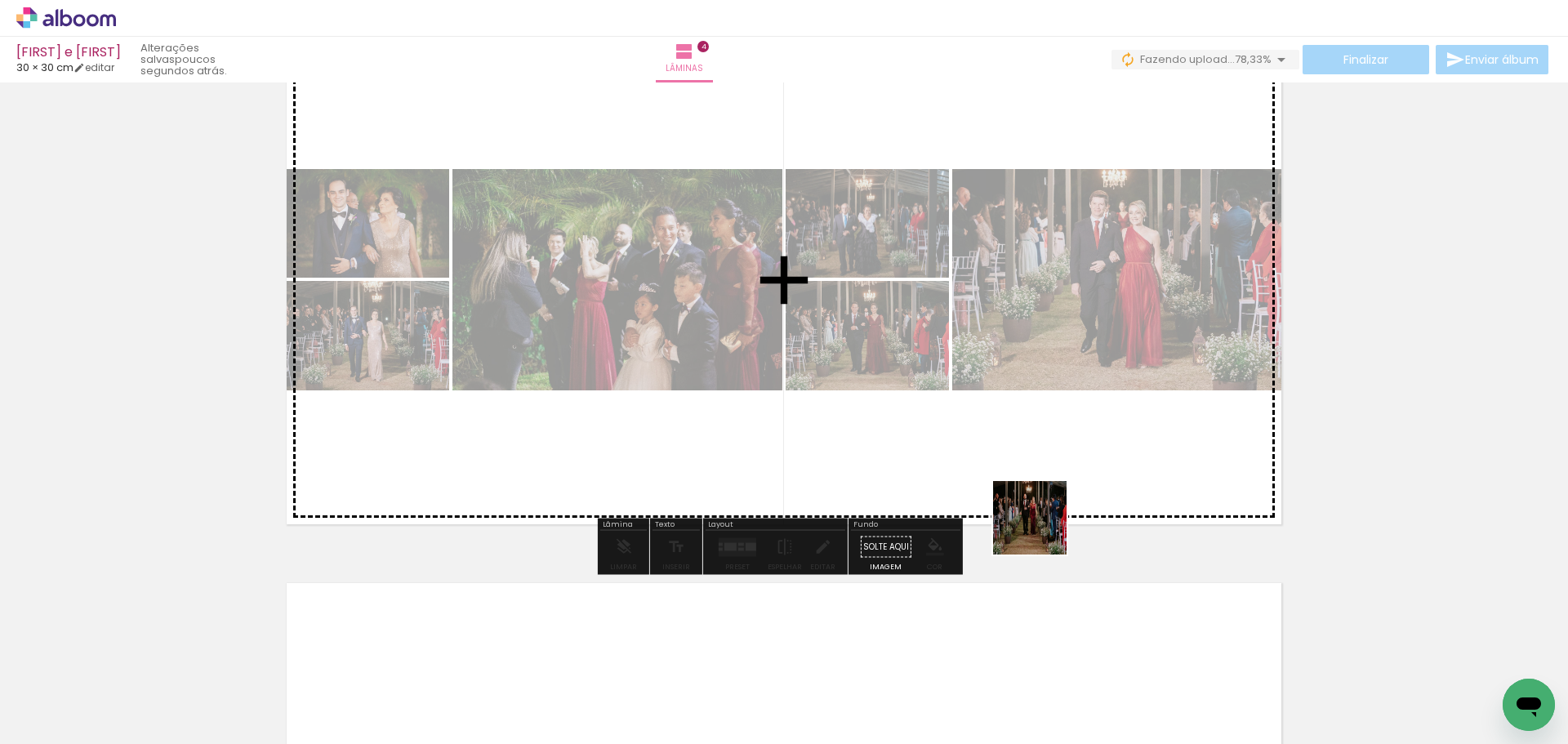 drag, startPoint x: 939, startPoint y: 696, endPoint x: 1065, endPoint y: 488, distance: 243.18717 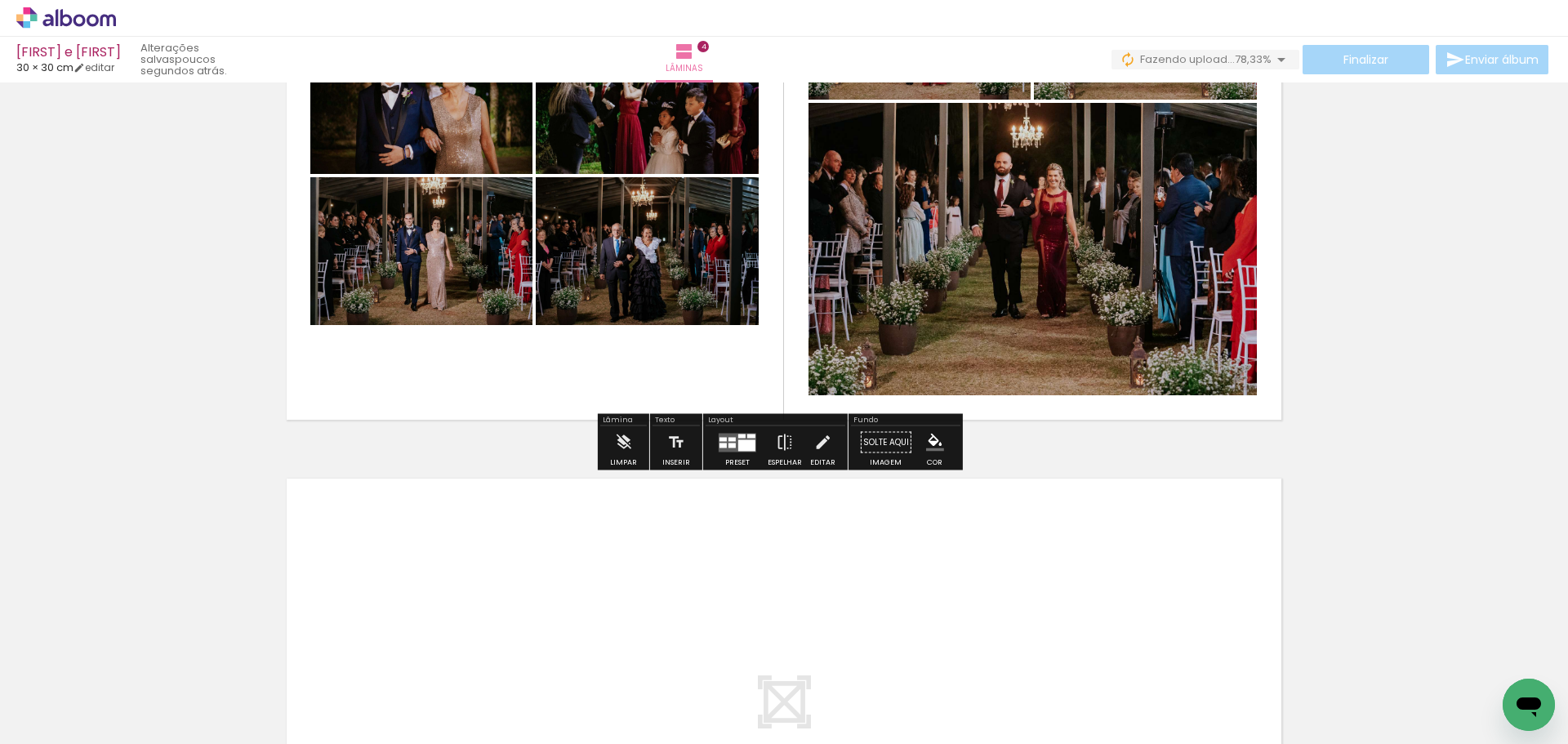 scroll, scrollTop: 1908, scrollLeft: 0, axis: vertical 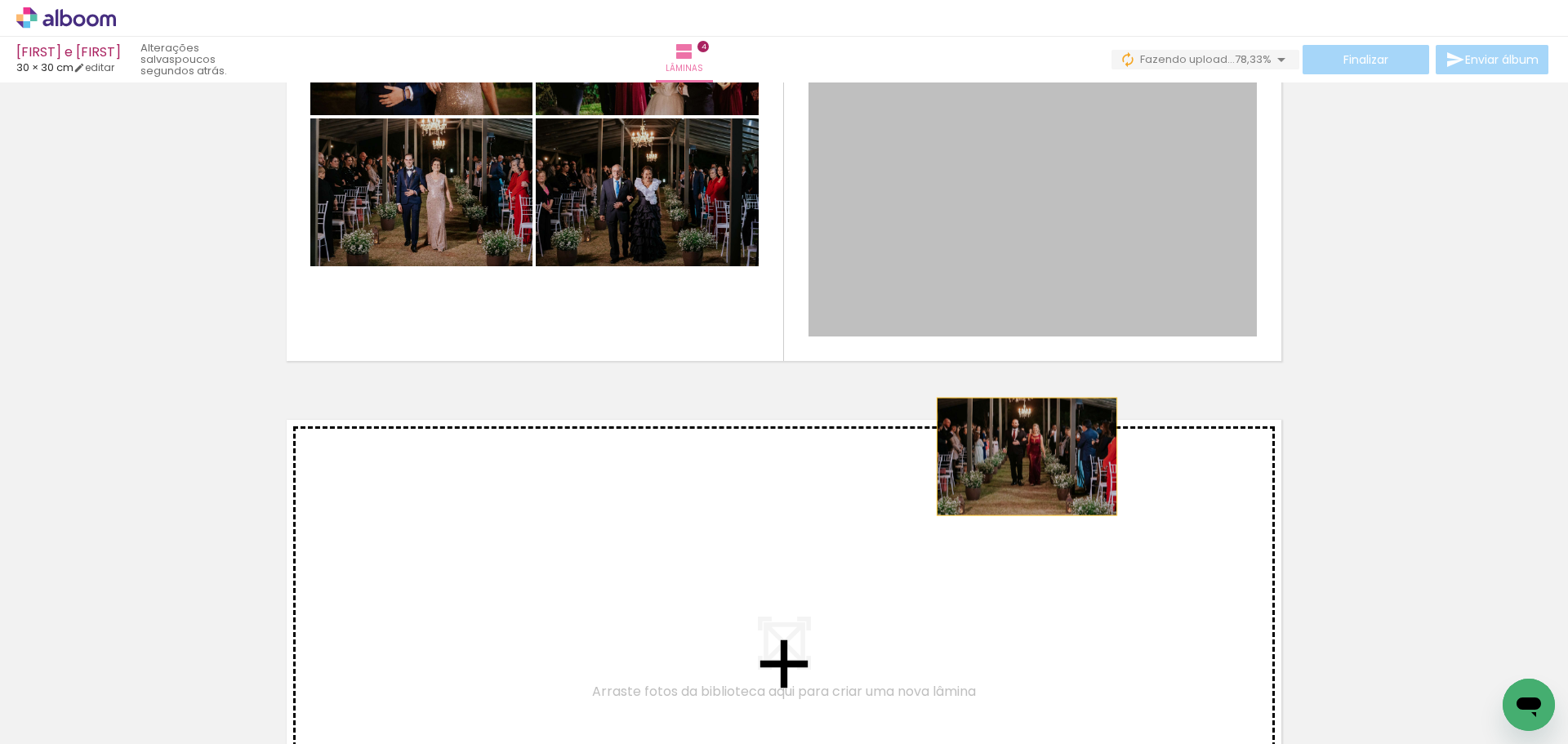 drag, startPoint x: 1020, startPoint y: 298, endPoint x: 1018, endPoint y: 518, distance: 220.00909 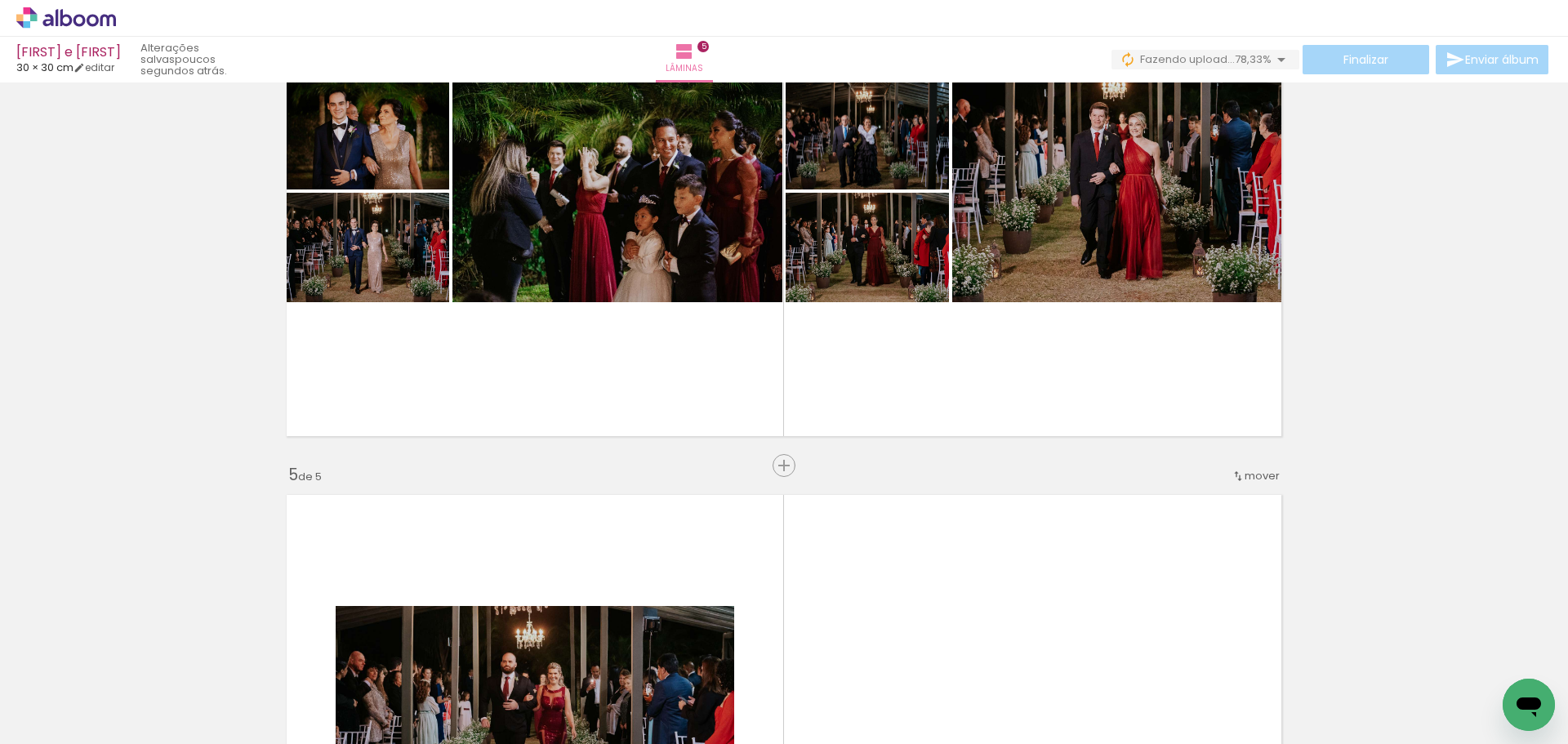 scroll, scrollTop: 1802, scrollLeft: 0, axis: vertical 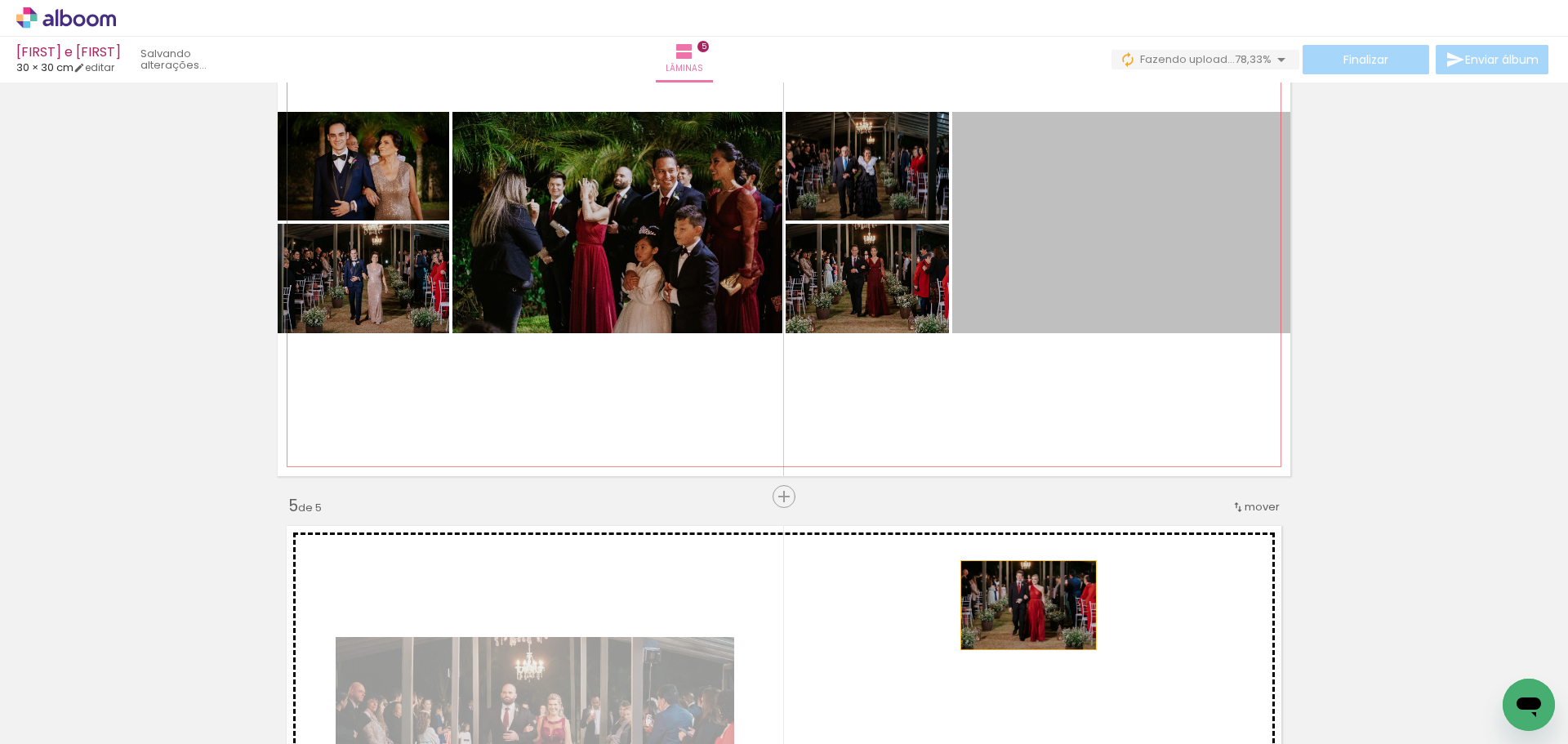 drag, startPoint x: 1017, startPoint y: 271, endPoint x: 977, endPoint y: 431, distance: 164.92423 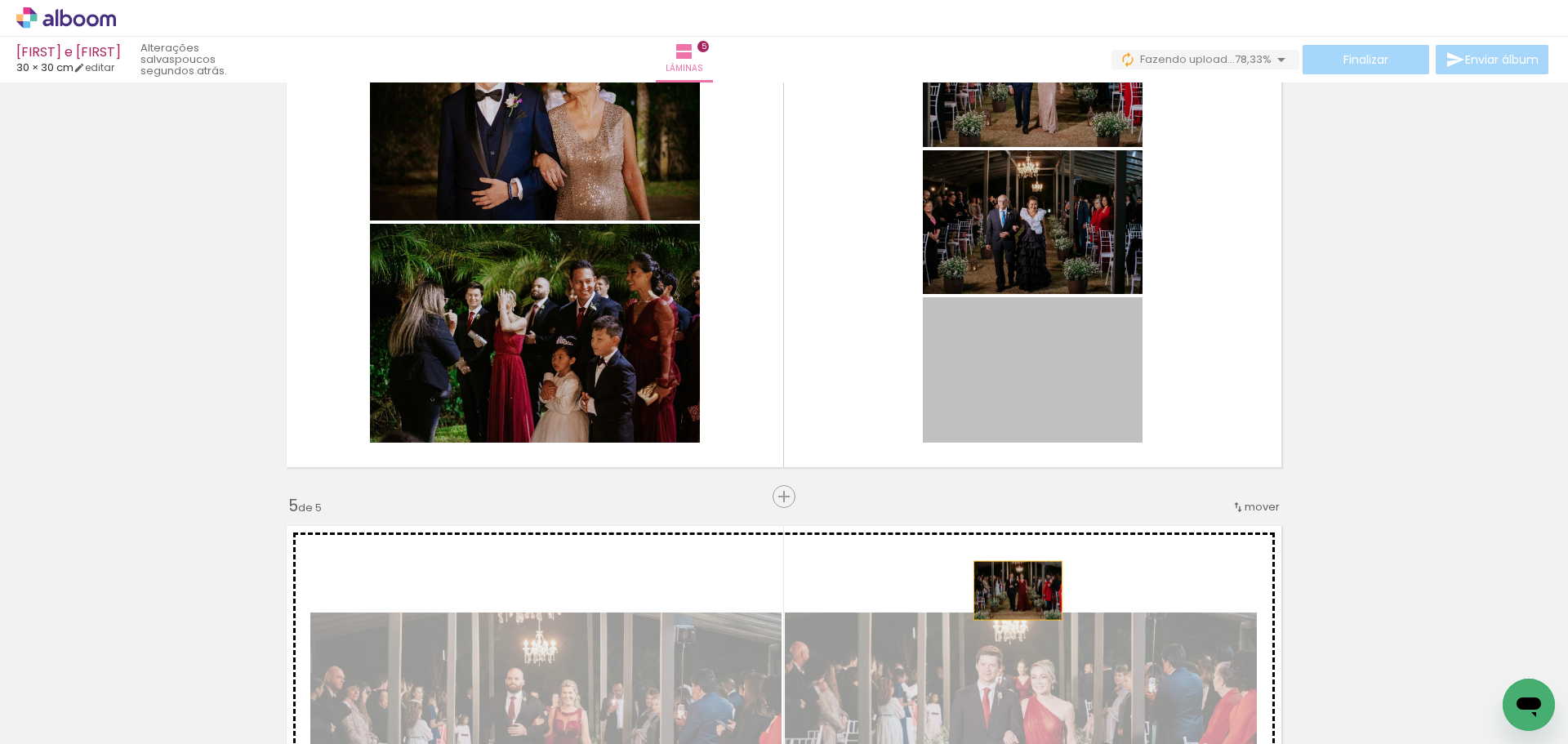 drag, startPoint x: 997, startPoint y: 407, endPoint x: 1009, endPoint y: 581, distance: 174.4133 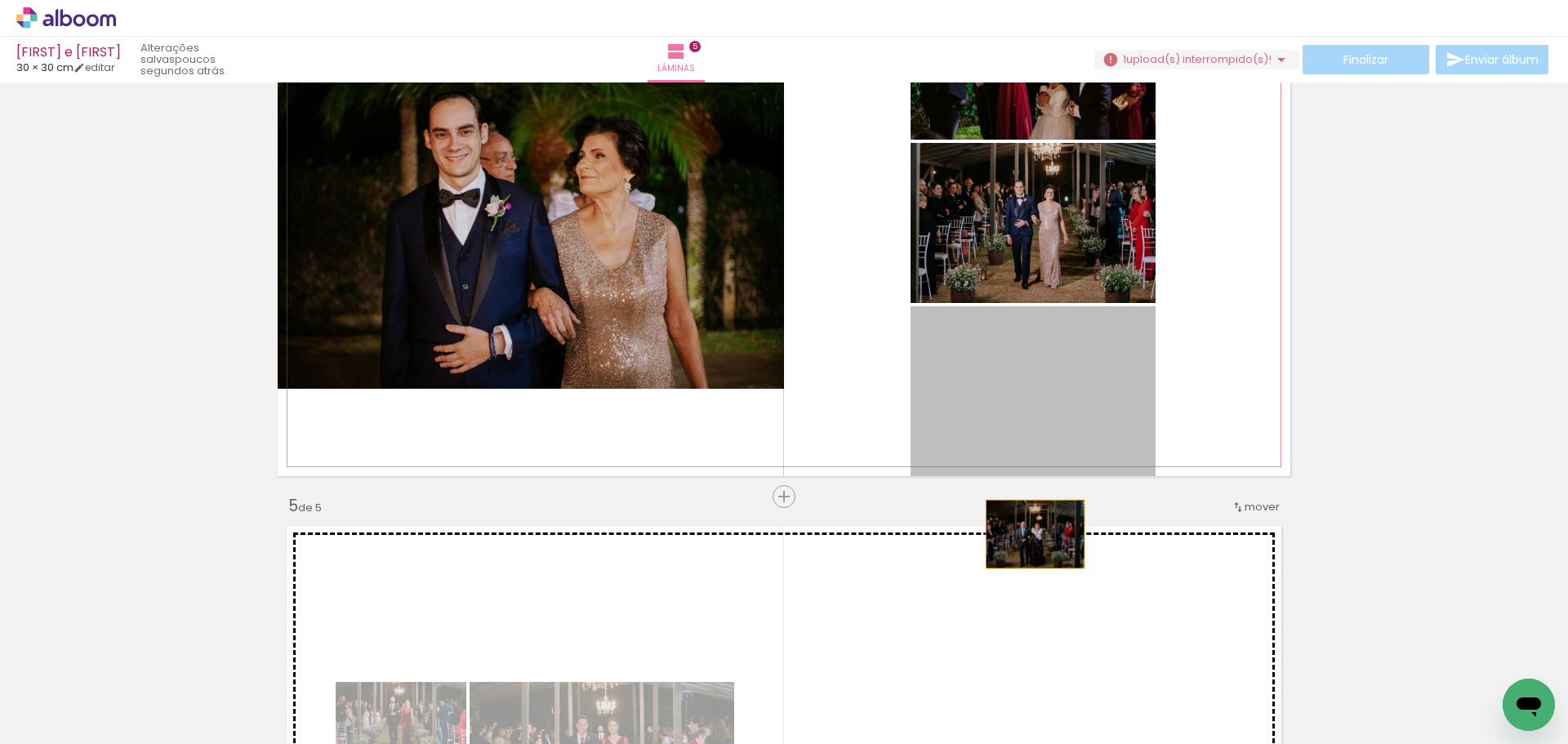 drag, startPoint x: 1021, startPoint y: 396, endPoint x: 1022, endPoint y: 582, distance: 186.00269 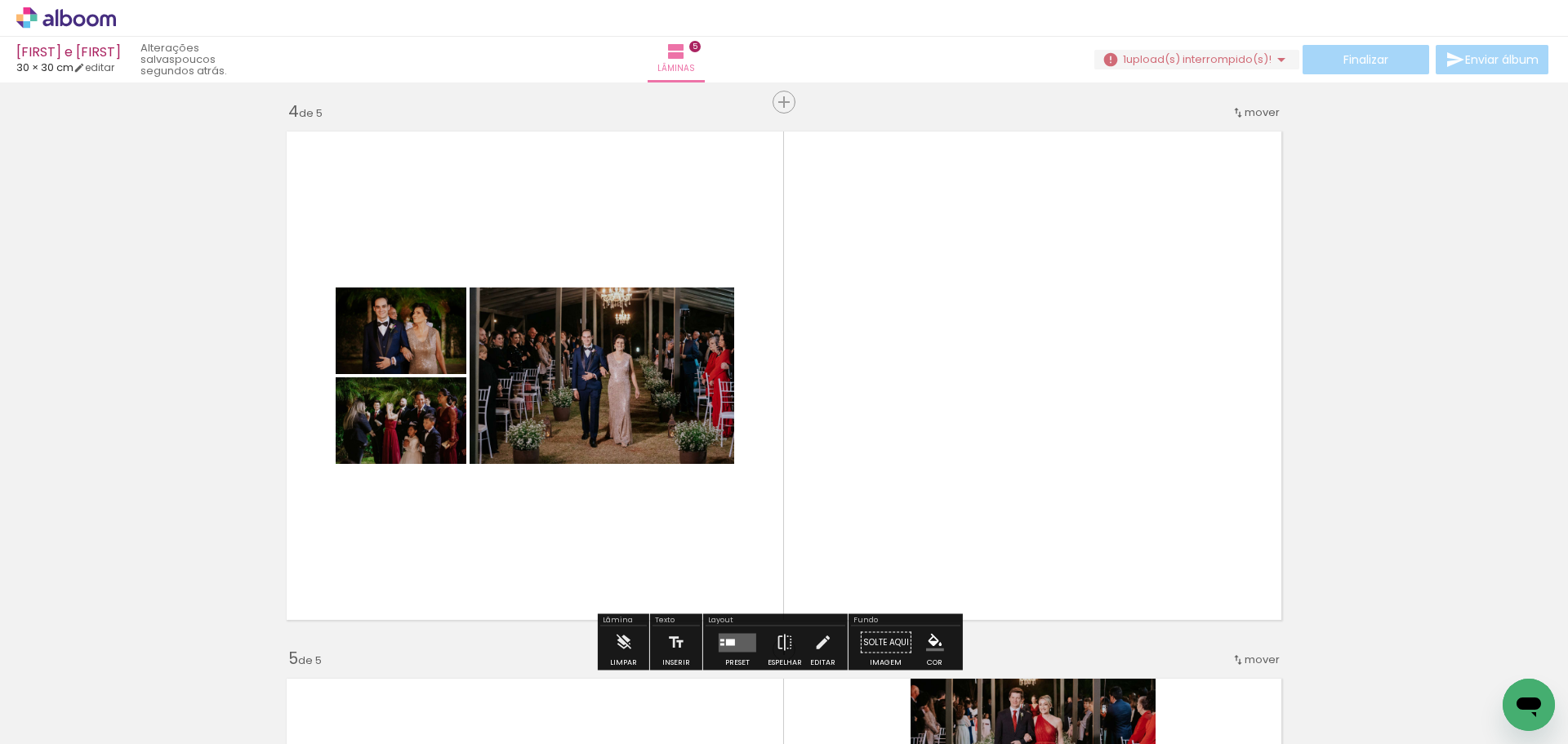 scroll, scrollTop: 1638, scrollLeft: 0, axis: vertical 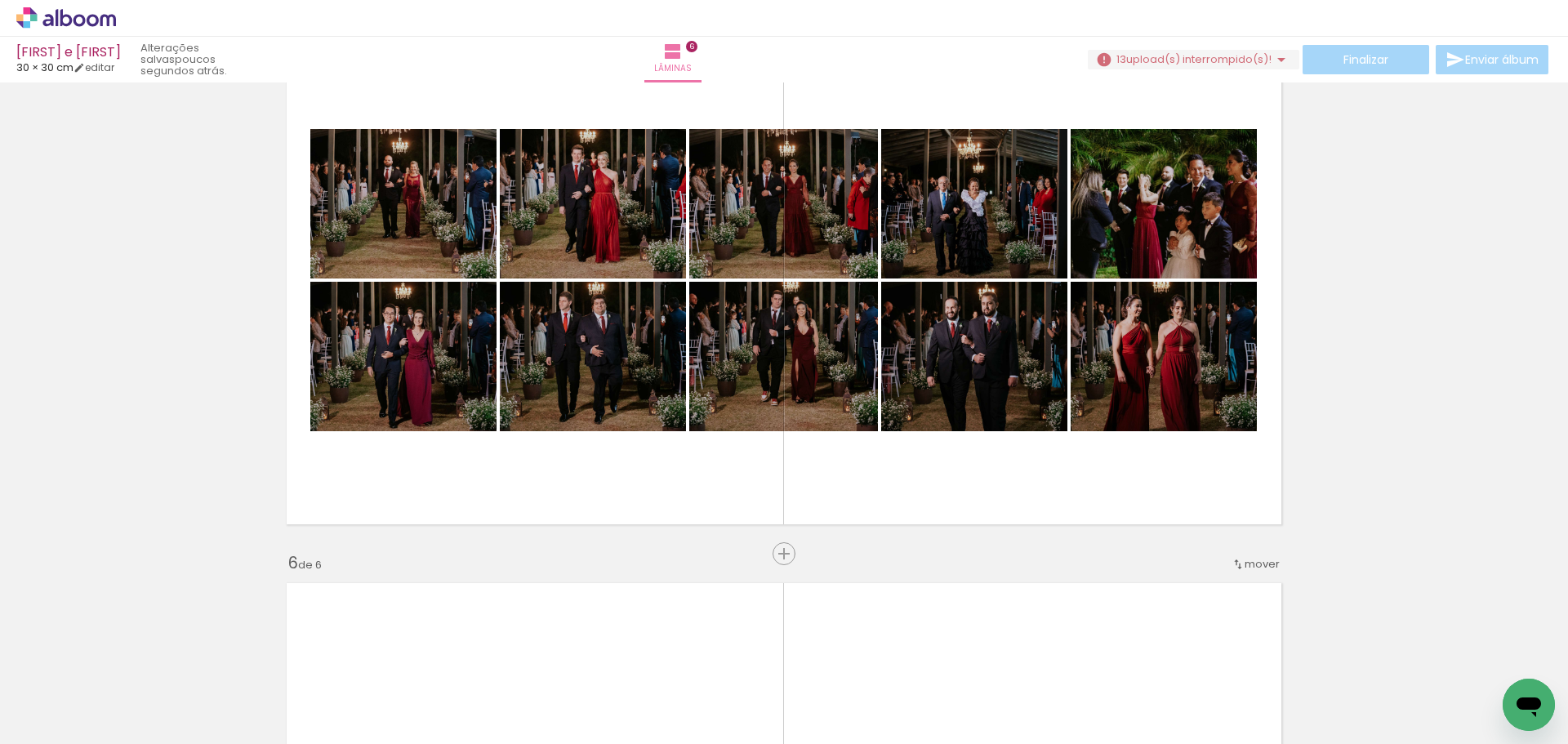click at bounding box center (-582, 689) 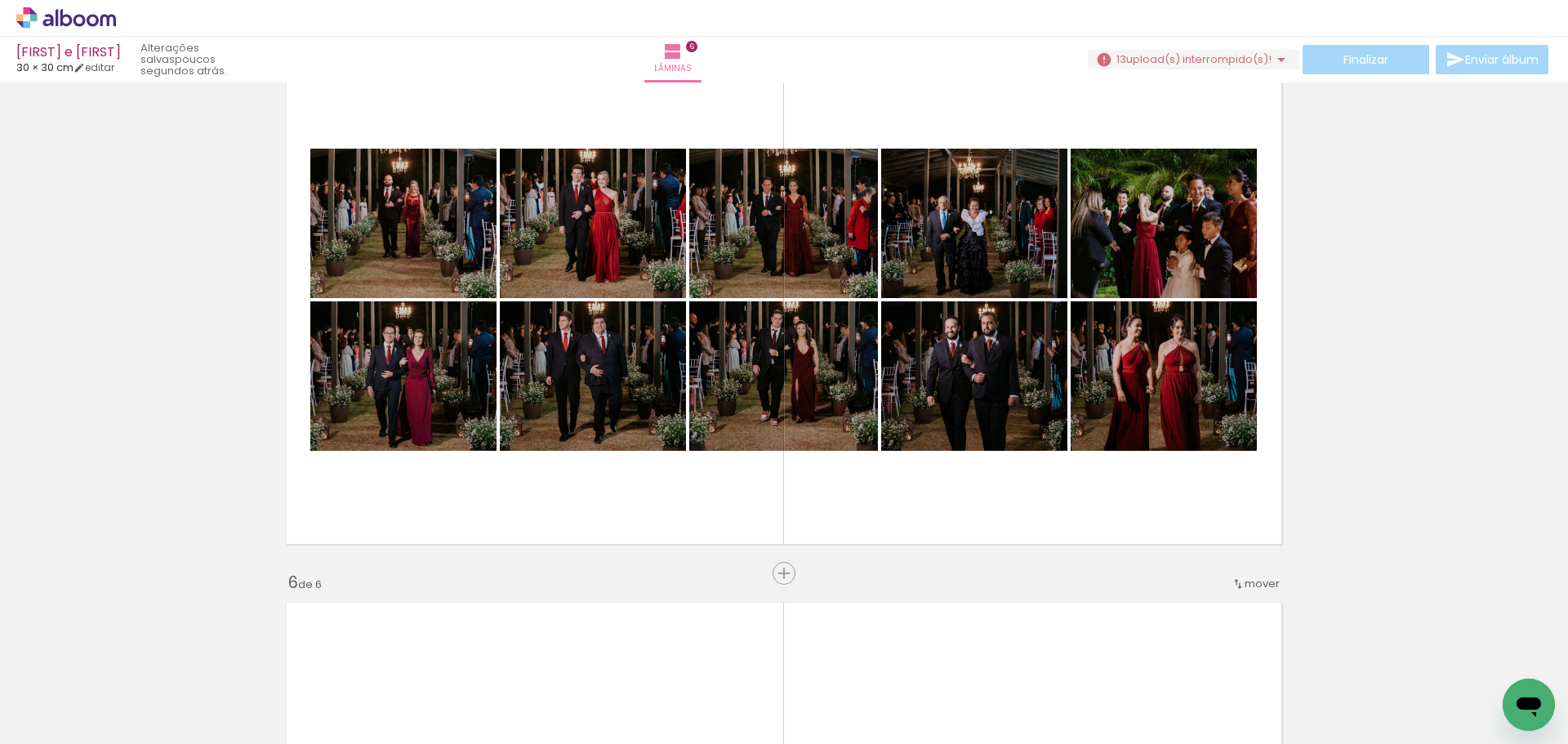scroll, scrollTop: 2373, scrollLeft: 0, axis: vertical 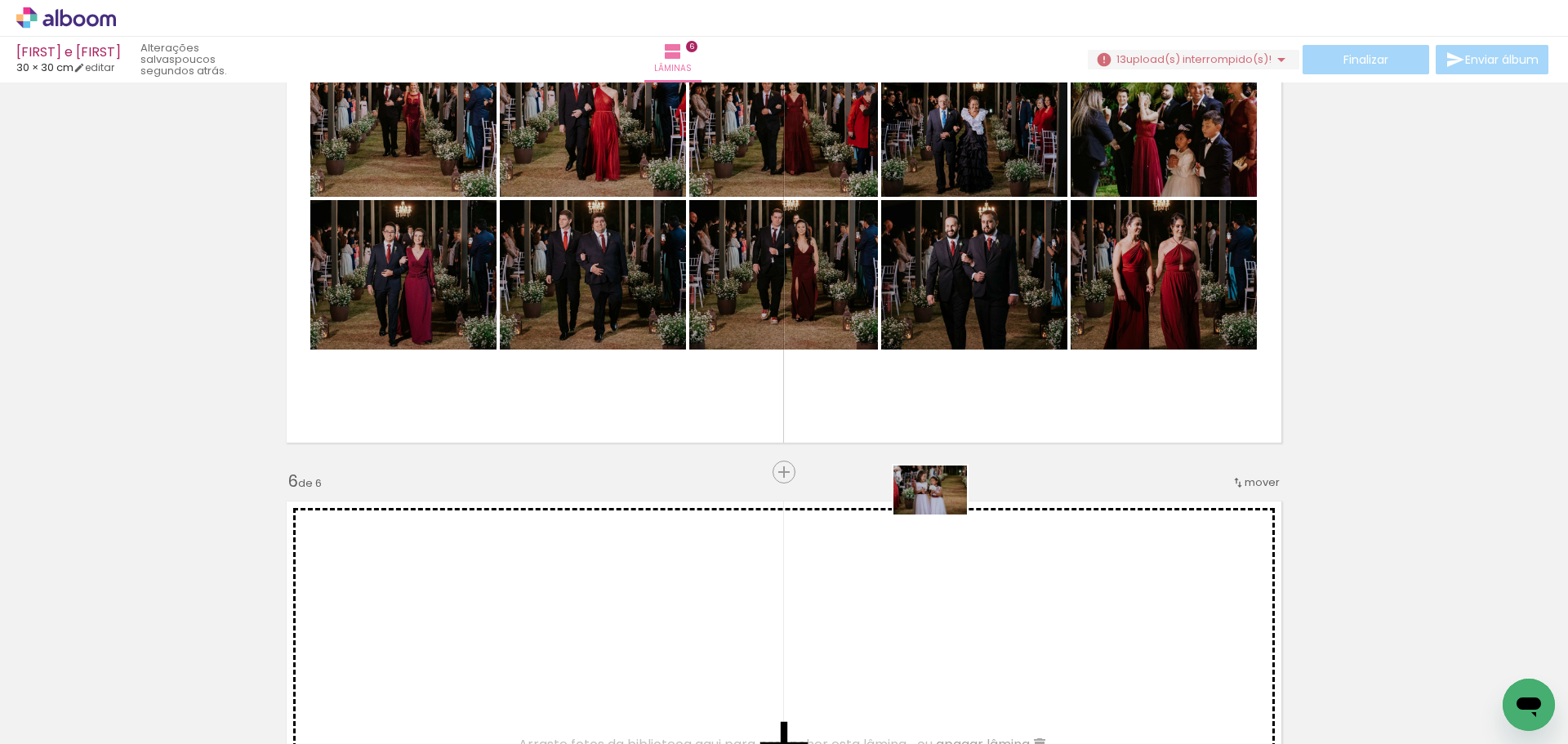 drag, startPoint x: 972, startPoint y: 688, endPoint x: 935, endPoint y: 430, distance: 260.6396 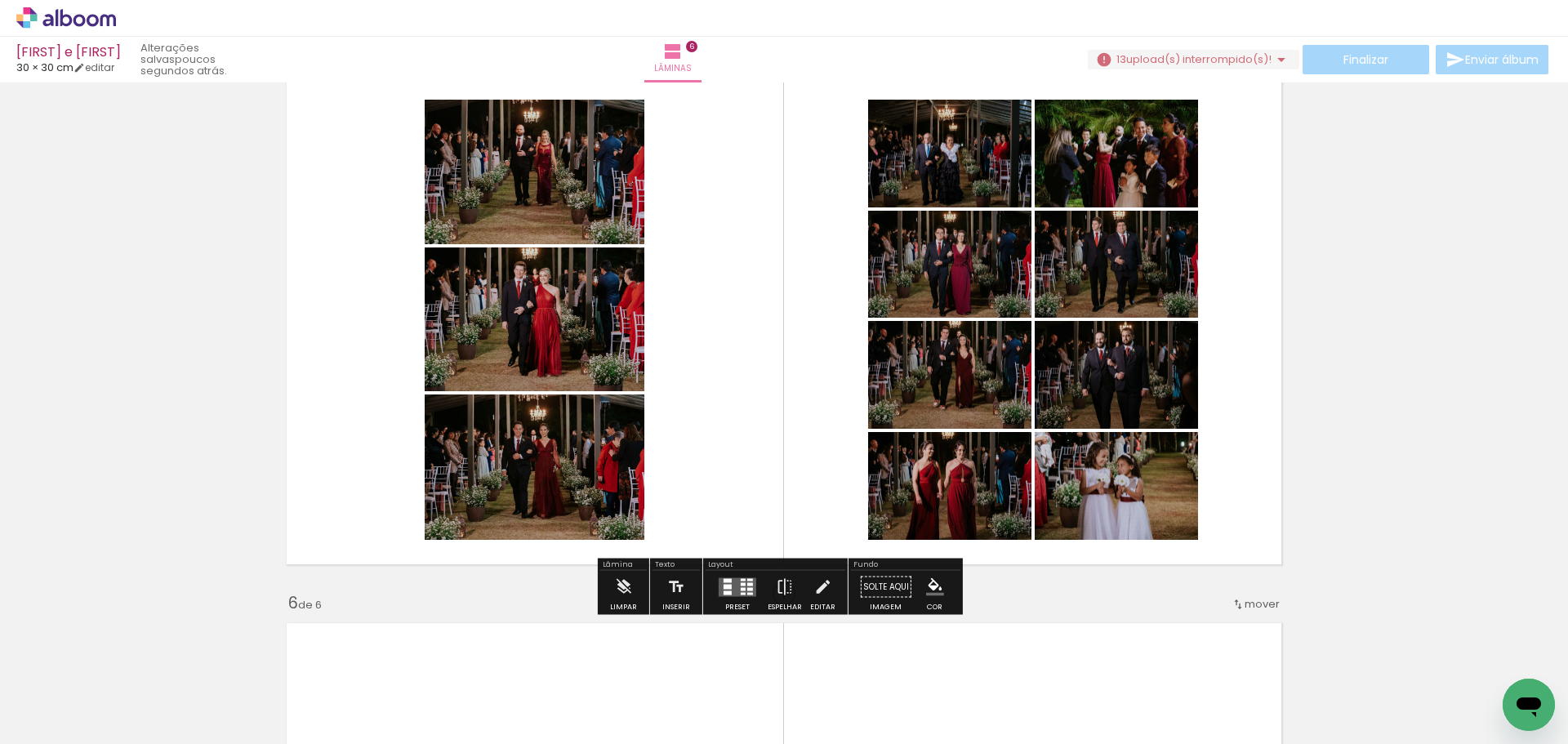 scroll, scrollTop: 2210, scrollLeft: 0, axis: vertical 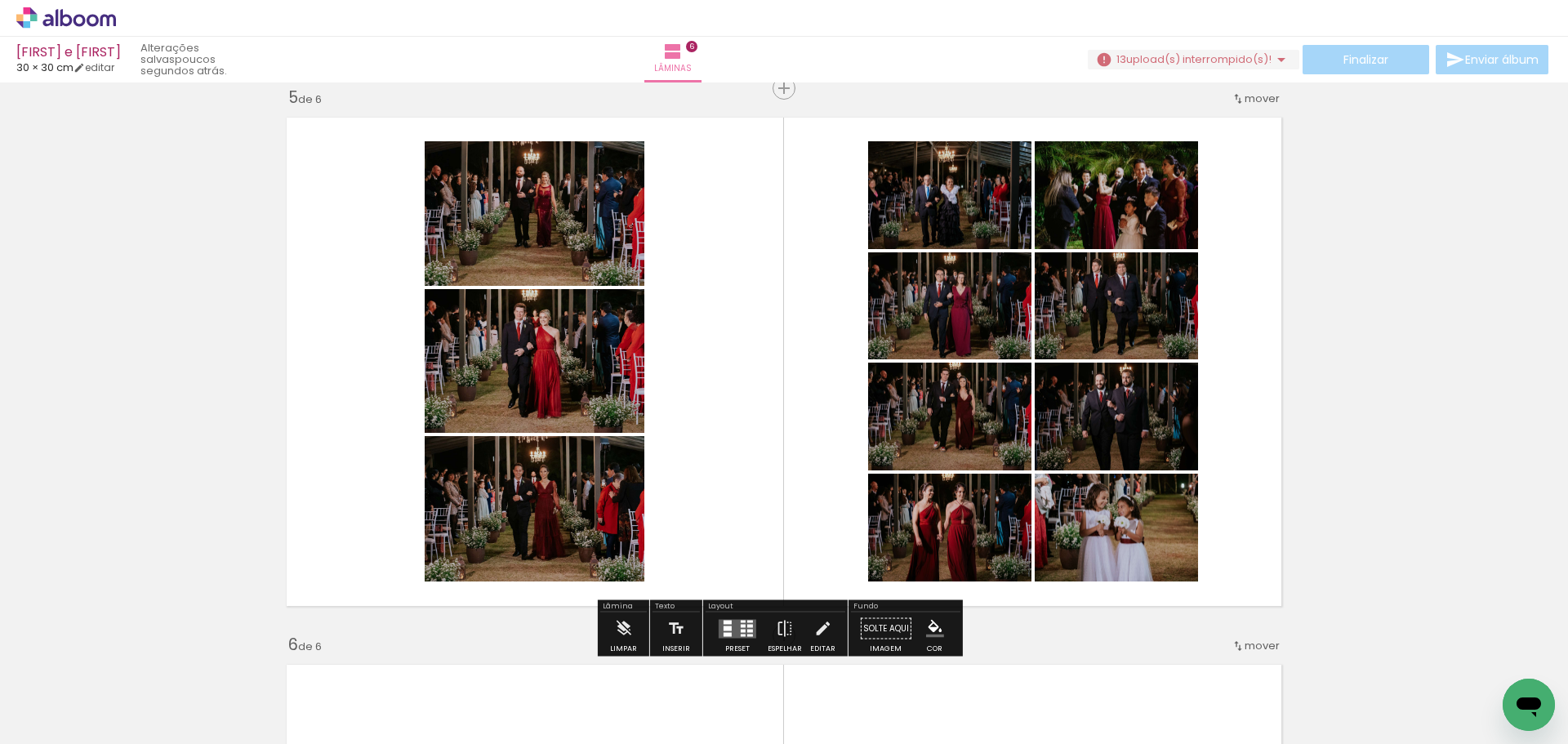 click at bounding box center [737, 628] 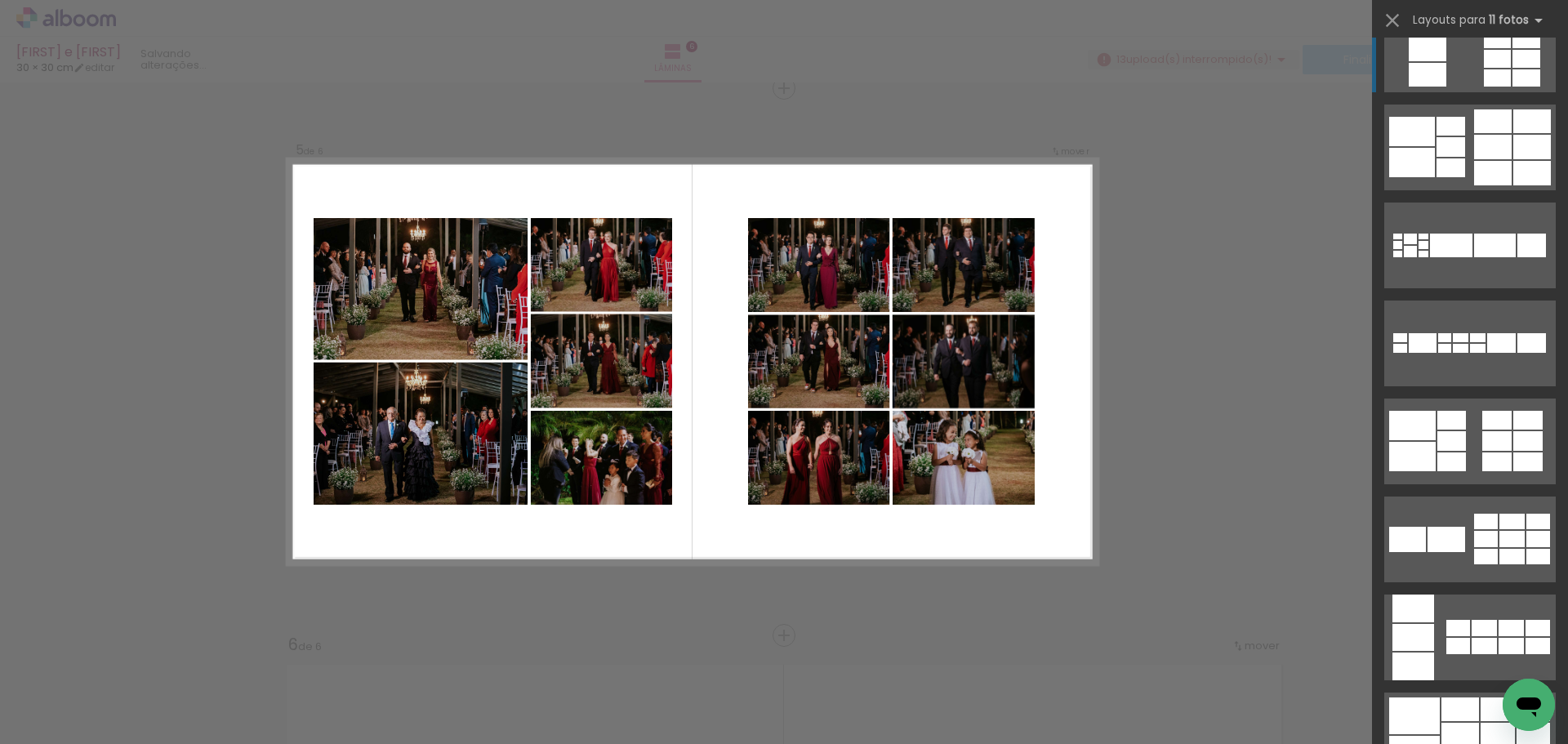 scroll, scrollTop: 0, scrollLeft: 0, axis: both 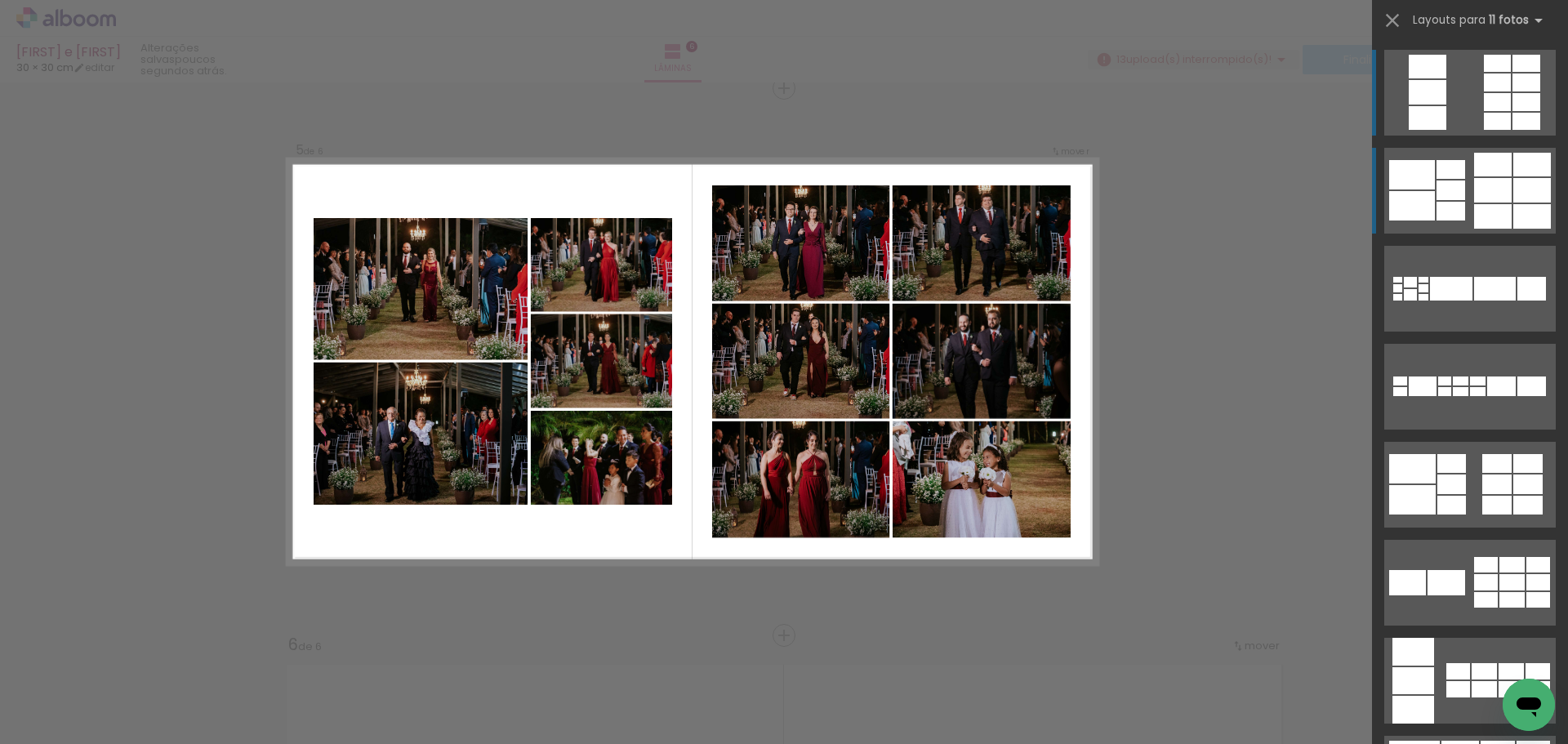 click at bounding box center (1493, 216) 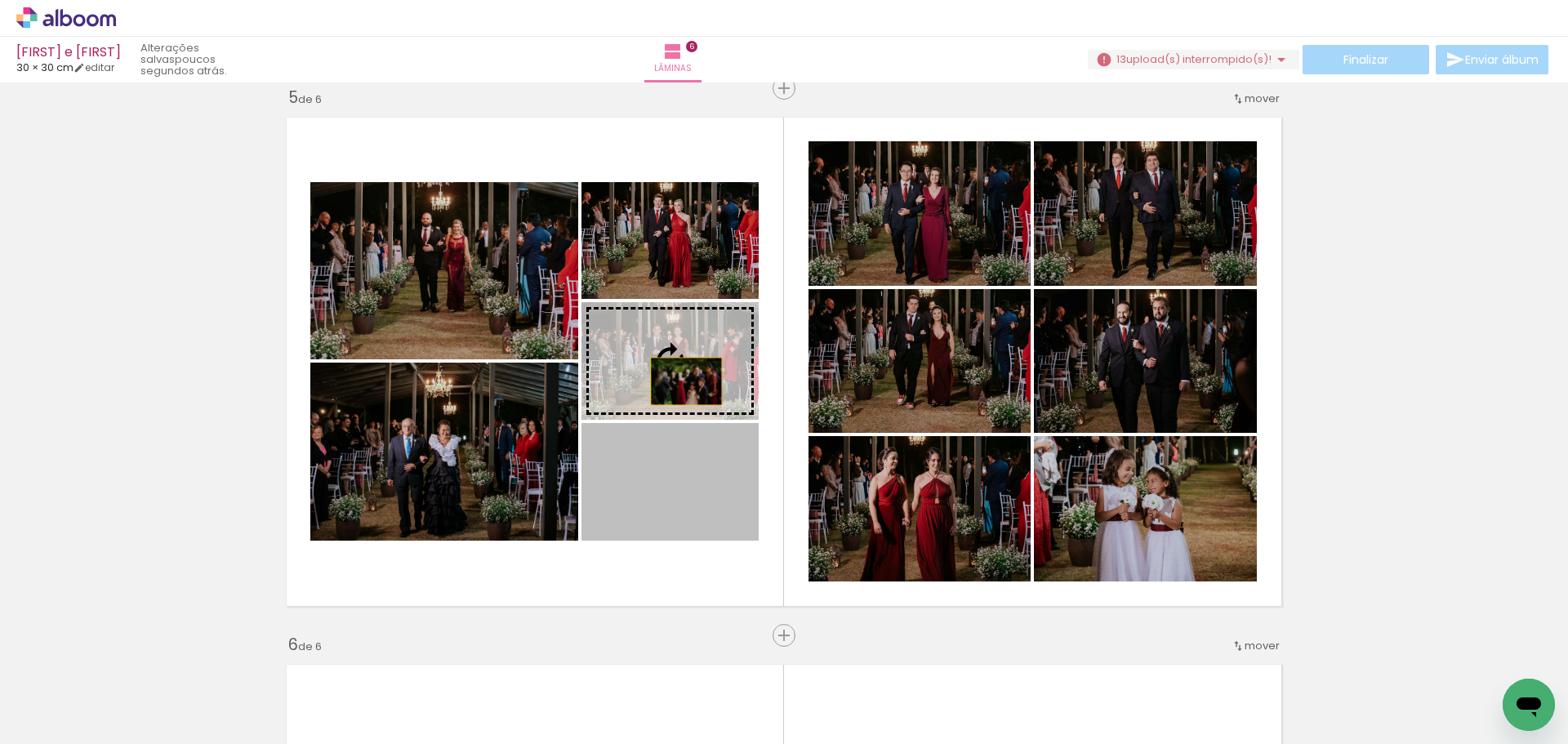 drag, startPoint x: 647, startPoint y: 511, endPoint x: 680, endPoint y: 381, distance: 134.1231 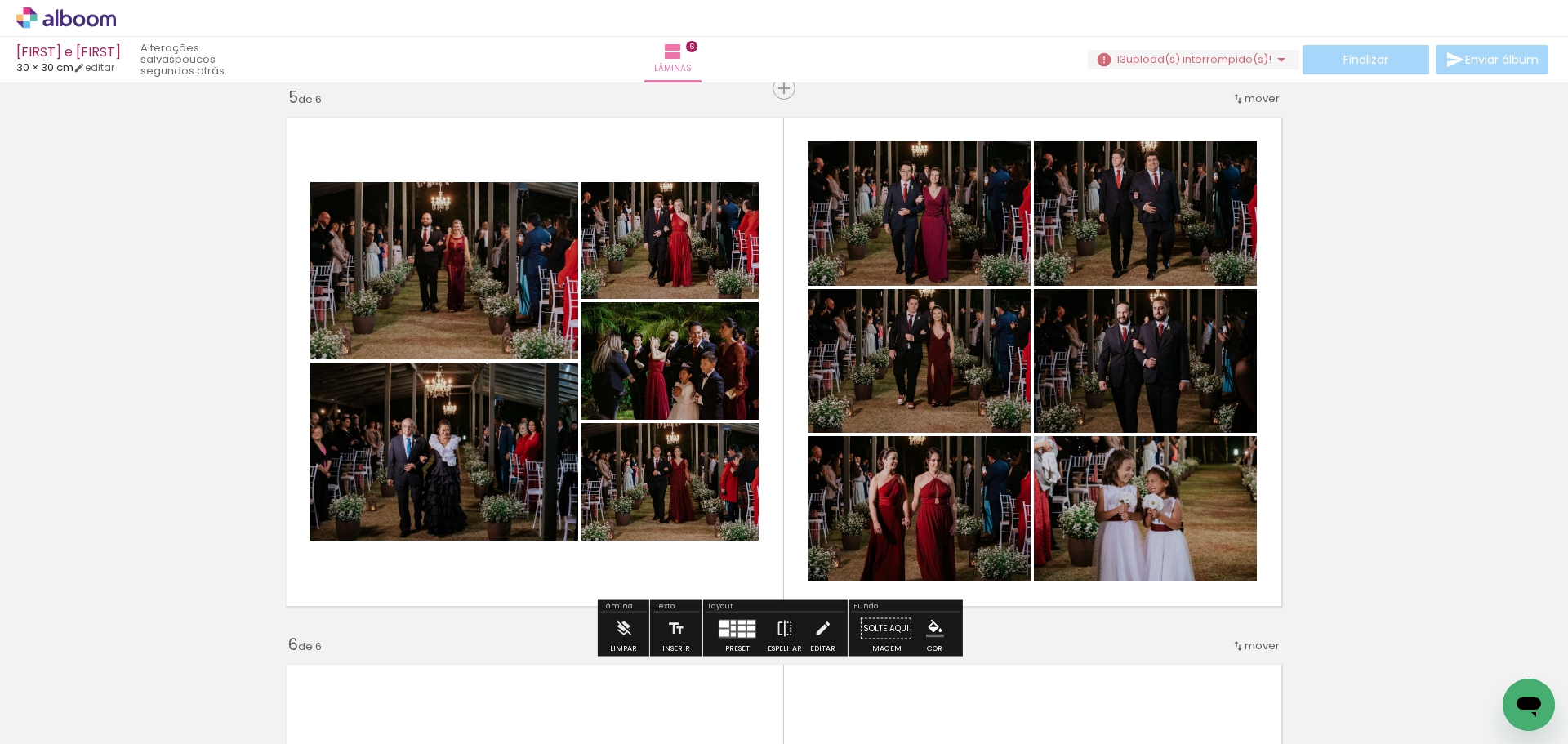 click 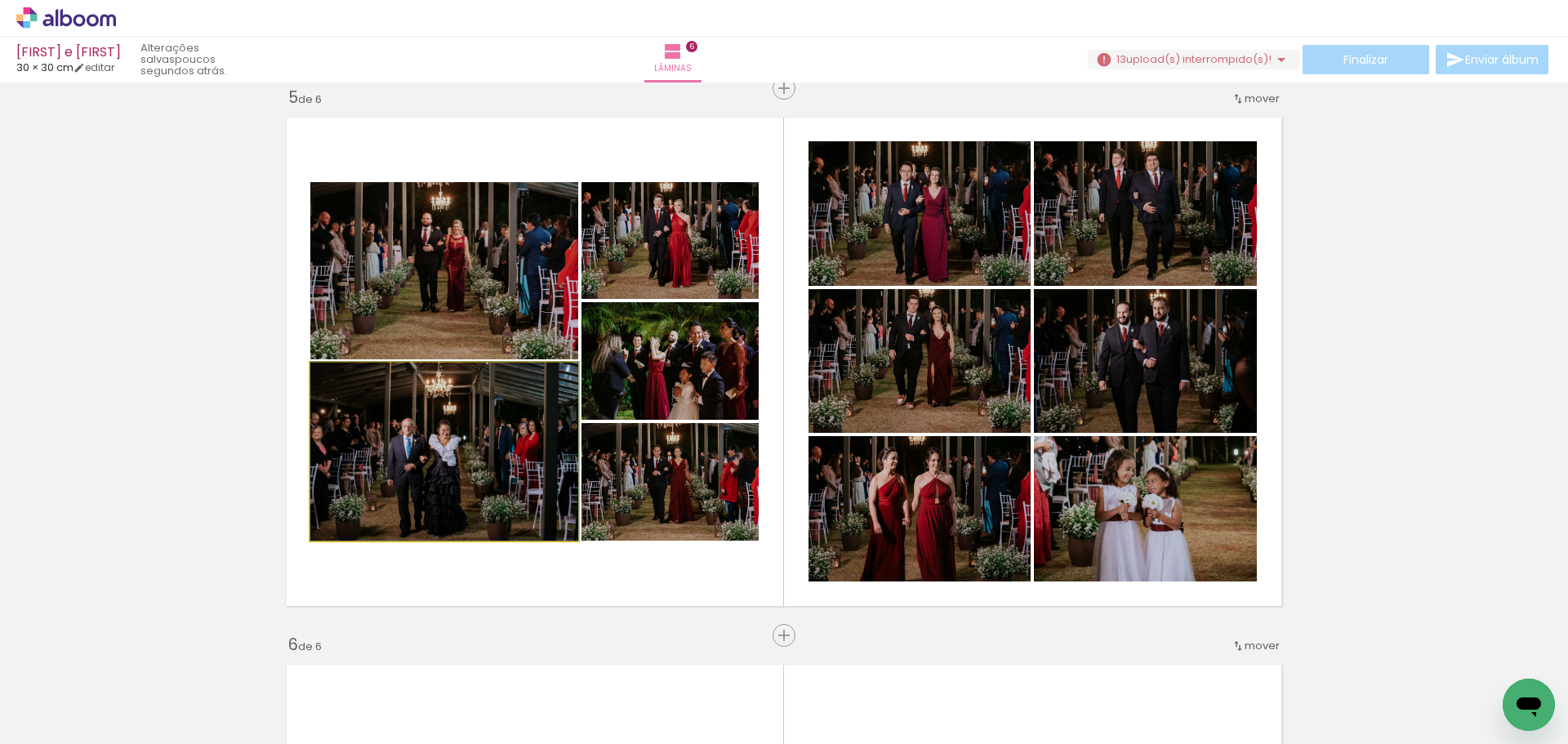 drag, startPoint x: 499, startPoint y: 494, endPoint x: 500, endPoint y: 484, distance: 10.0498756 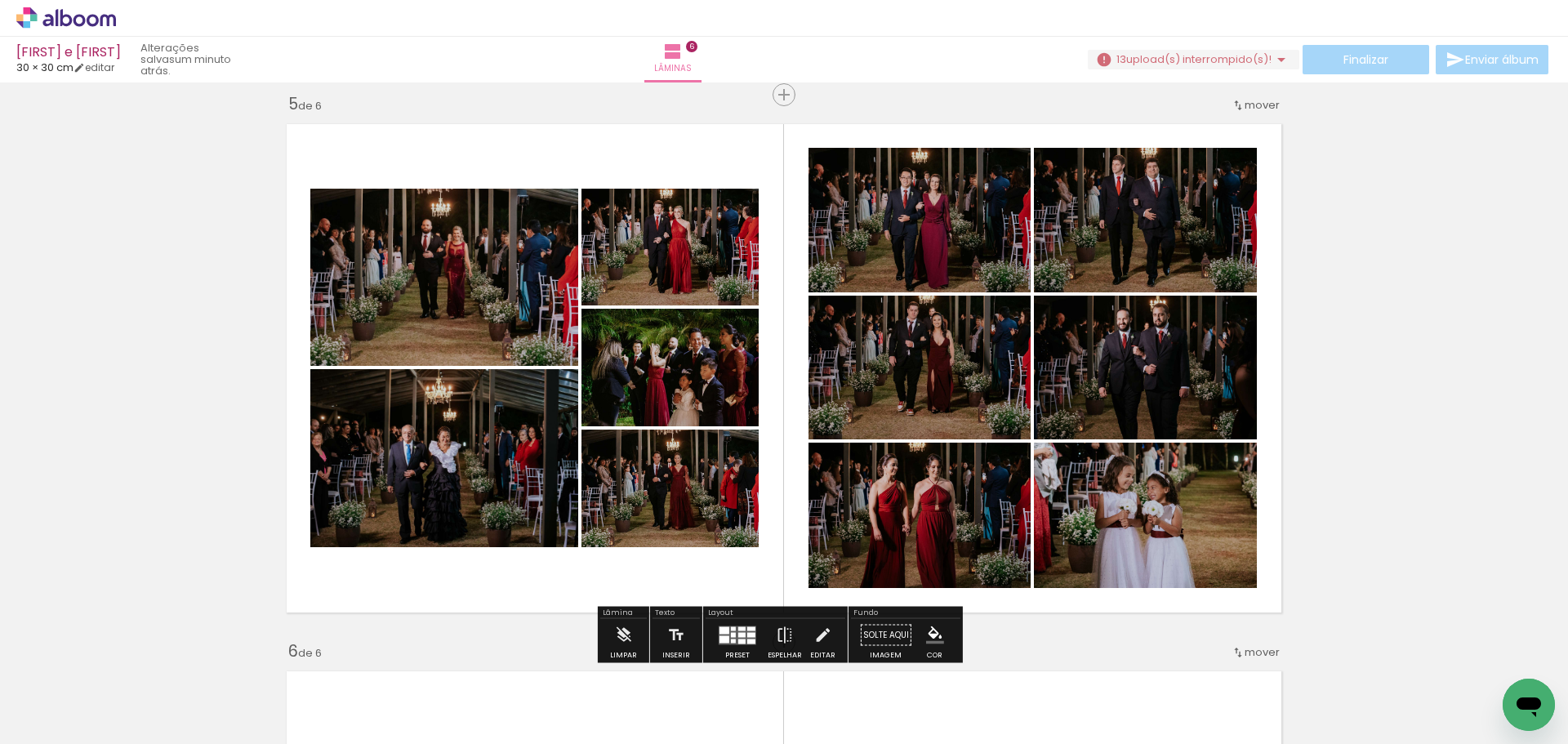 scroll, scrollTop: 2210, scrollLeft: 0, axis: vertical 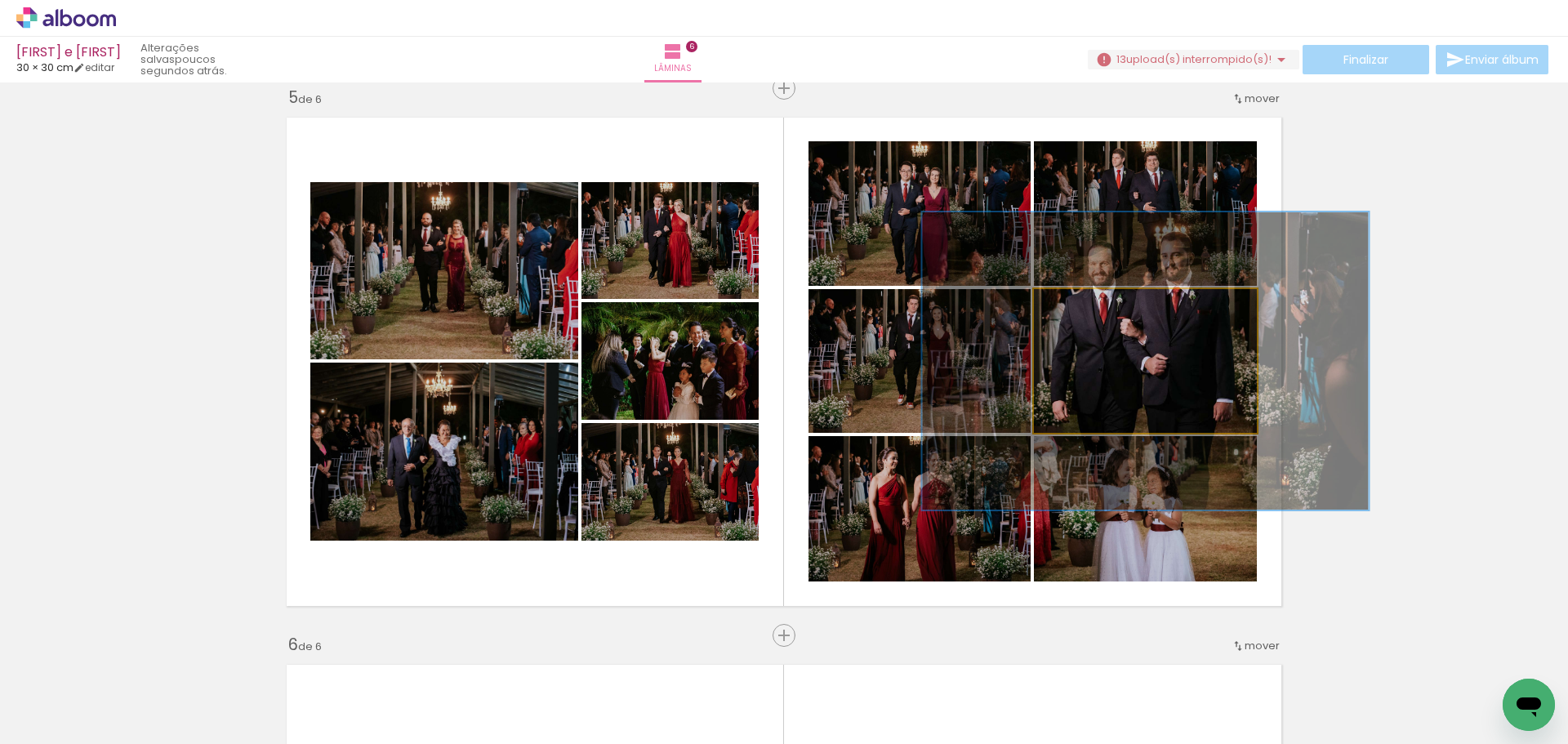 drag, startPoint x: 1085, startPoint y: 308, endPoint x: 1199, endPoint y: 307, distance: 114.00439 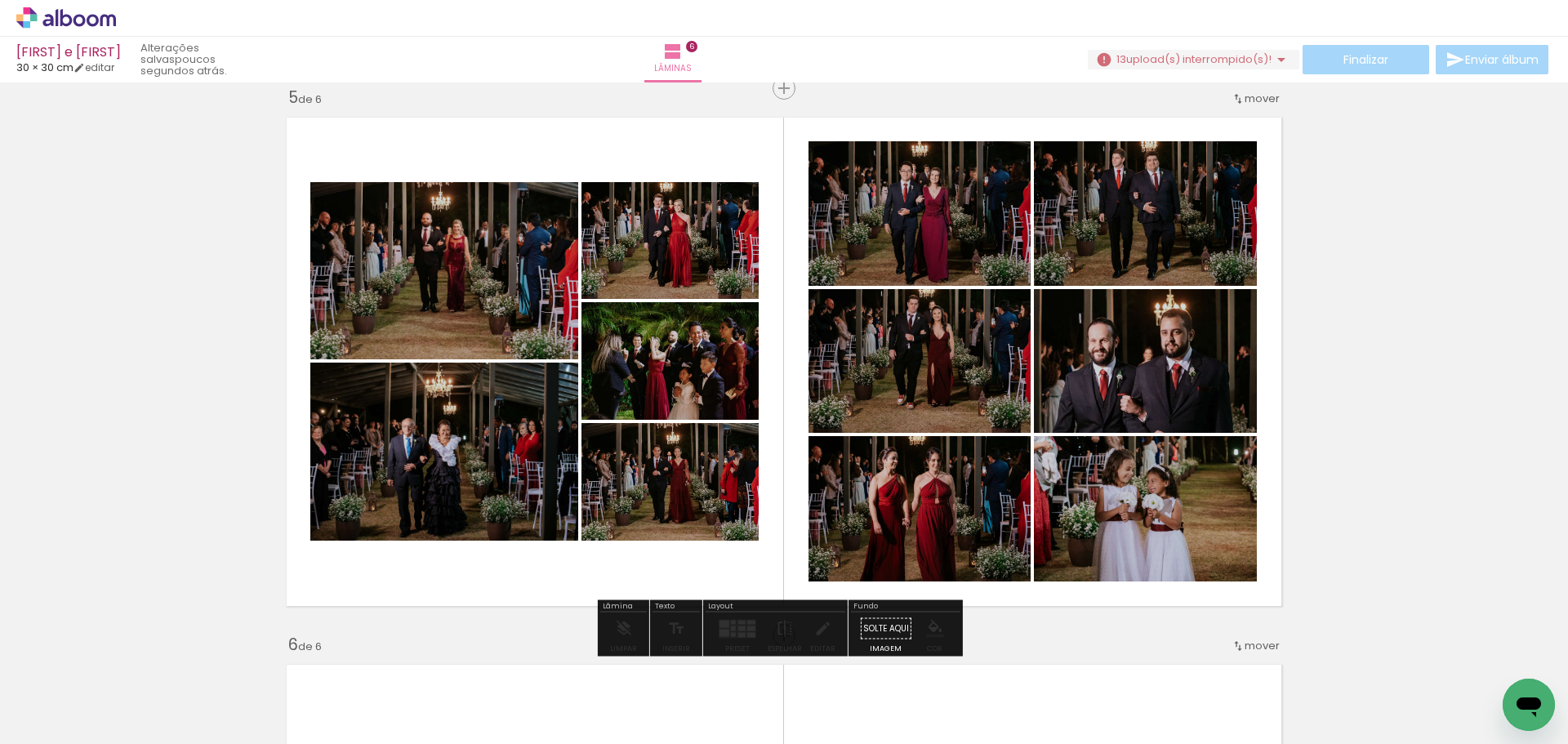 drag, startPoint x: 1196, startPoint y: 328, endPoint x: 1196, endPoint y: 426, distance: 98 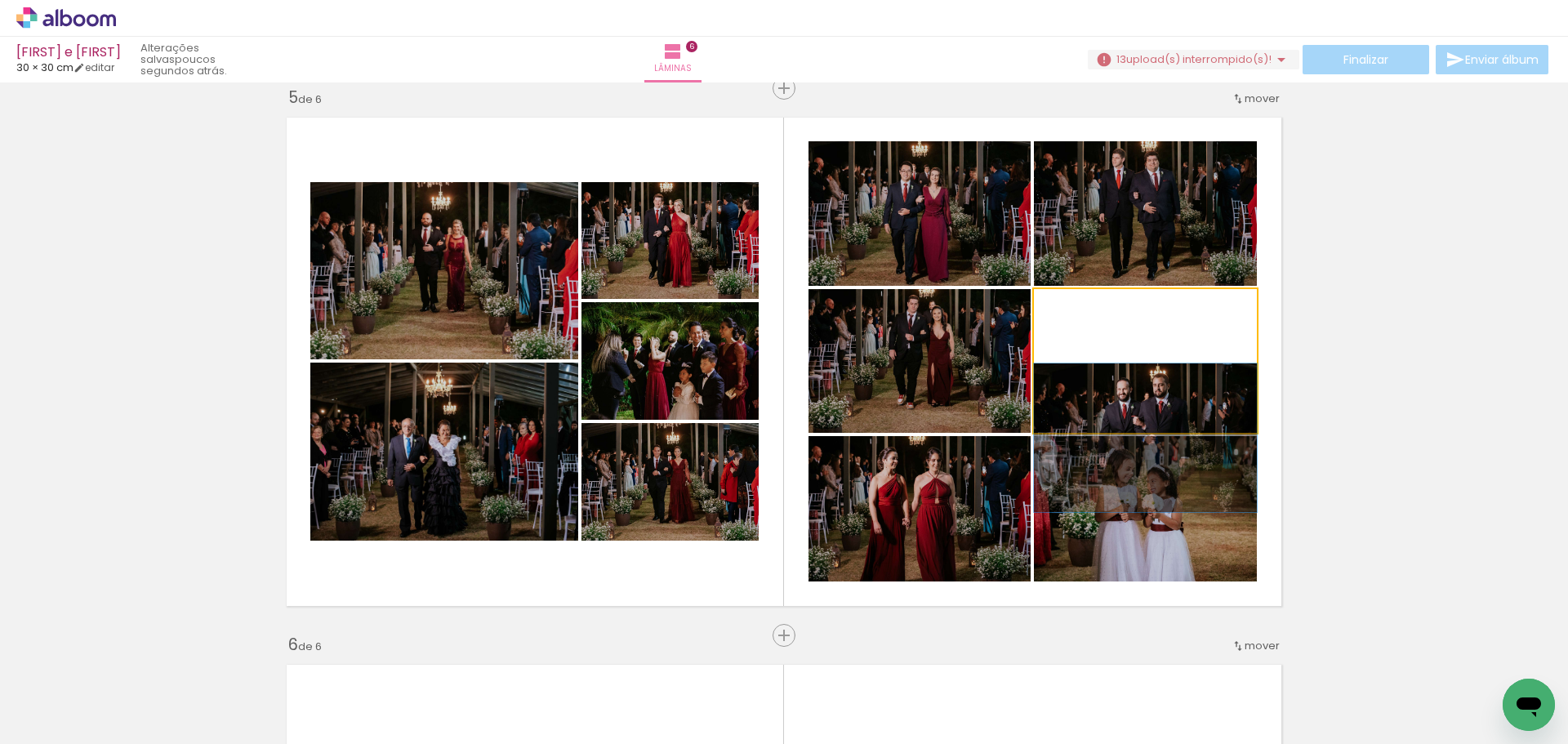 drag, startPoint x: 1119, startPoint y: 310, endPoint x: 971, endPoint y: 315, distance: 148.08444 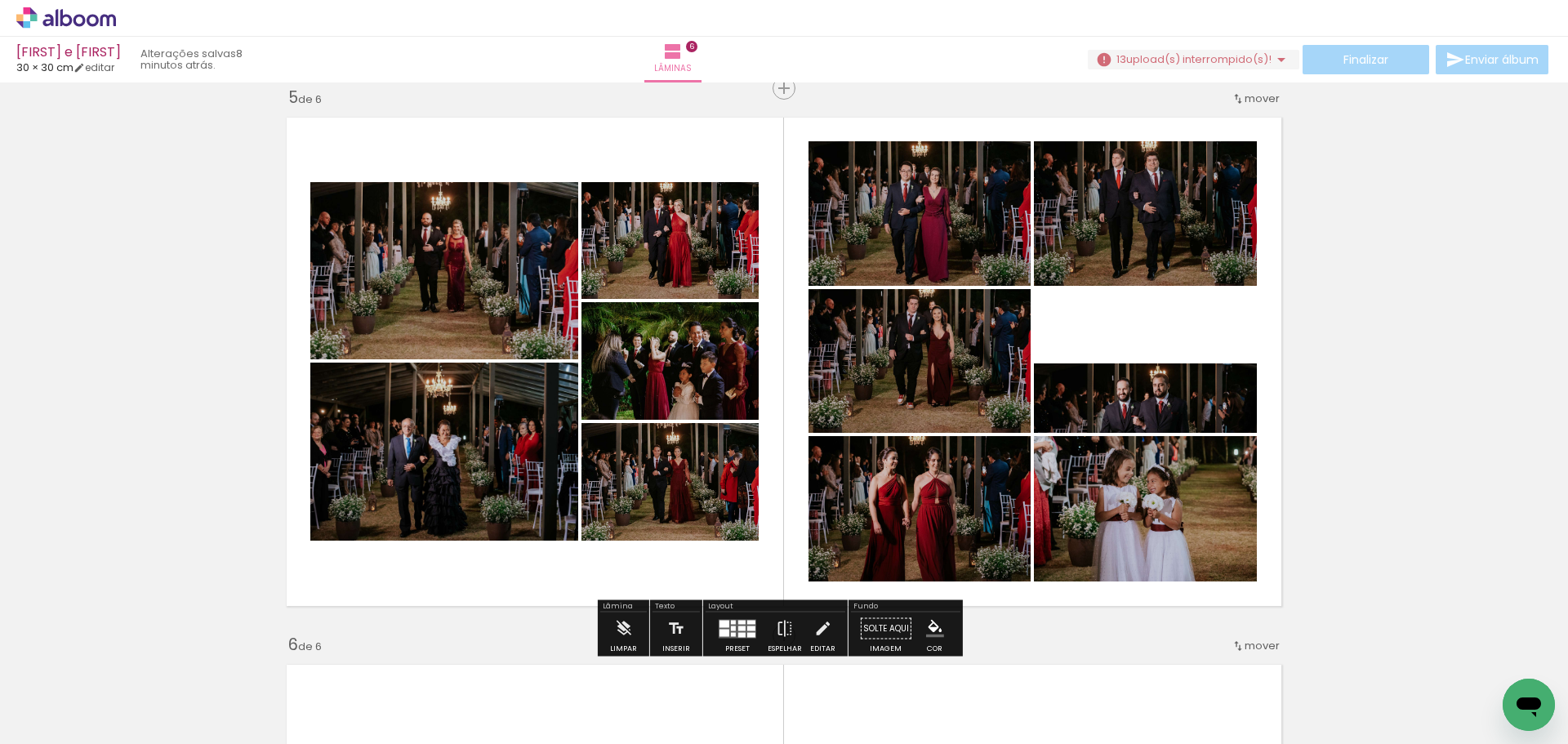click on "Inserir lâmina 1  de 6  Inserir lâmina 2  de 6  Inserir lâmina 3  de 6  Inserir lâmina 4  de 6  Inserir lâmina 5  de 6  Inserir lâmina 6  de 6" at bounding box center (784, -207) 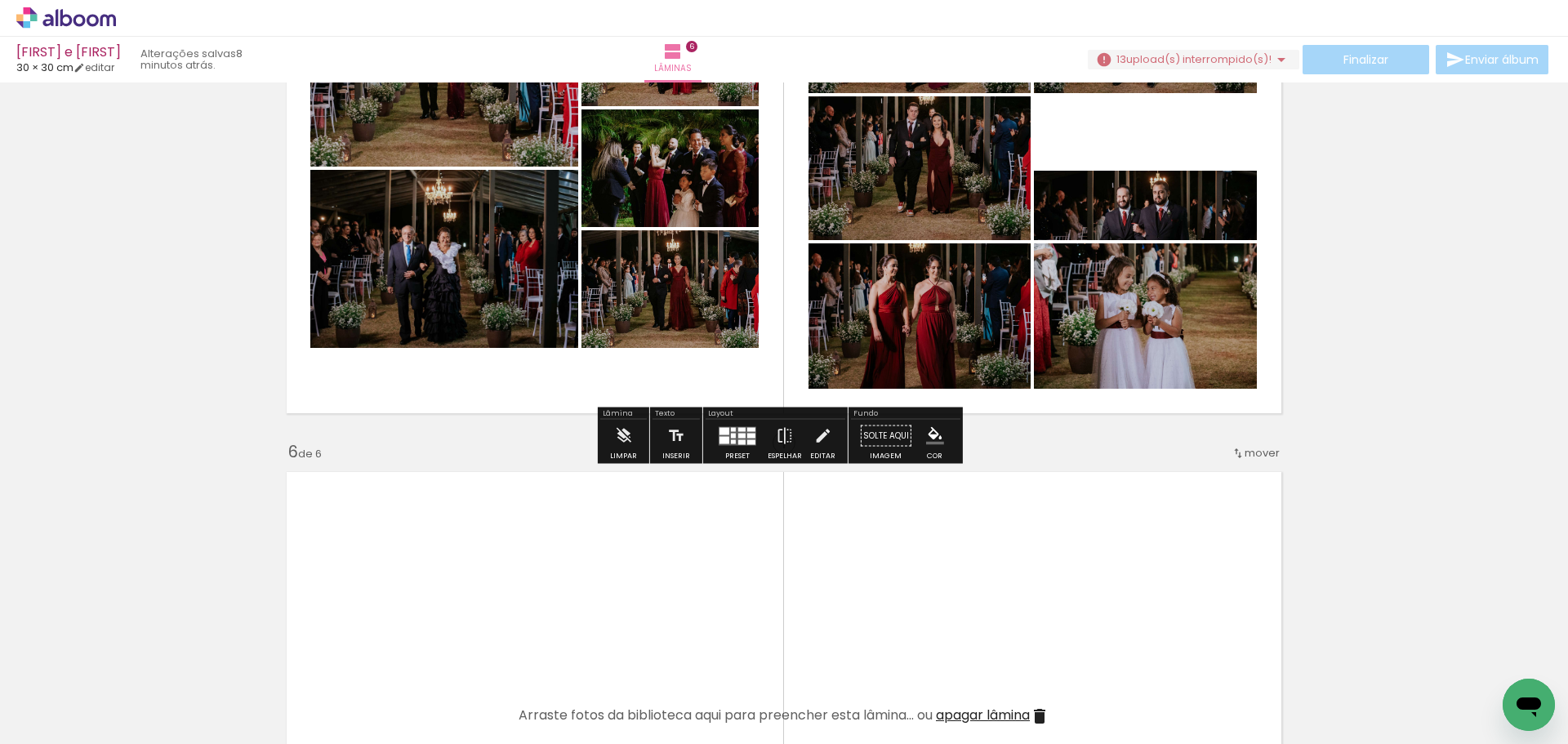 scroll, scrollTop: 2373, scrollLeft: 0, axis: vertical 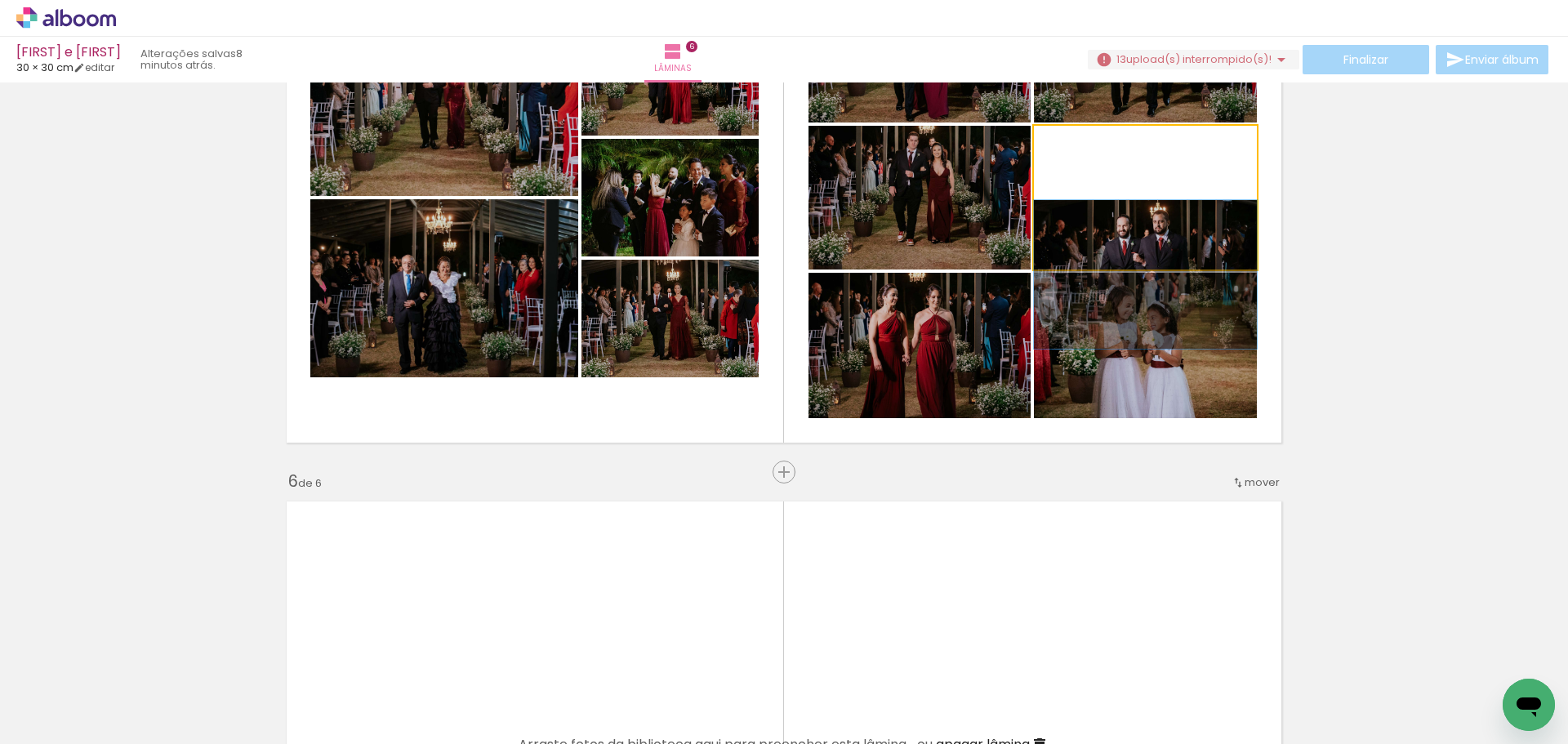 click 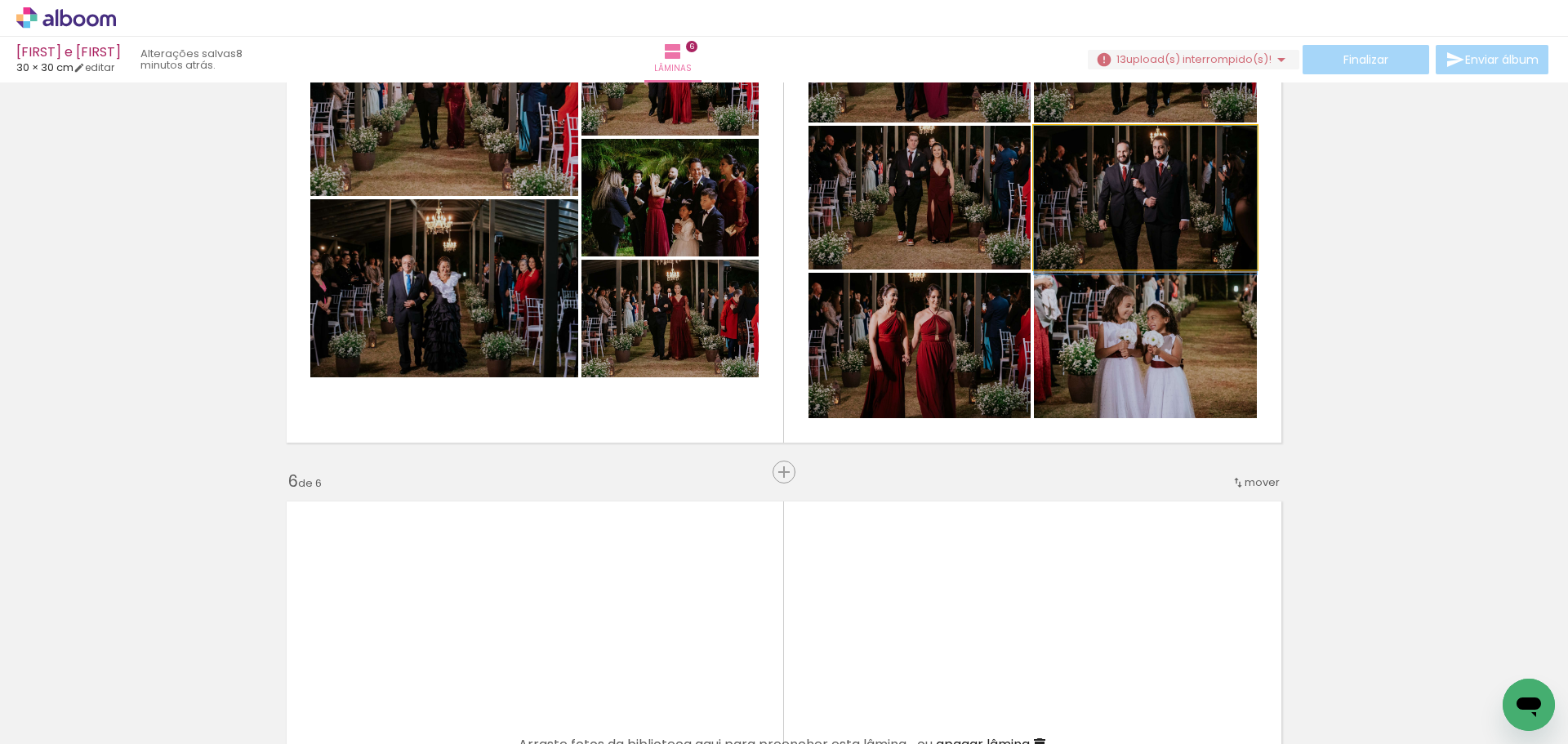 drag, startPoint x: 1134, startPoint y: 246, endPoint x: 1133, endPoint y: 237, distance: 9.05539 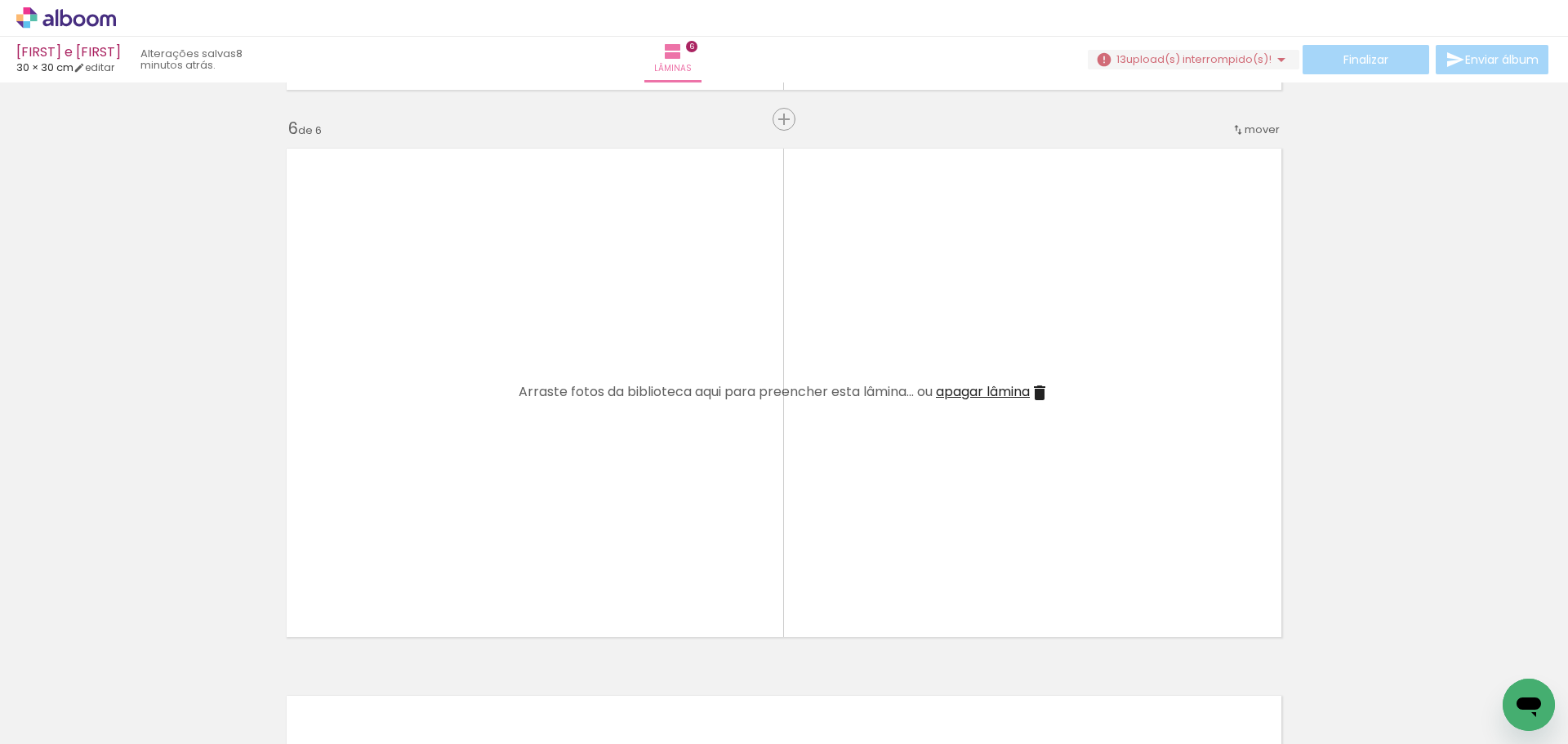 scroll, scrollTop: 2782, scrollLeft: 0, axis: vertical 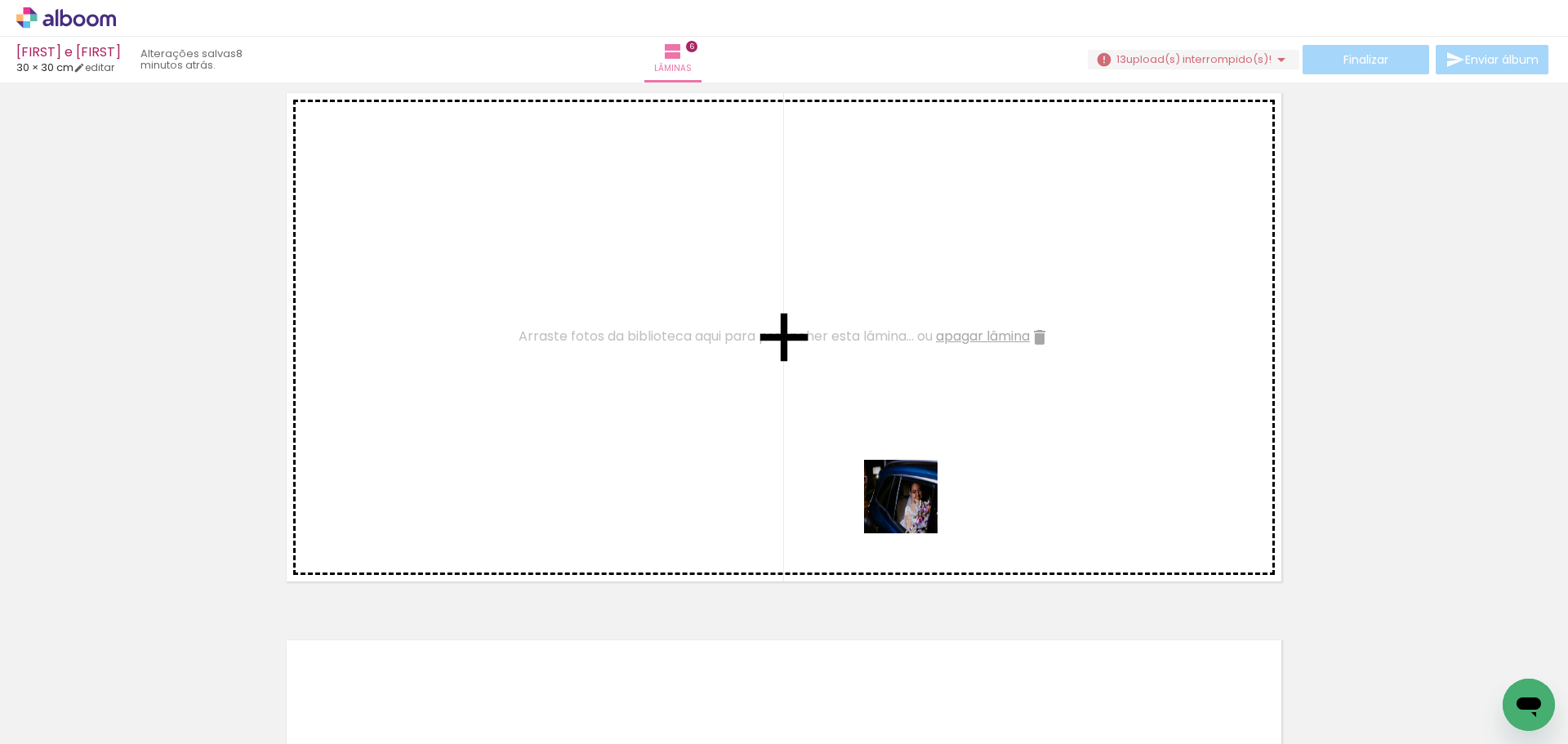 drag, startPoint x: 1069, startPoint y: 700, endPoint x: 1000, endPoint y: 601, distance: 120.67311 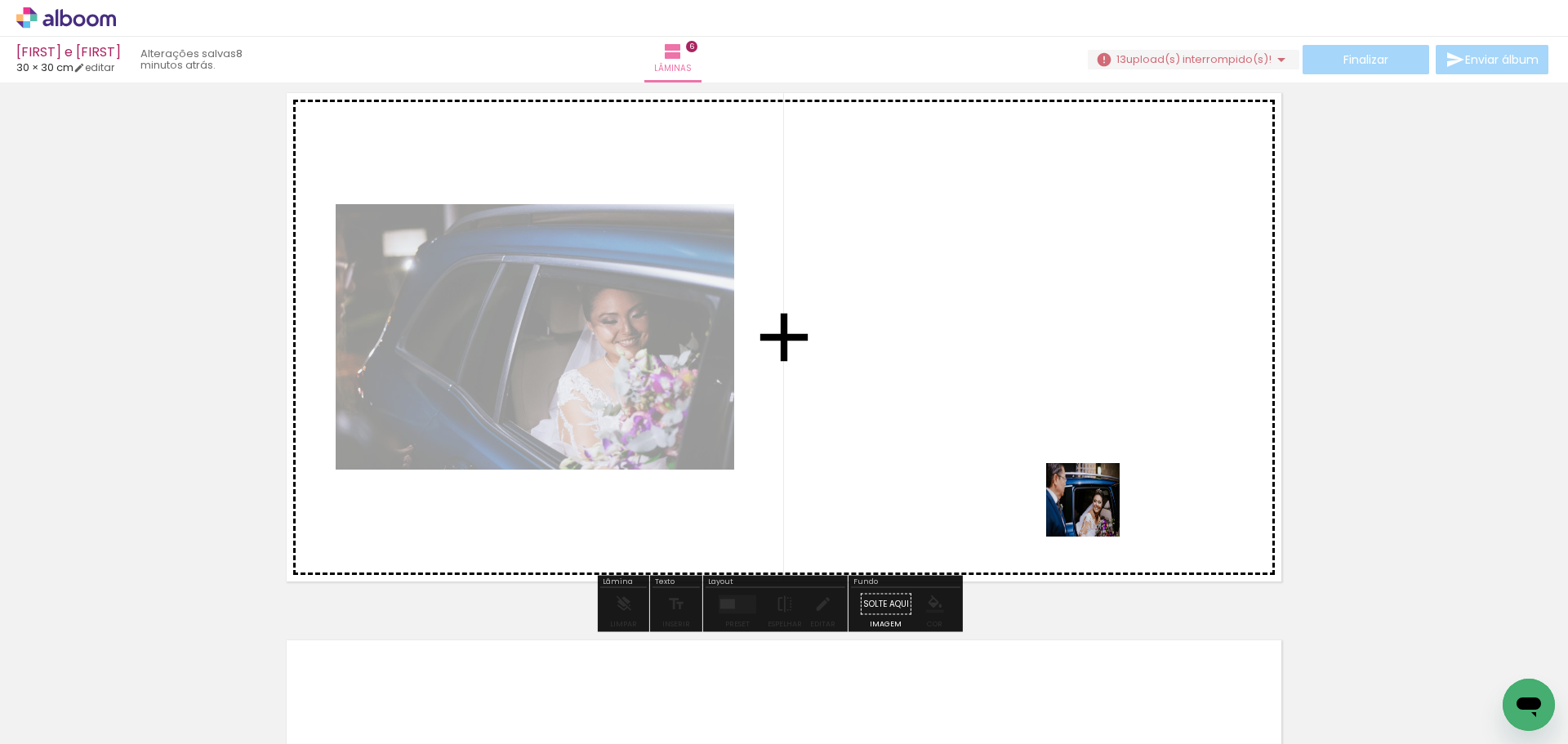 drag, startPoint x: 1177, startPoint y: 702, endPoint x: 1083, endPoint y: 483, distance: 238.32121 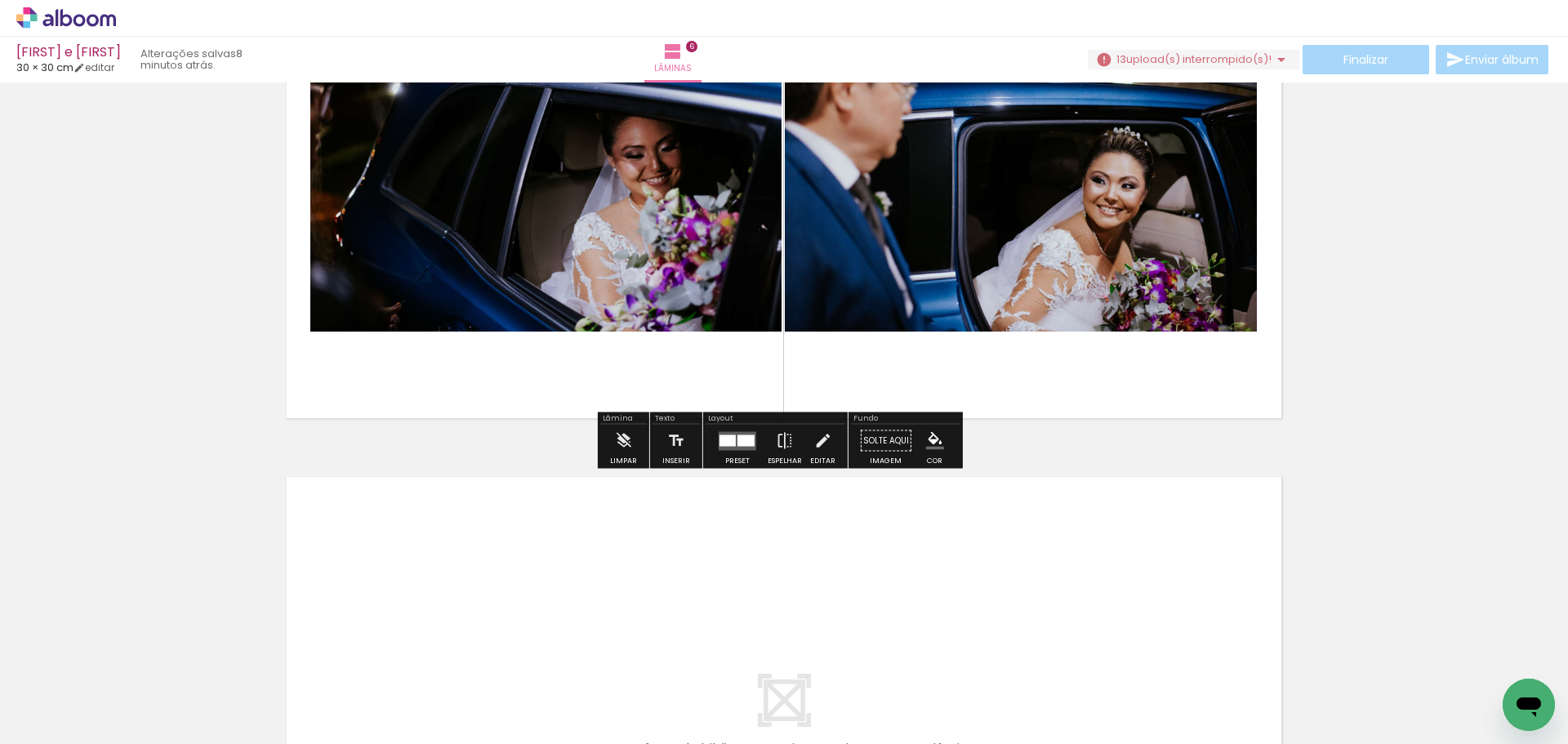 scroll, scrollTop: 3190, scrollLeft: 0, axis: vertical 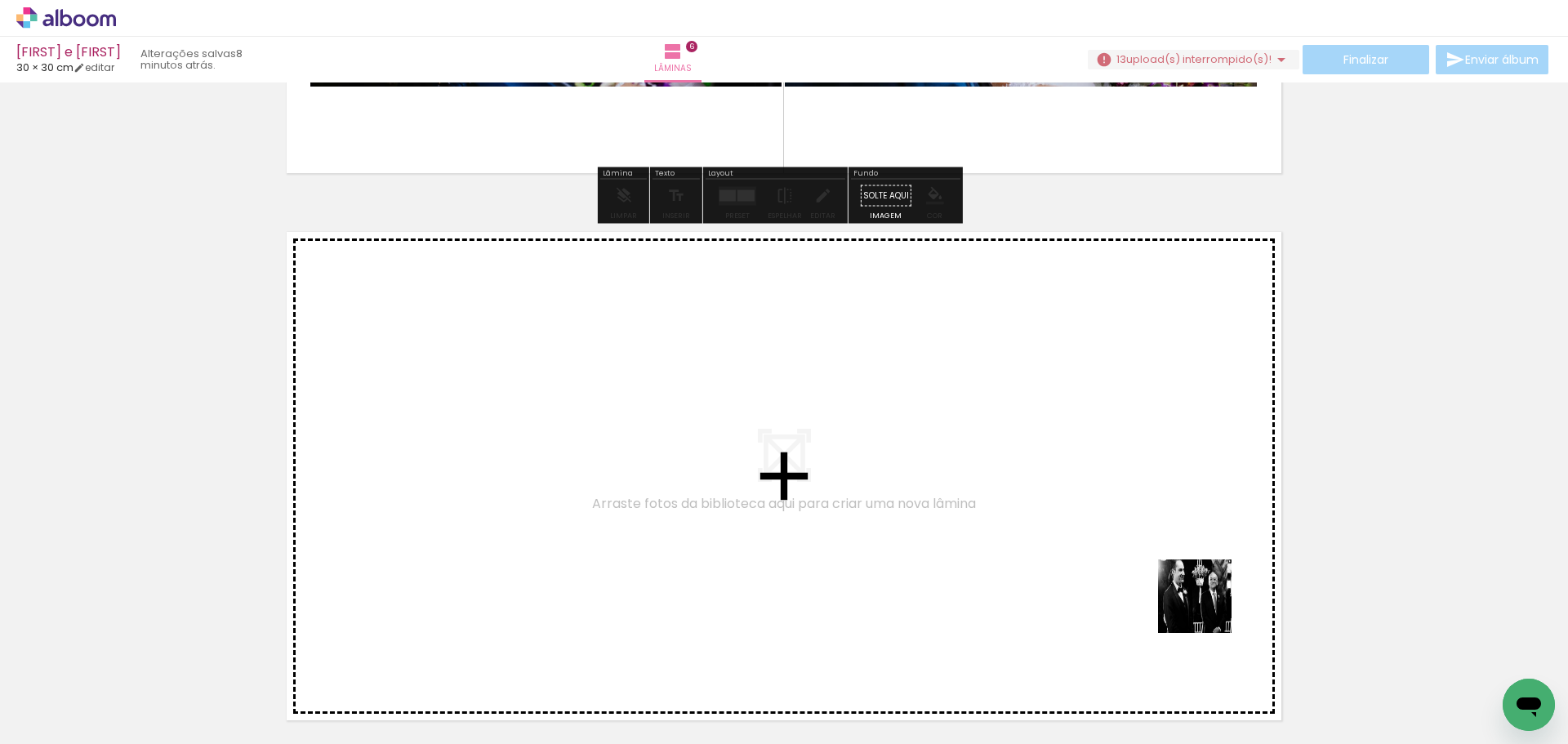 drag, startPoint x: 1272, startPoint y: 685, endPoint x: 1108, endPoint y: 504, distance: 244.24782 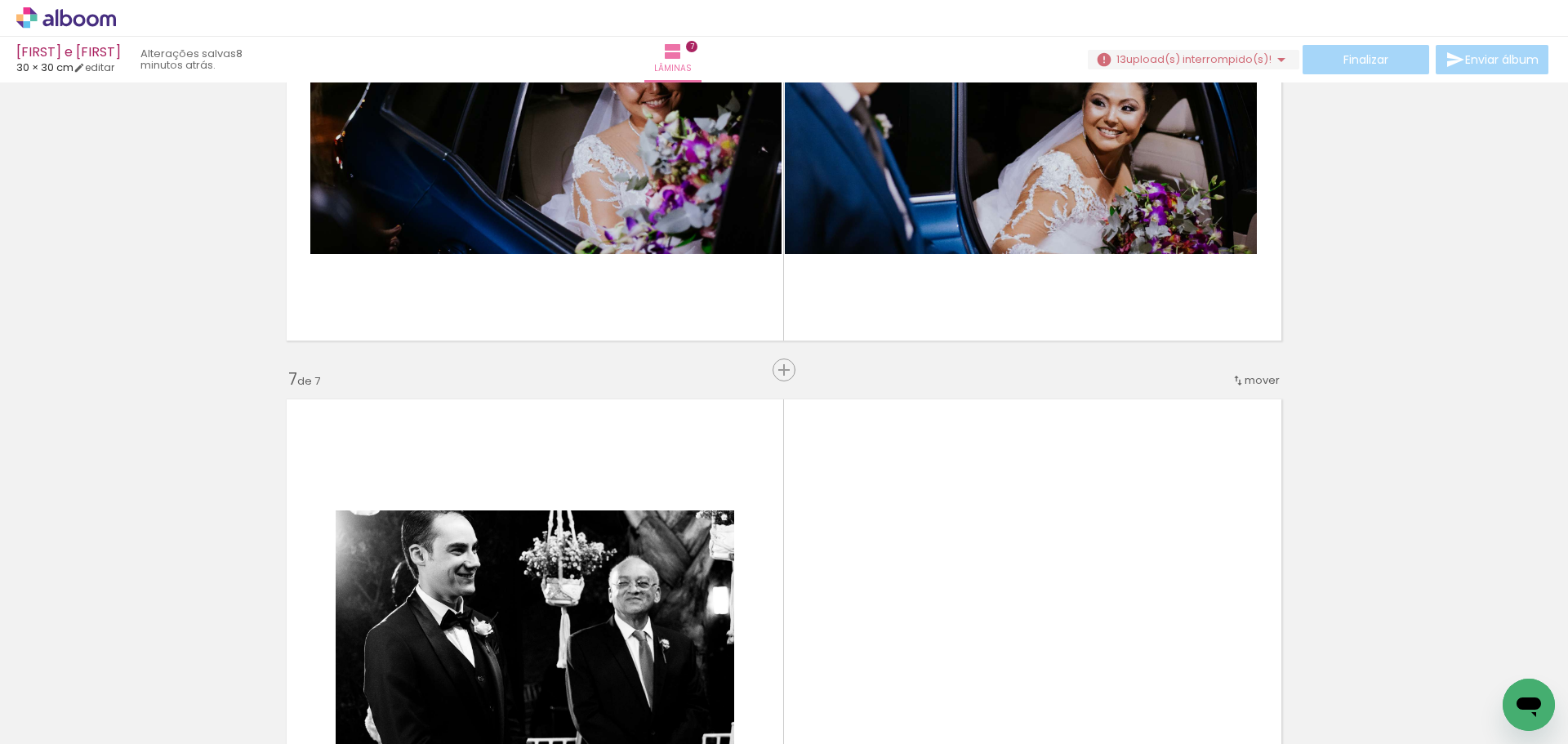 scroll, scrollTop: 3141, scrollLeft: 0, axis: vertical 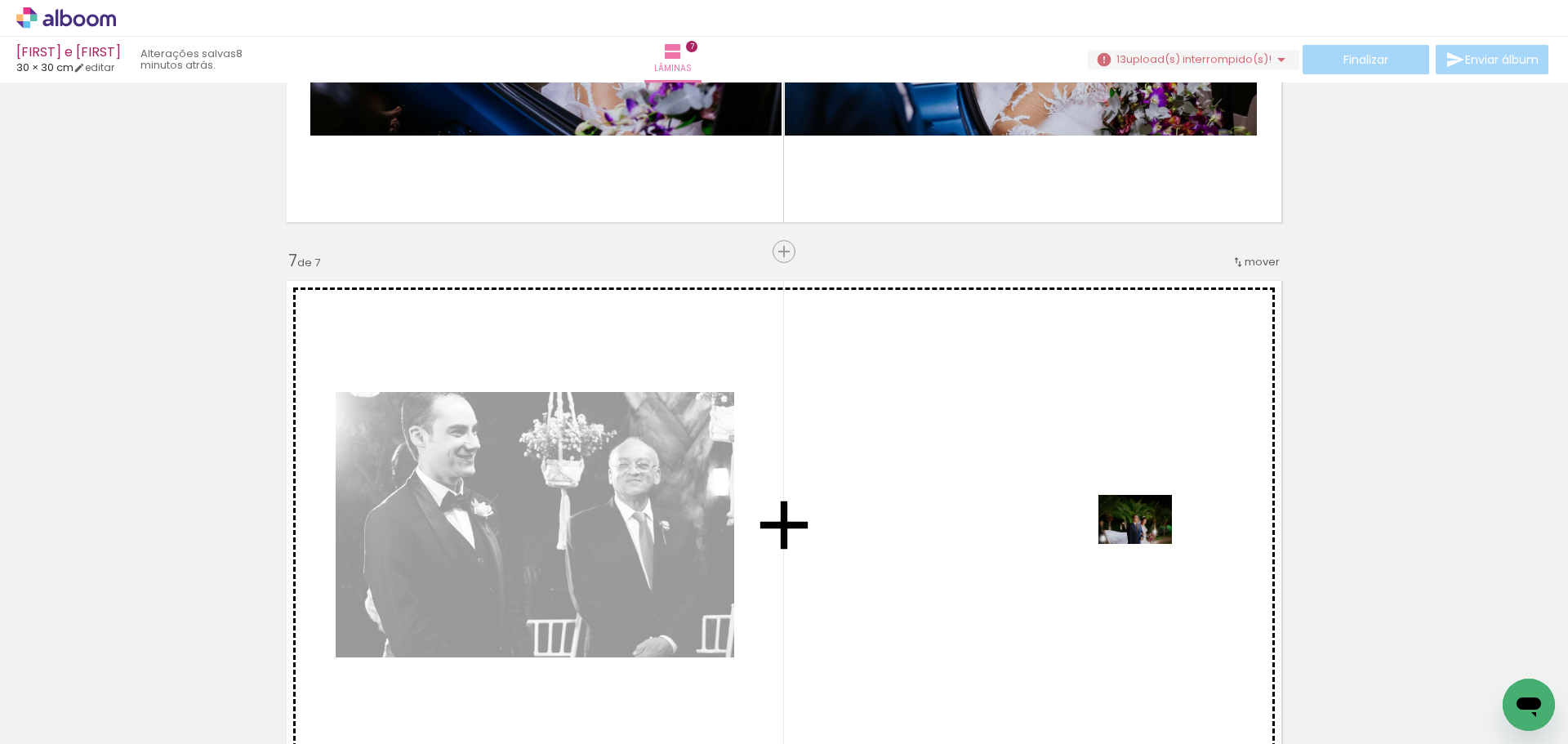 drag, startPoint x: 1351, startPoint y: 702, endPoint x: 1147, endPoint y: 543, distance: 258.64454 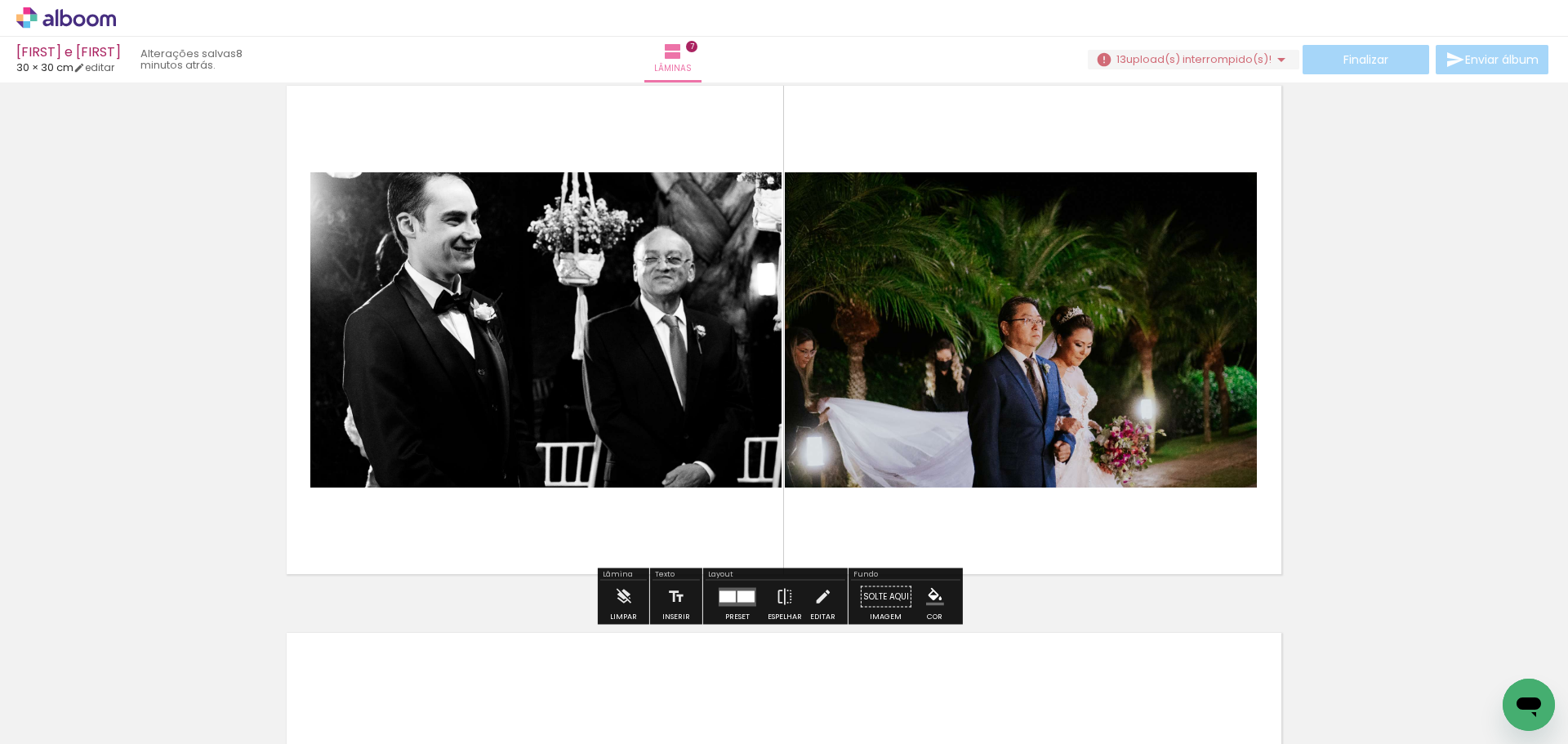 scroll, scrollTop: 3386, scrollLeft: 0, axis: vertical 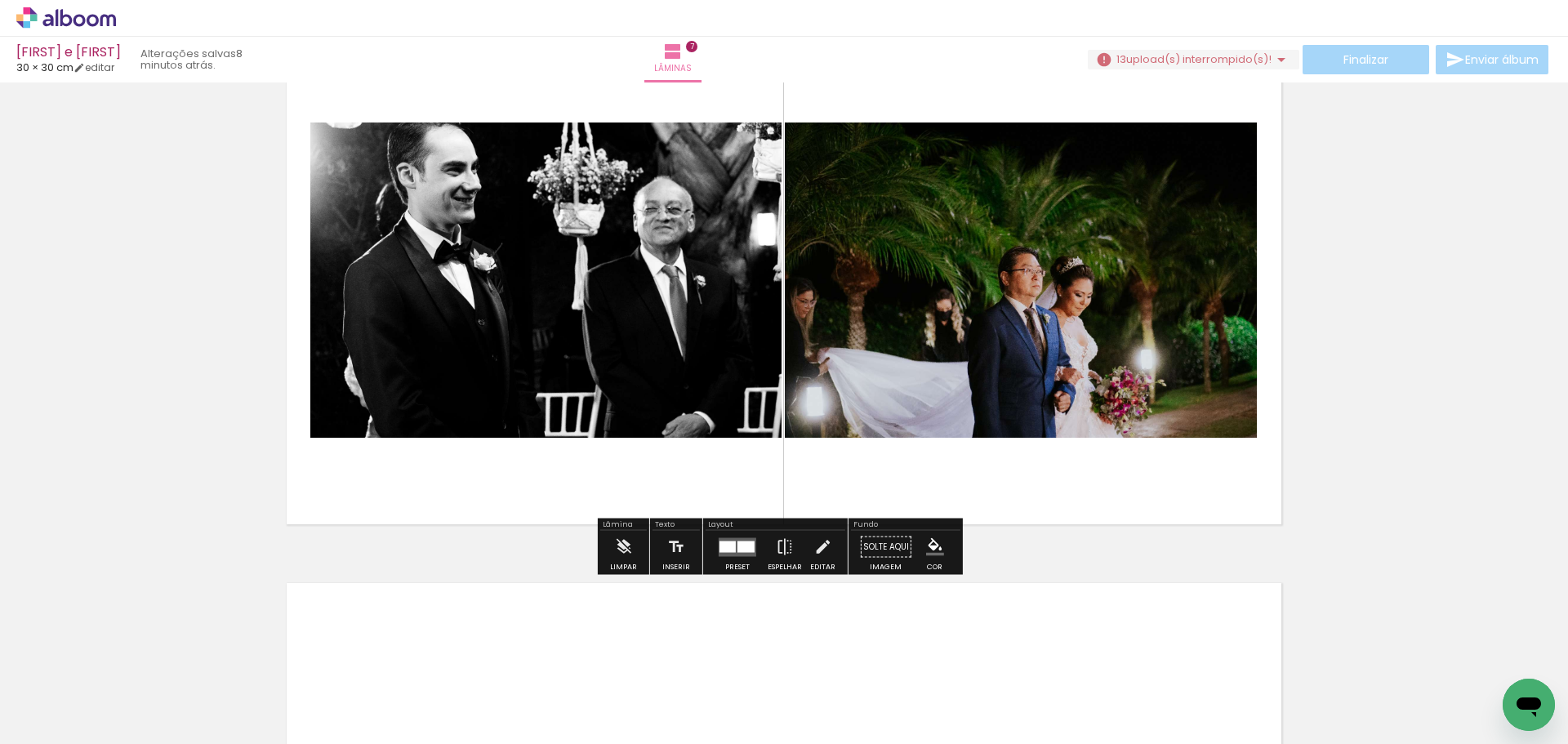 click at bounding box center [-582, 689] 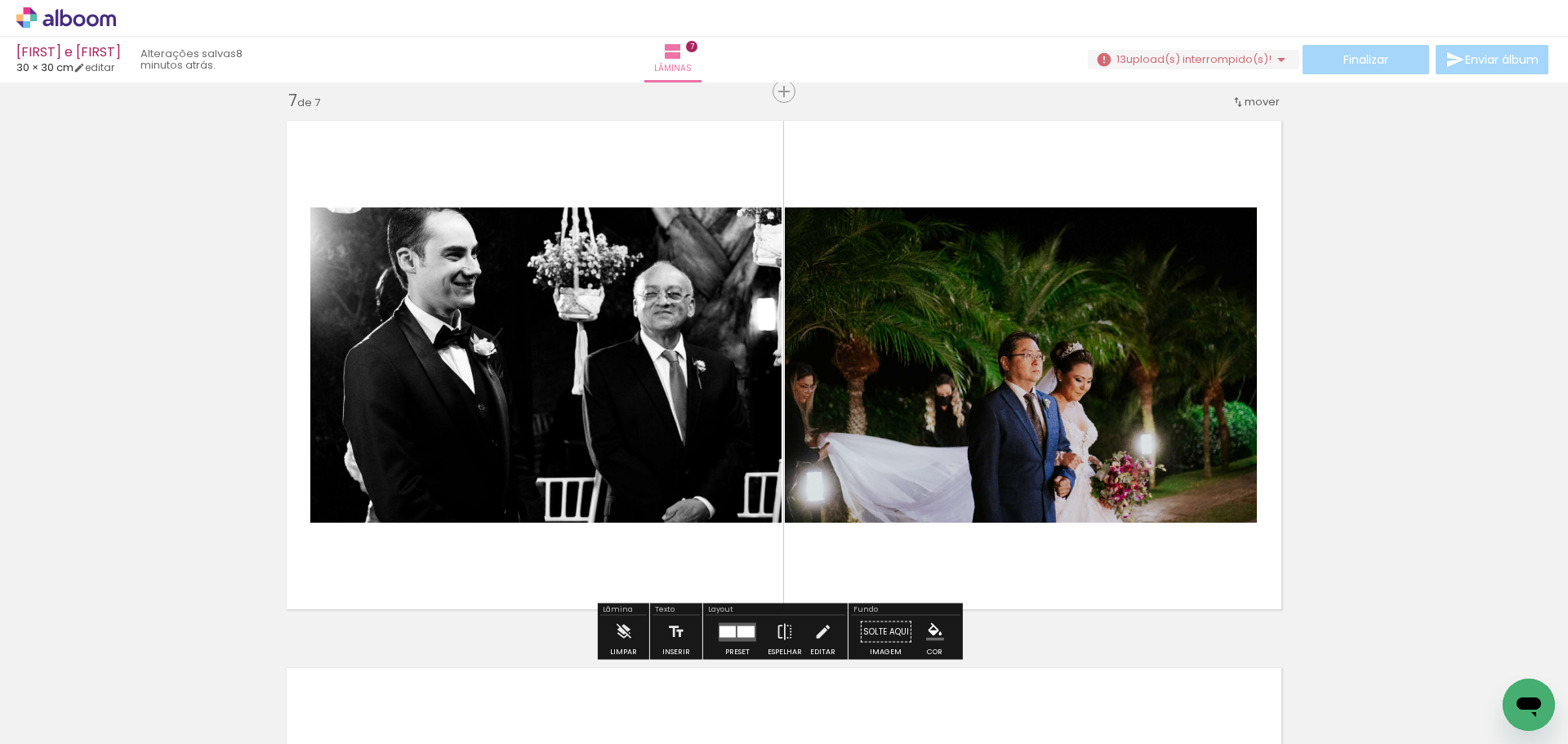 scroll, scrollTop: 3223, scrollLeft: 0, axis: vertical 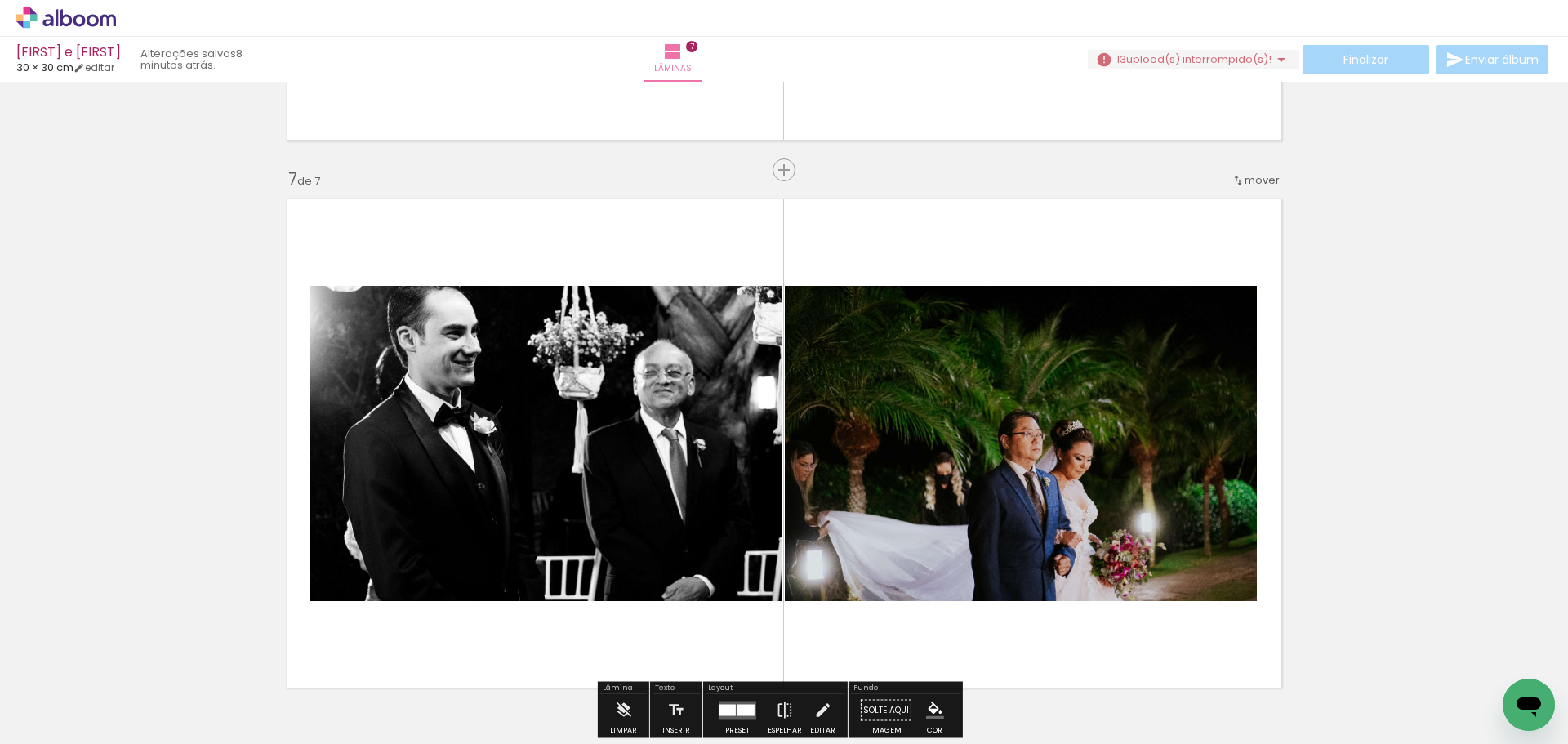 click 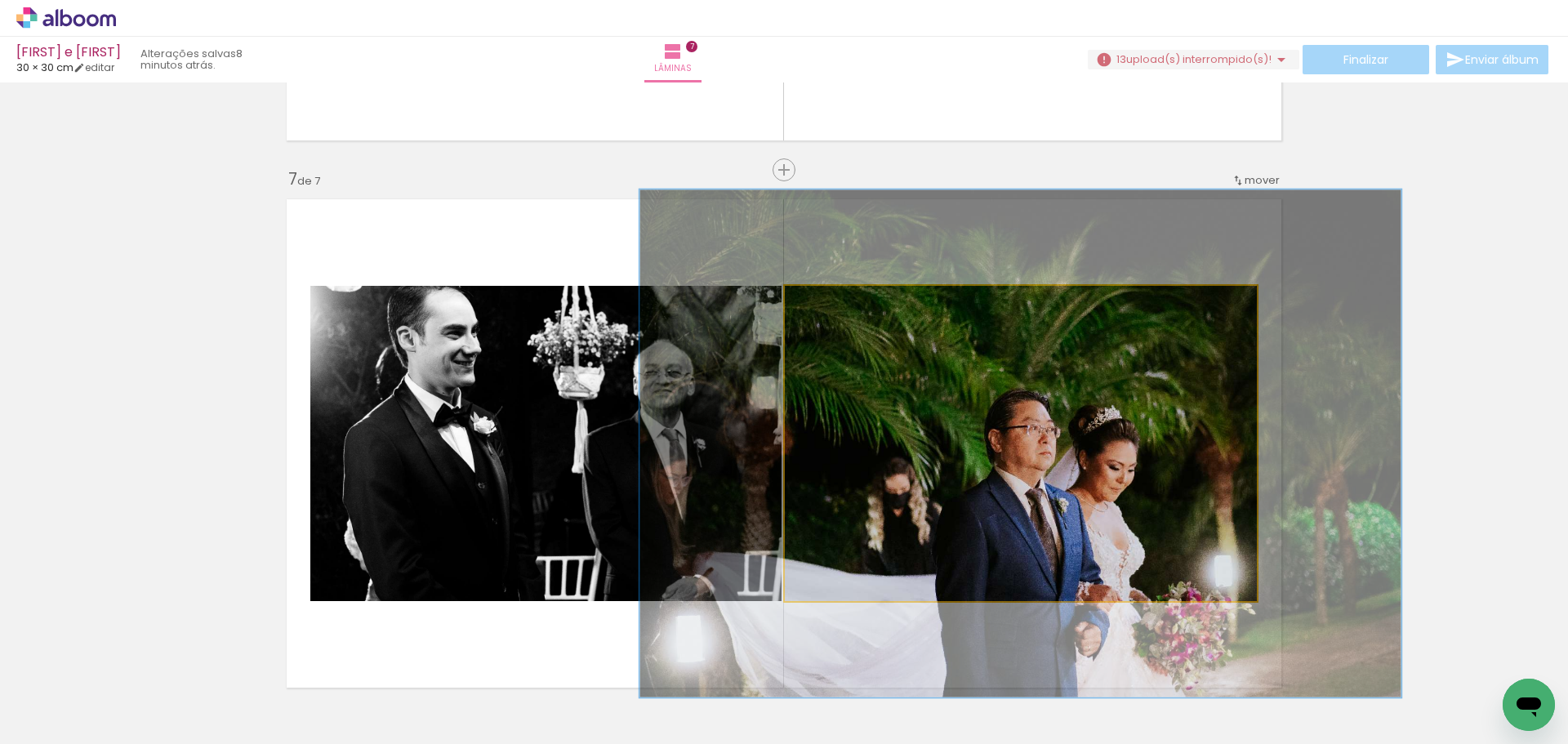 drag, startPoint x: 824, startPoint y: 305, endPoint x: 864, endPoint y: 314, distance: 41 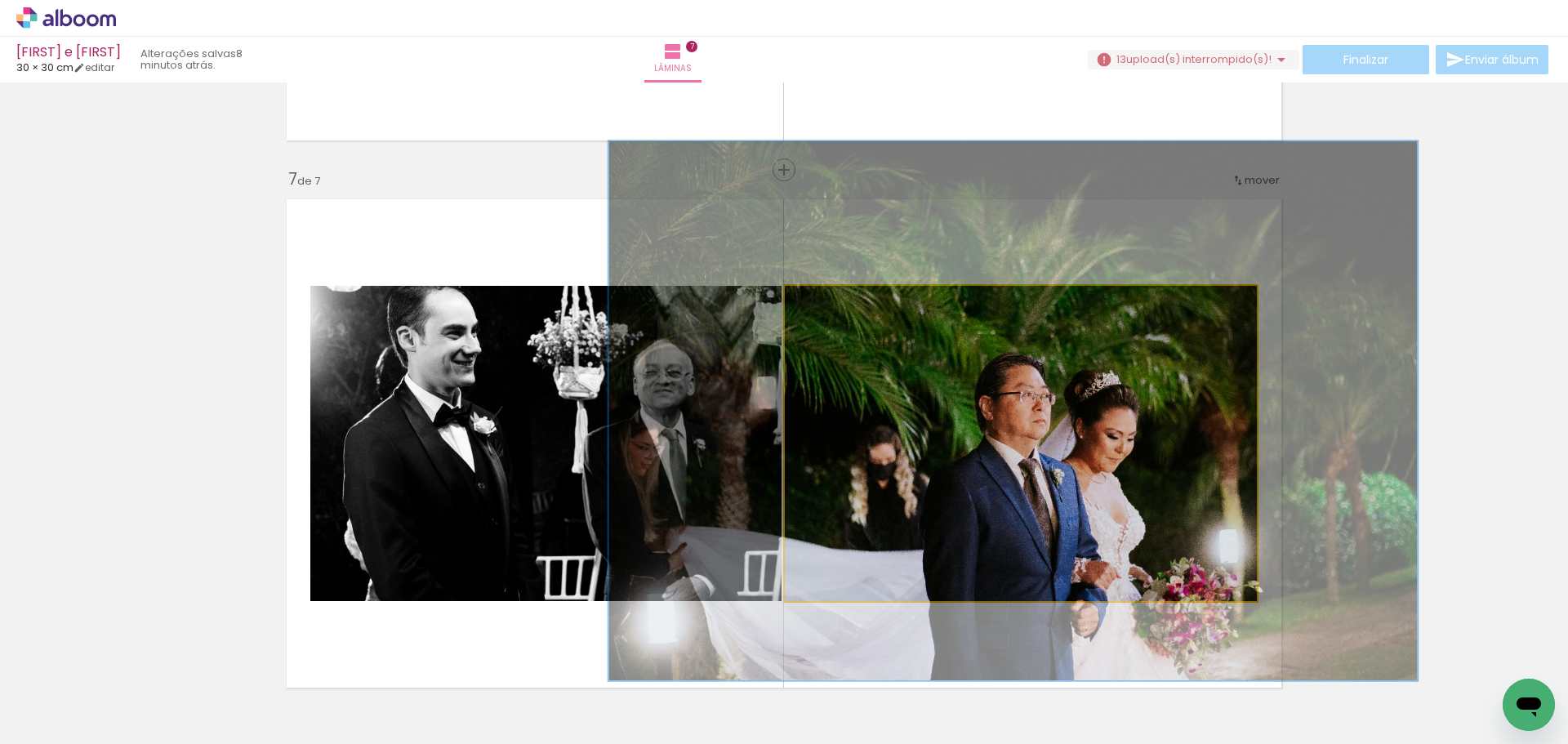 drag, startPoint x: 942, startPoint y: 439, endPoint x: 929, endPoint y: 386, distance: 54.57105 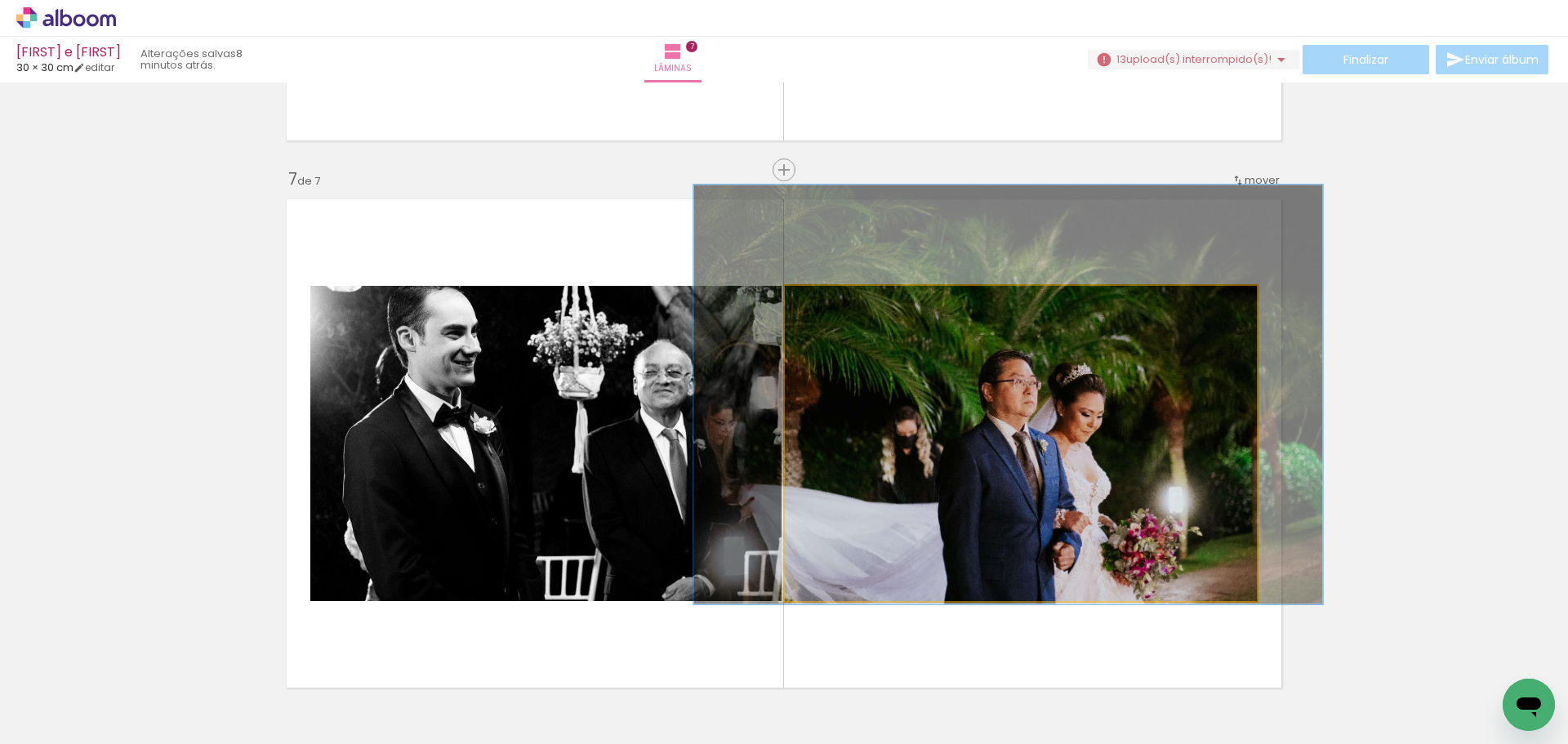 drag, startPoint x: 860, startPoint y: 303, endPoint x: 836, endPoint y: 307, distance: 24.33105 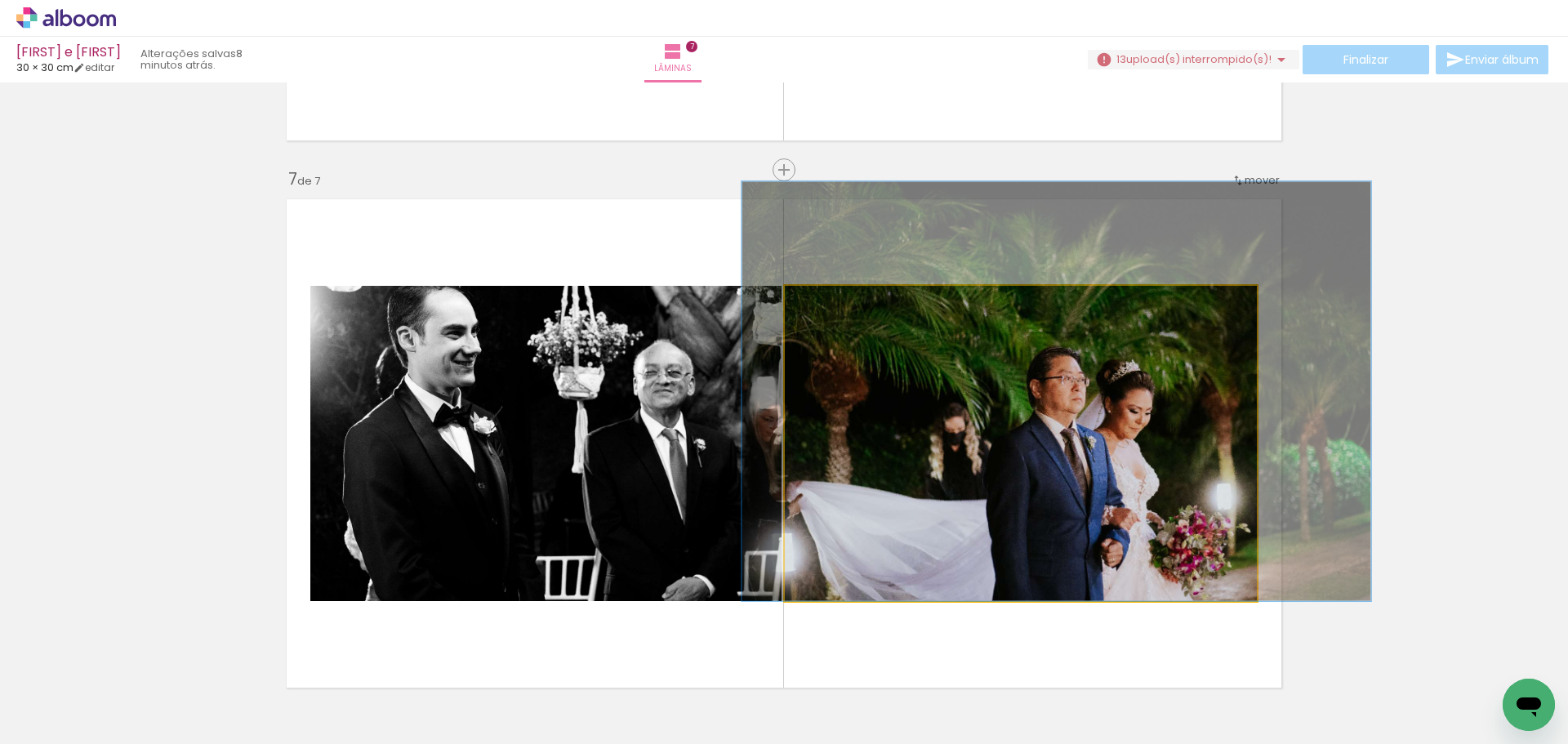 drag, startPoint x: 969, startPoint y: 405, endPoint x: 1016, endPoint y: 381, distance: 52.773099 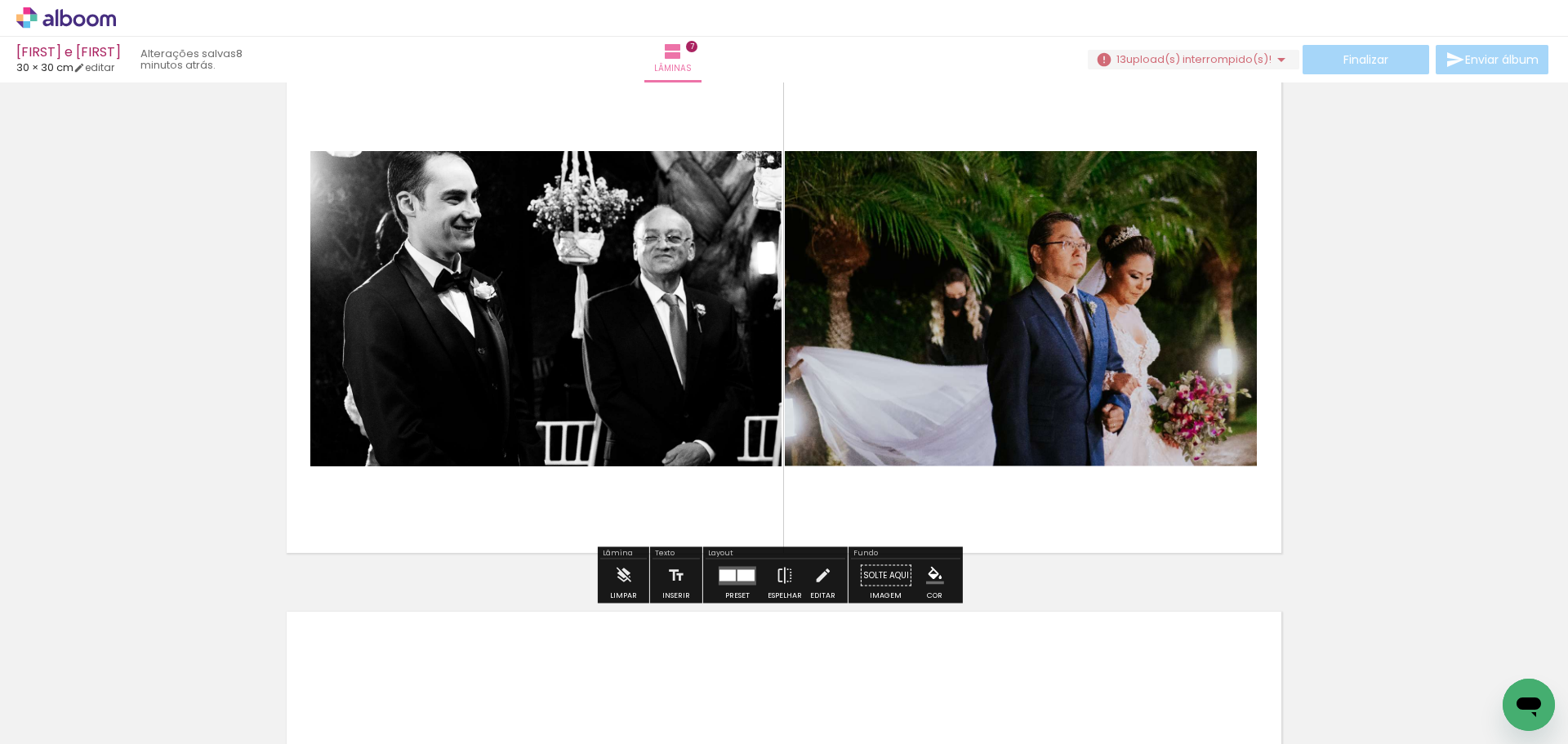 scroll, scrollTop: 3386, scrollLeft: 0, axis: vertical 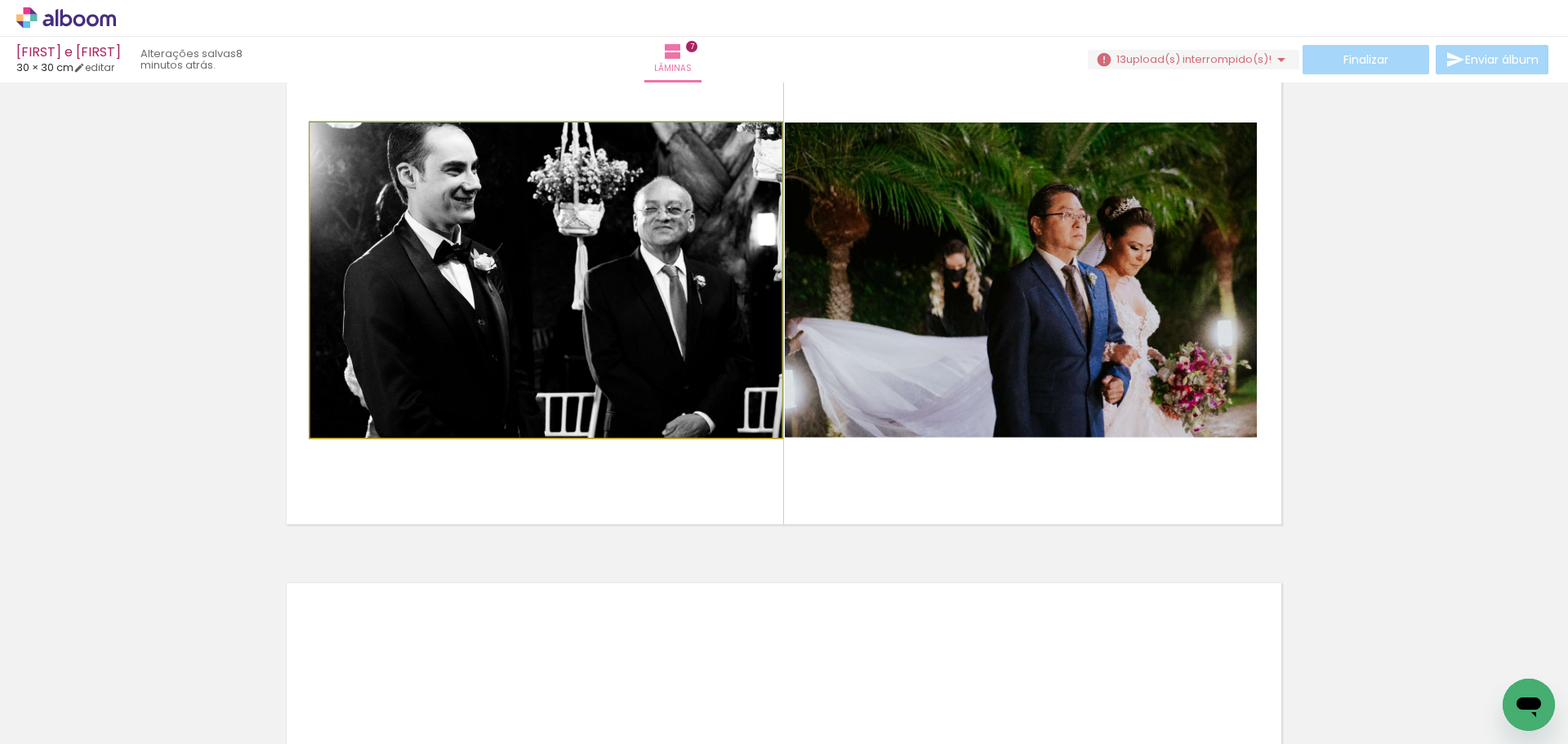 click 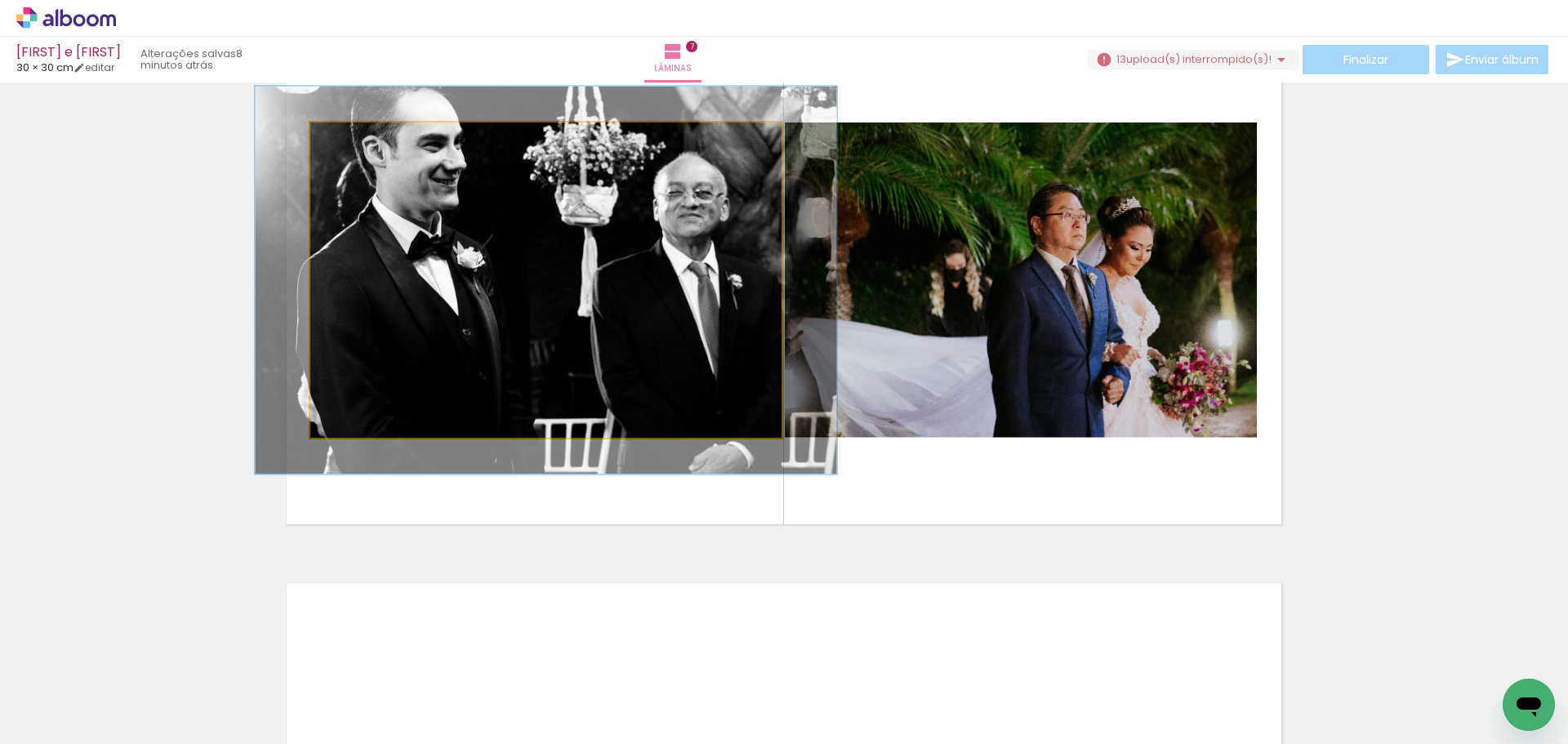 drag, startPoint x: 354, startPoint y: 140, endPoint x: 367, endPoint y: 144, distance: 13.601471 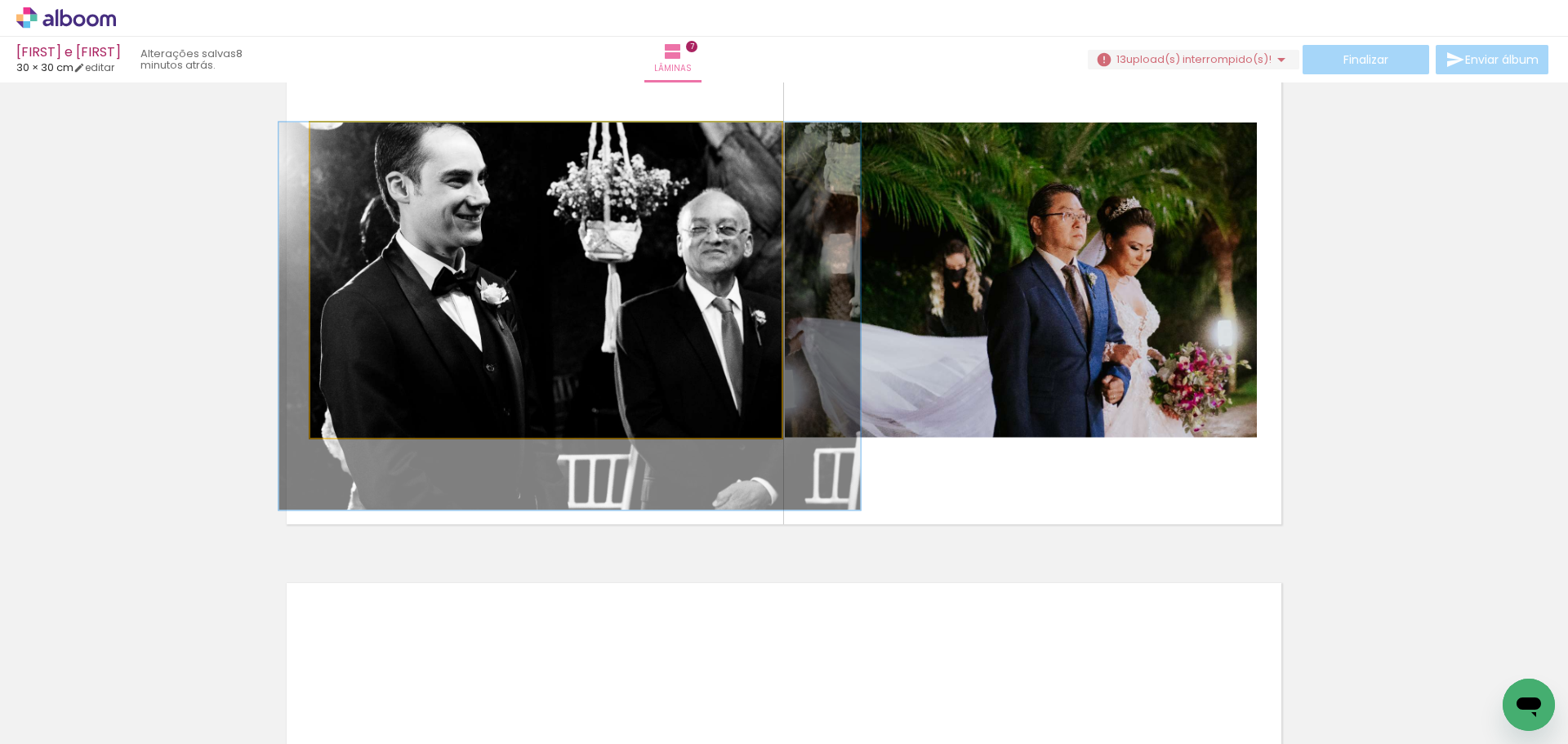 drag, startPoint x: 440, startPoint y: 242, endPoint x: 458, endPoint y: 286, distance: 47.53946 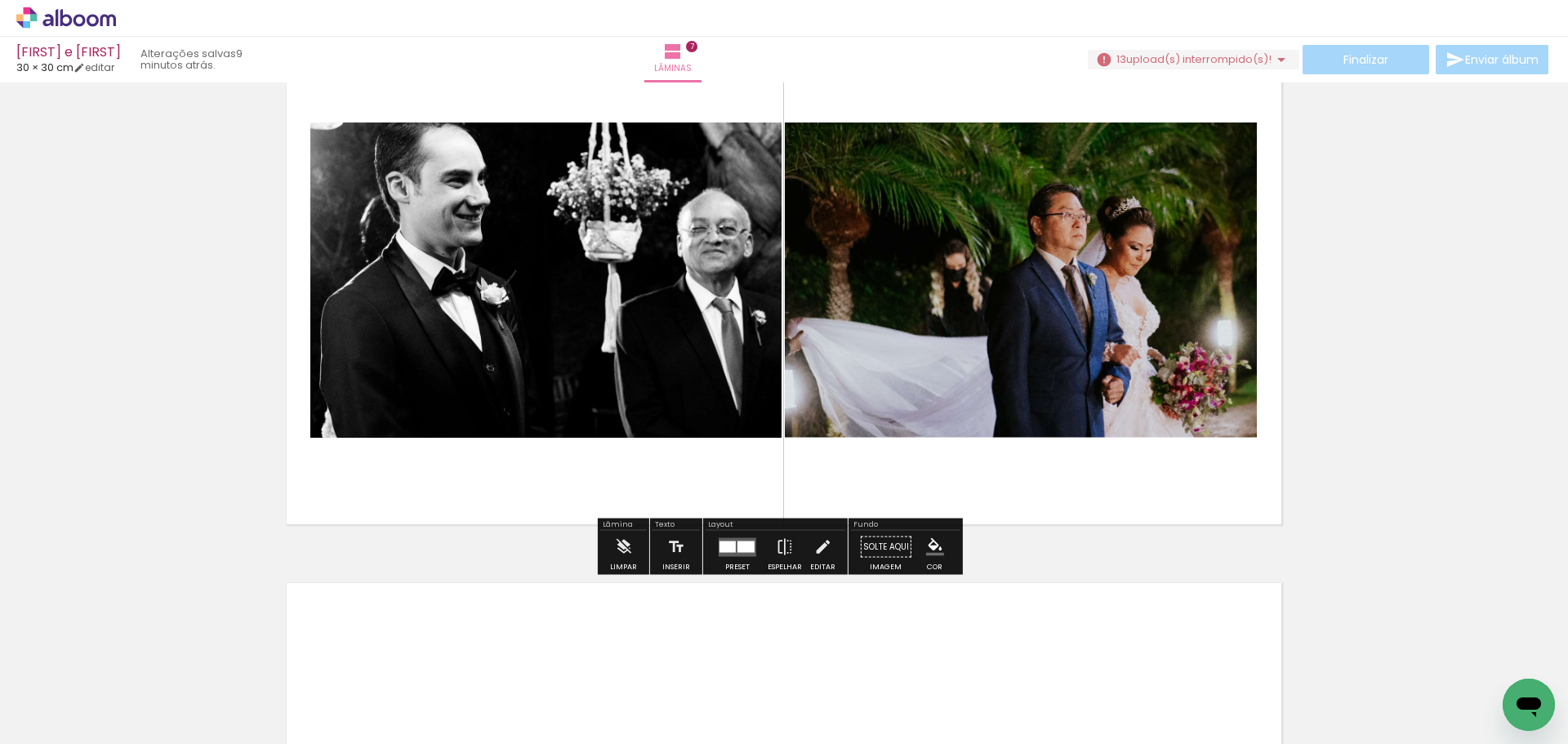 click on "Inserir lâmina 1  de 7  Inserir lâmina 2  de 7  Inserir lâmina 3  de 7  Inserir lâmina 4  de 7  Inserir lâmina 5  de 7  Inserir lâmina 6  de 7  Inserir lâmina 7  de 7" at bounding box center (784, -1109) 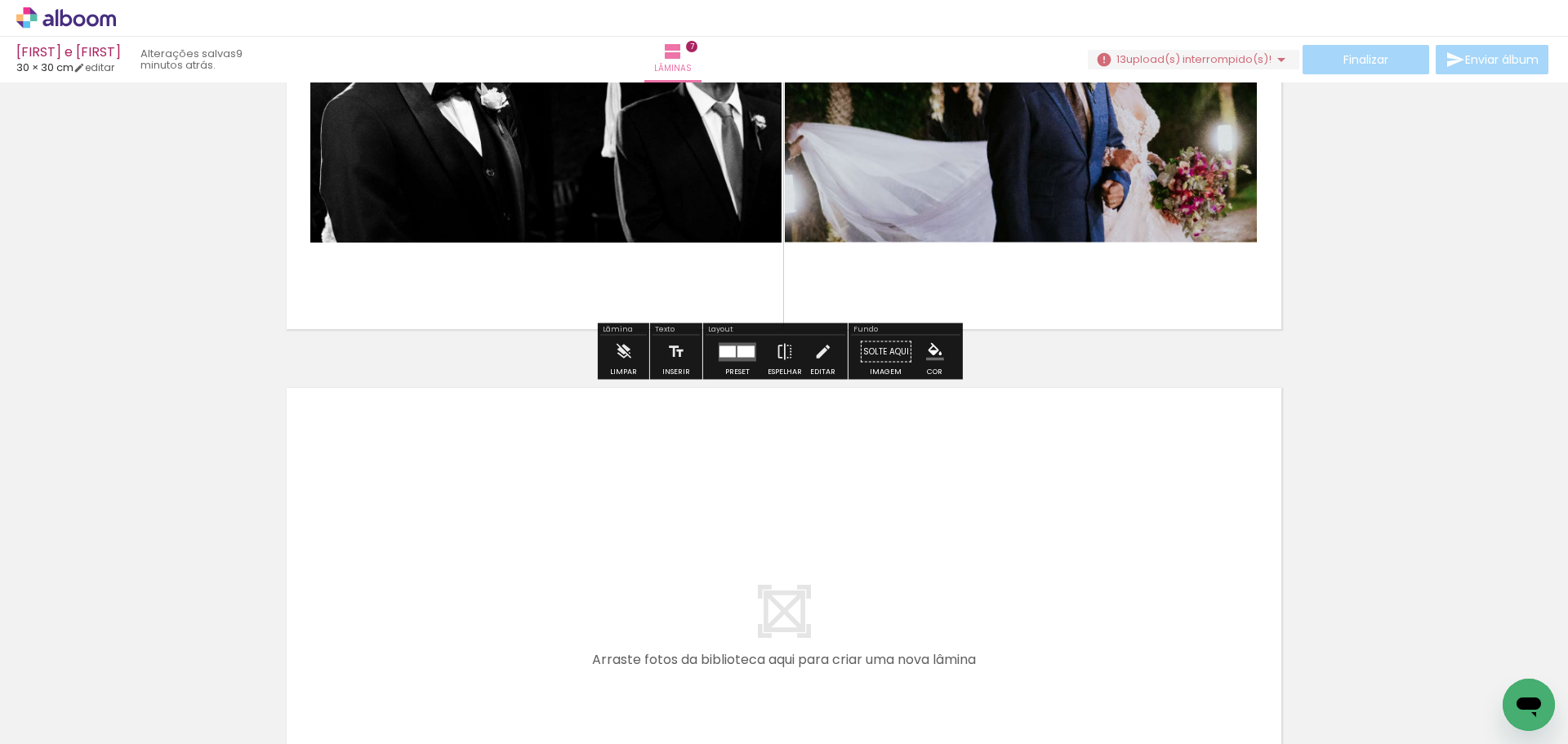 scroll, scrollTop: 3304, scrollLeft: 0, axis: vertical 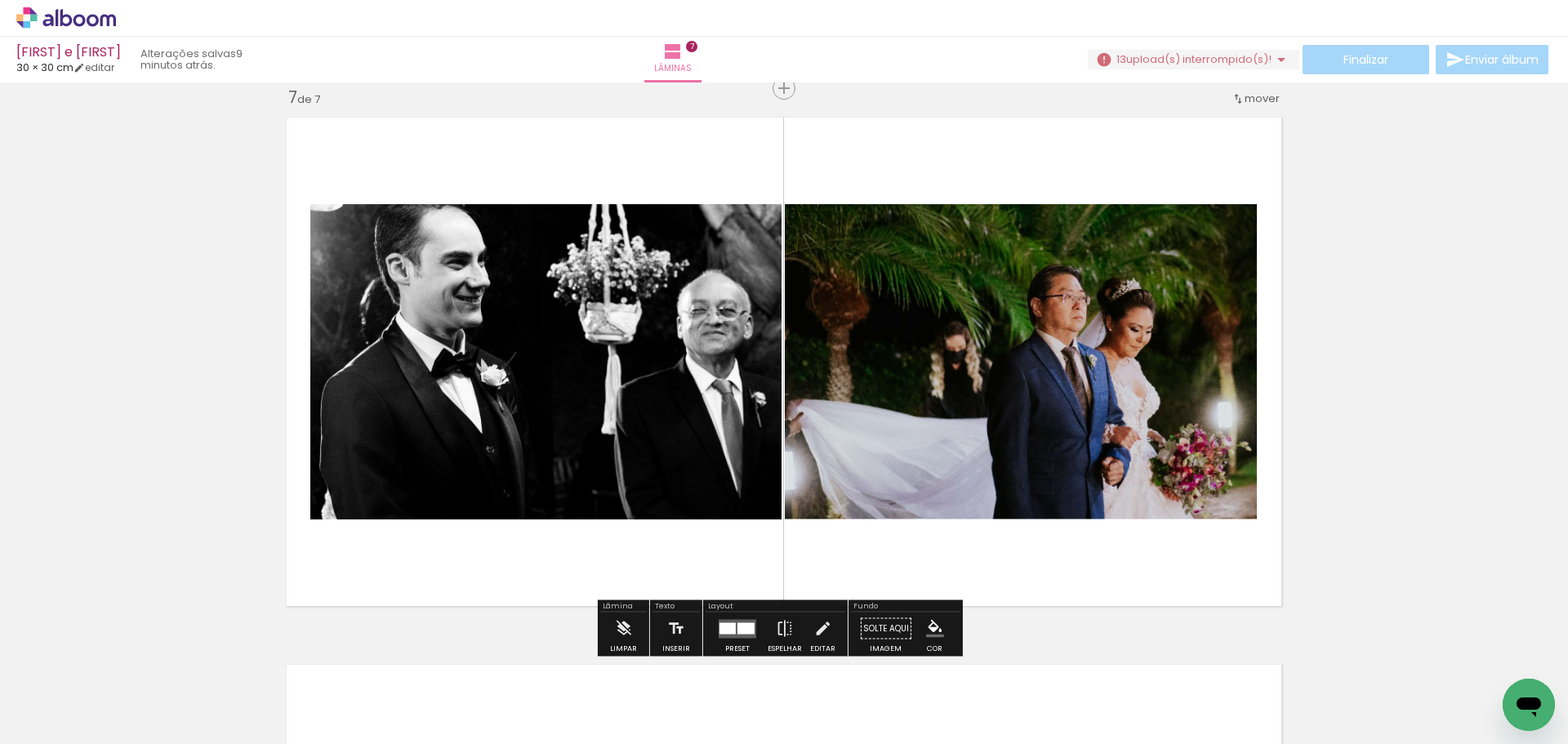 click at bounding box center (746, 628) 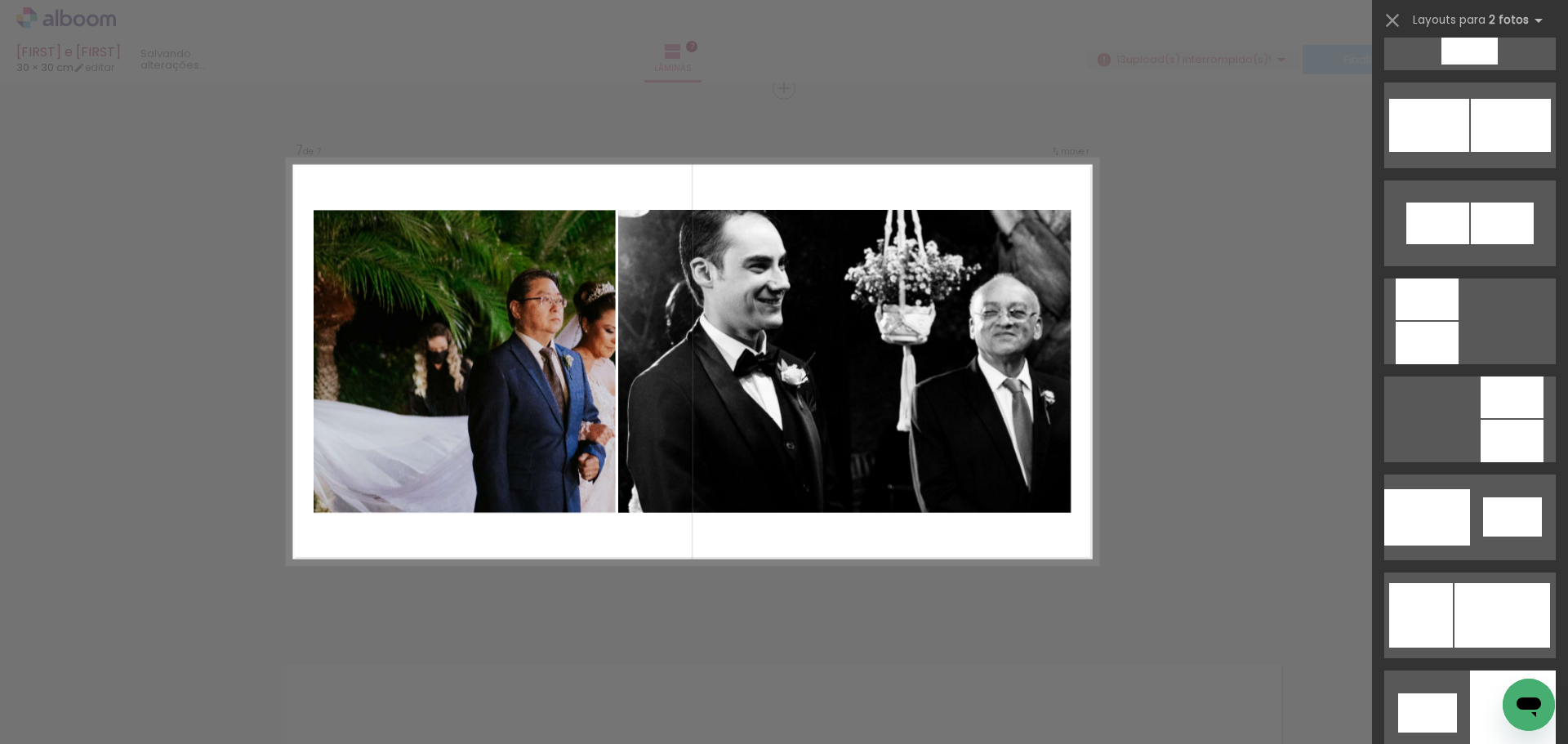 scroll, scrollTop: 2042, scrollLeft: 0, axis: vertical 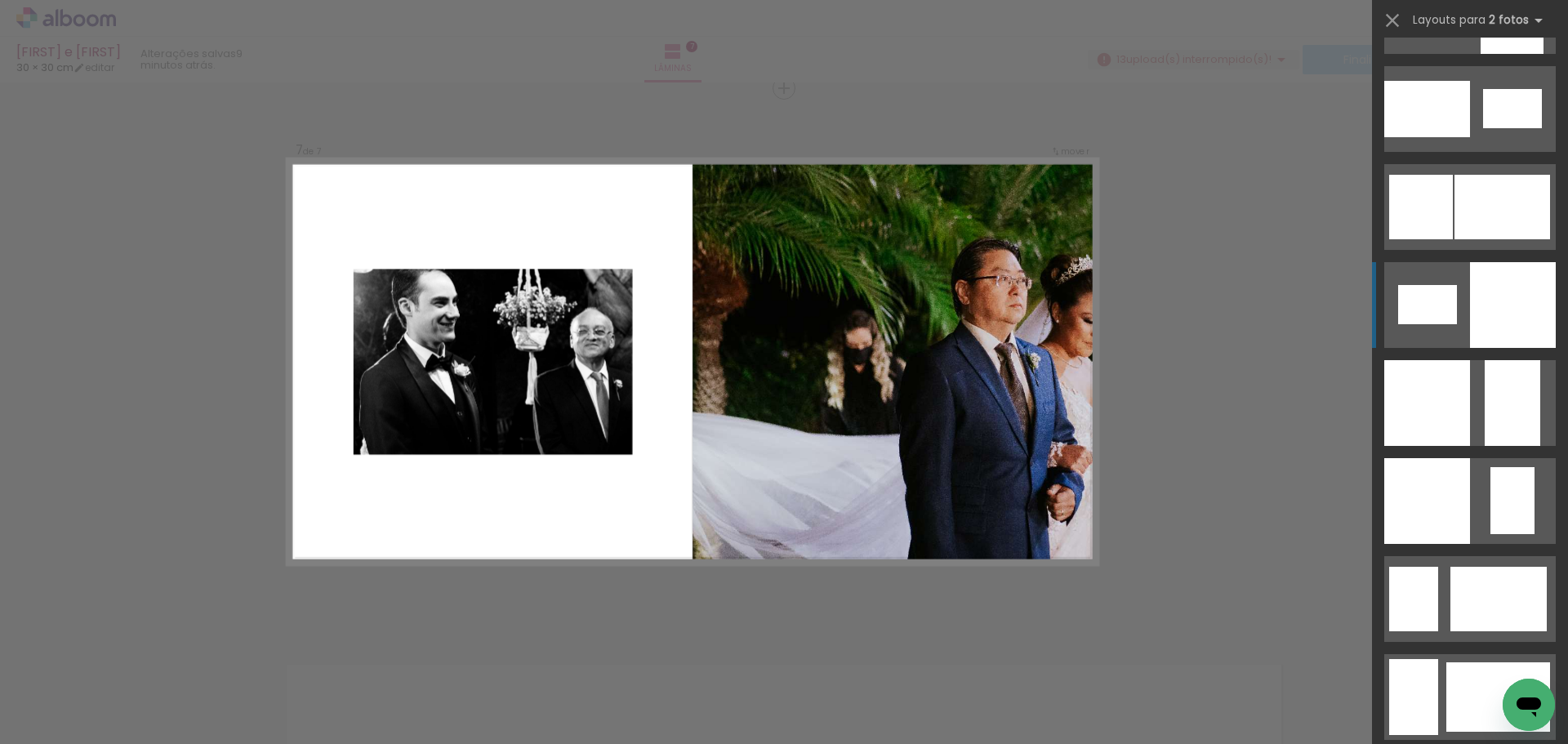 click at bounding box center [1427, -65] 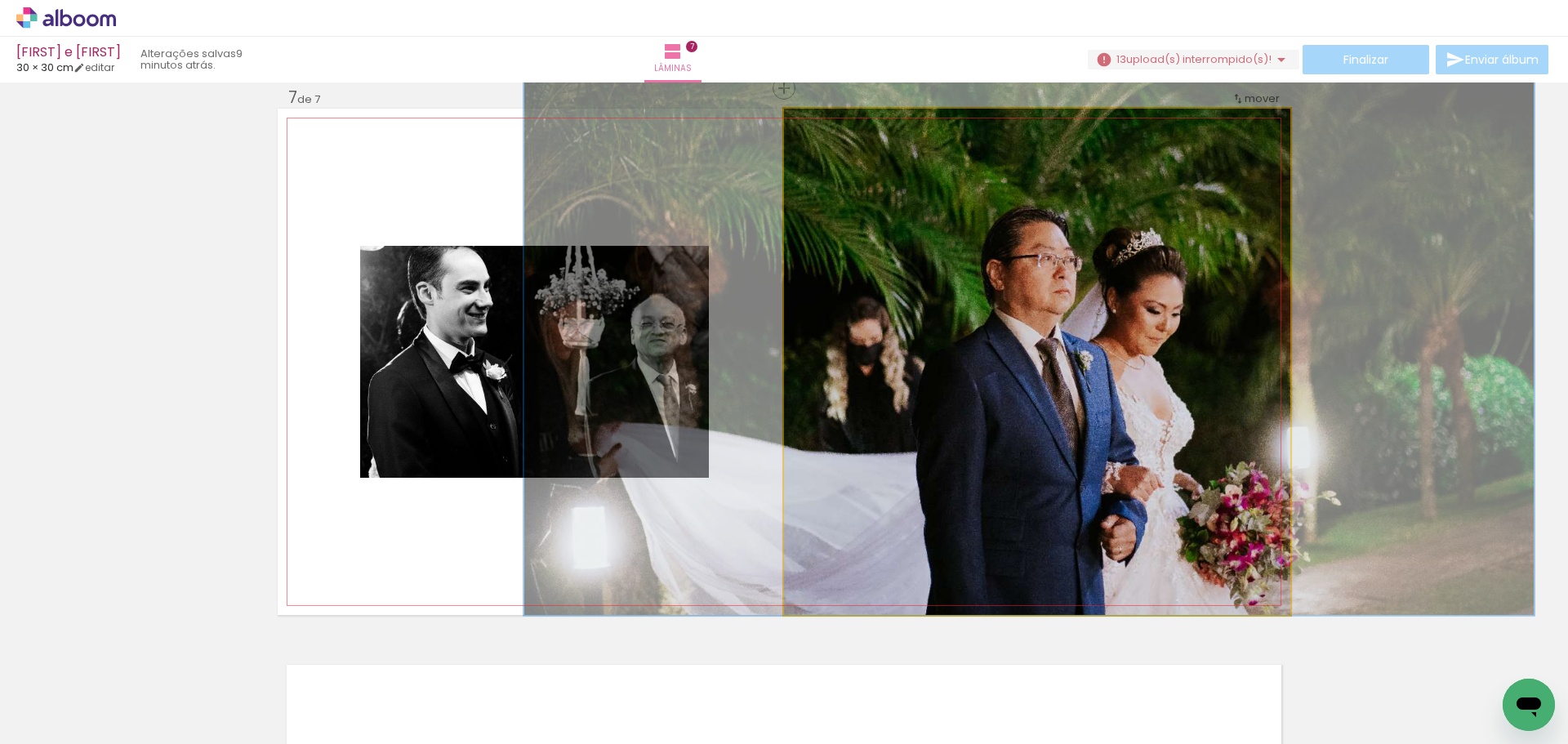 drag, startPoint x: 1133, startPoint y: 347, endPoint x: 1008, endPoint y: 349, distance: 125.016 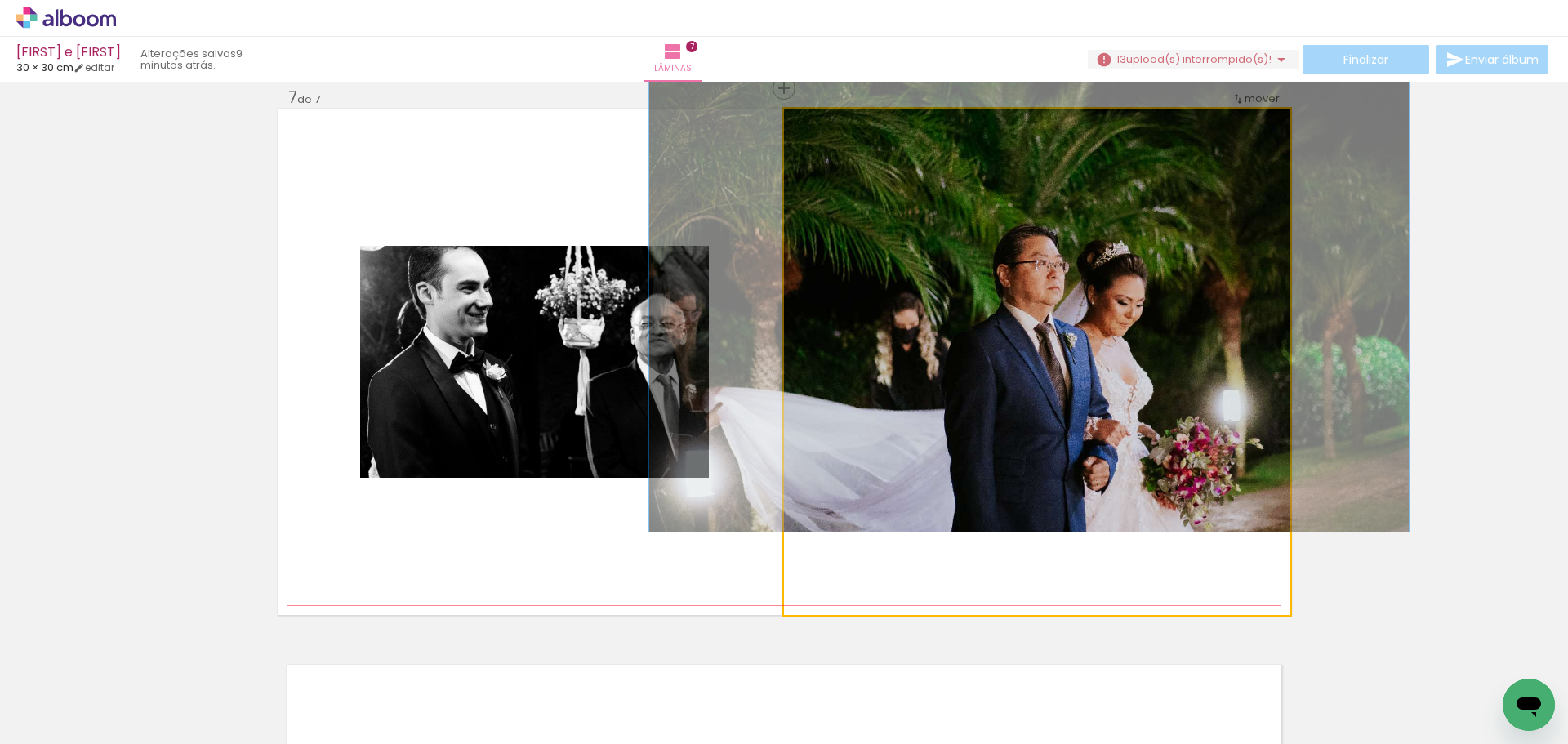 drag, startPoint x: 829, startPoint y: 126, endPoint x: 744, endPoint y: 161, distance: 91.92388 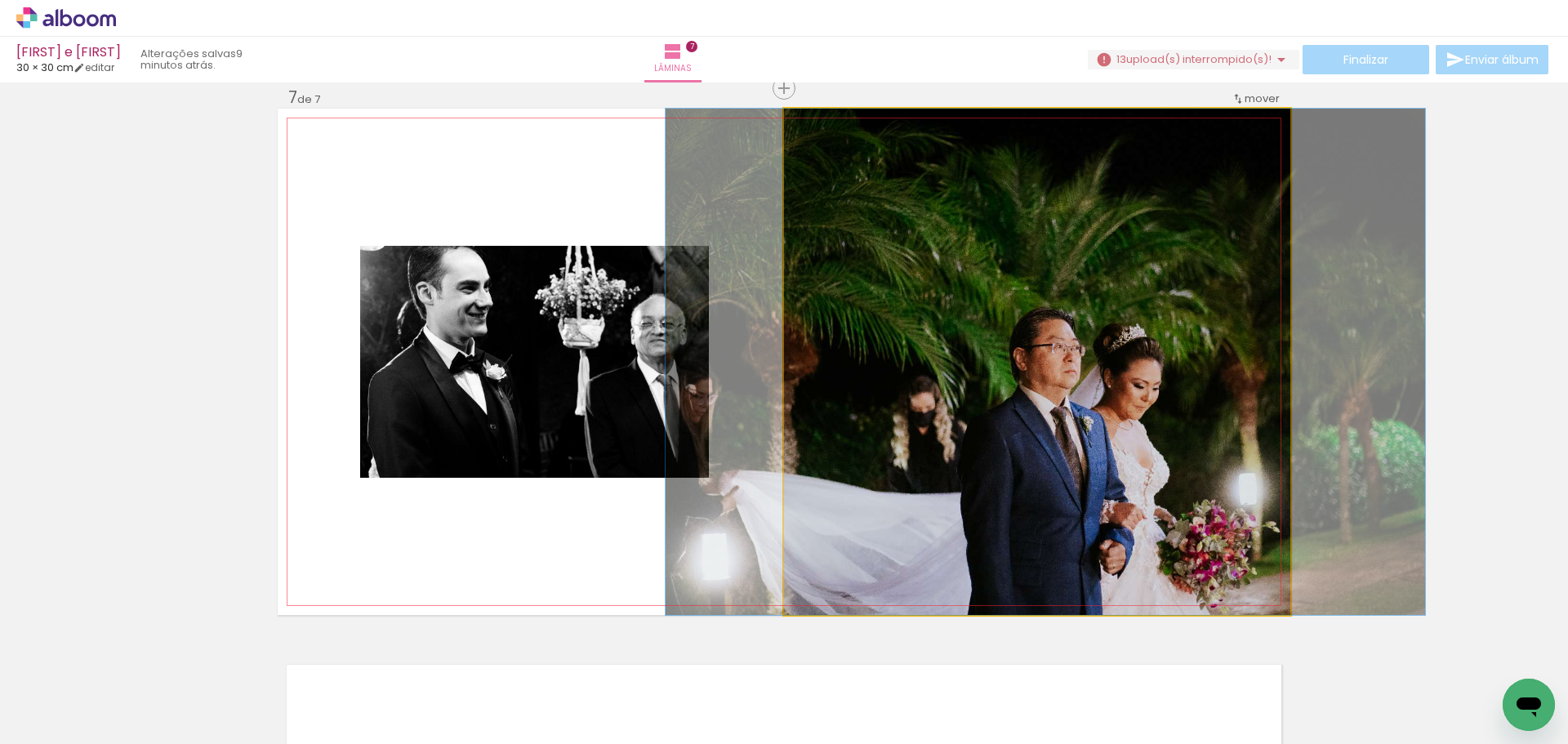 drag, startPoint x: 988, startPoint y: 285, endPoint x: 1004, endPoint y: 243, distance: 44.94441 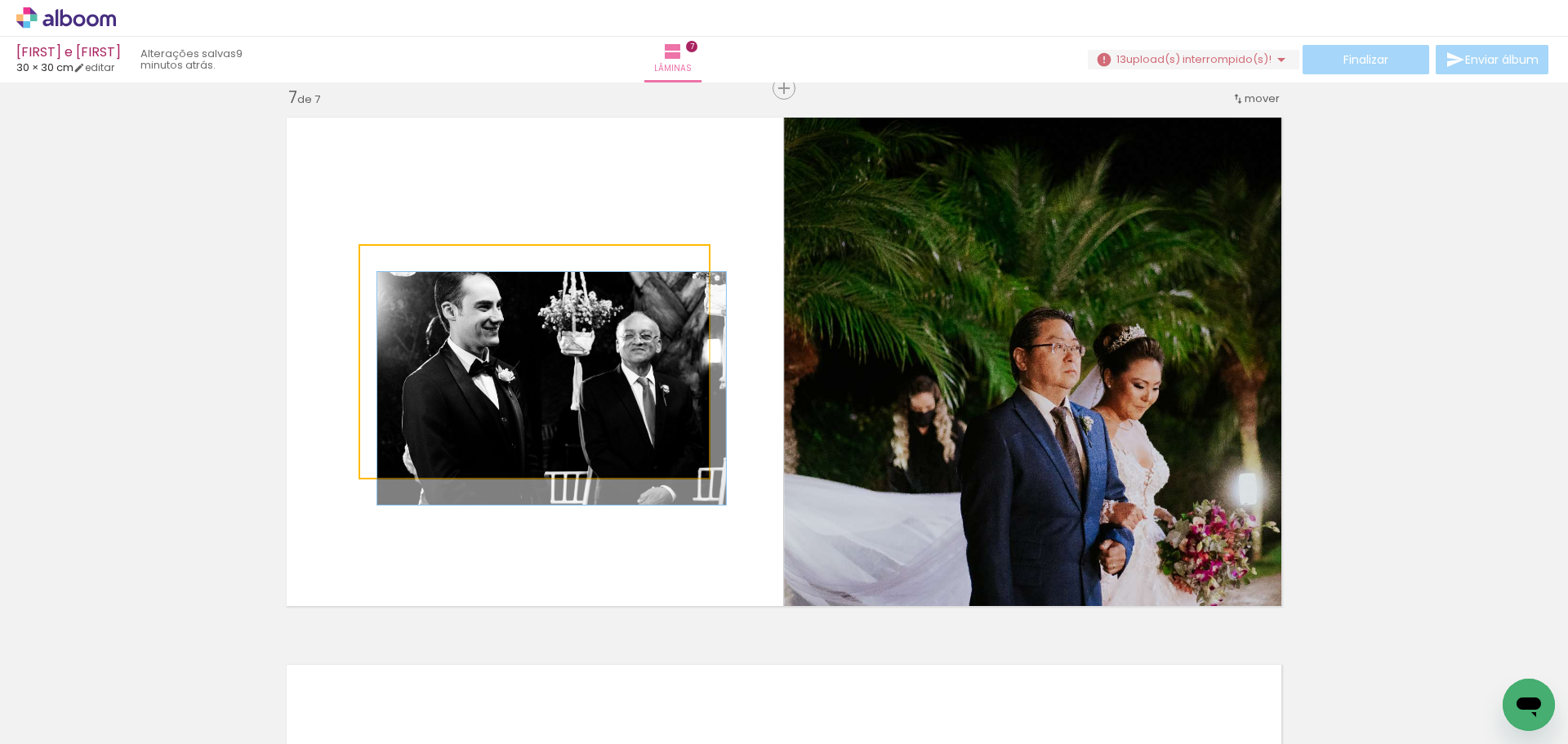 drag, startPoint x: 408, startPoint y: 269, endPoint x: 371, endPoint y: 270, distance: 37.013511 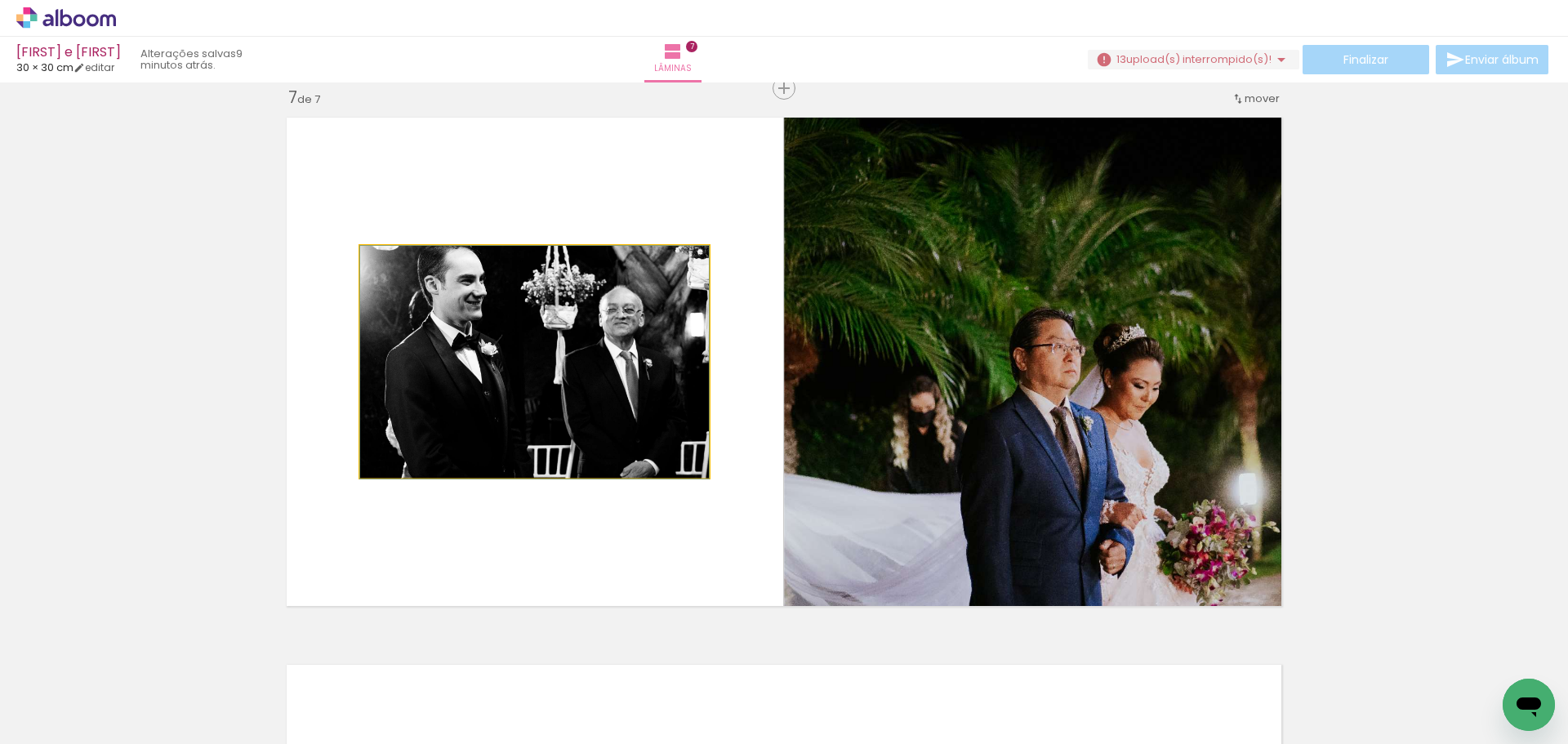 drag, startPoint x: 537, startPoint y: 372, endPoint x: 519, endPoint y: 359, distance: 22.2036 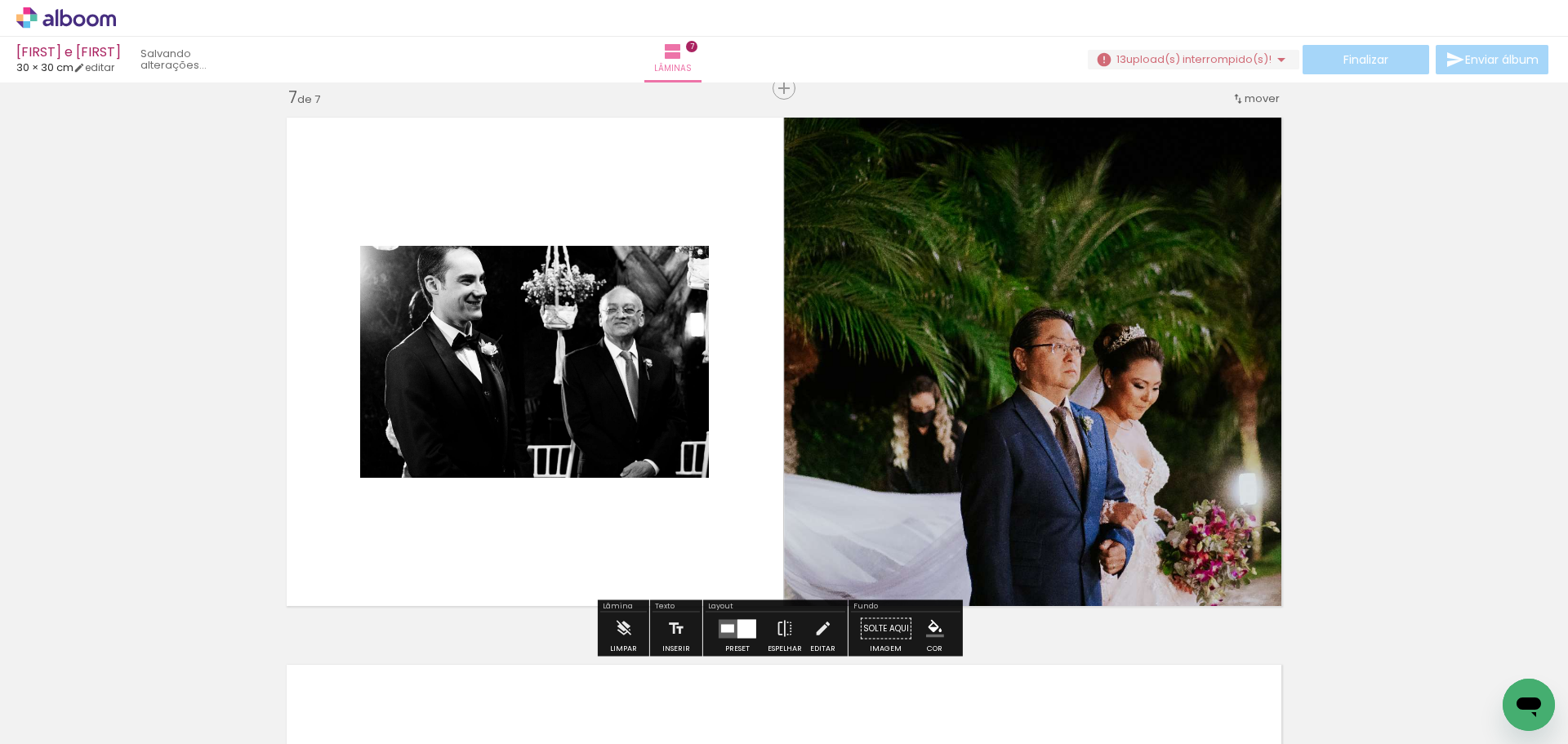 click on "Inserir lâmina 1  de 7  Inserir lâmina 2  de 7  Inserir lâmina 3  de 7  Inserir lâmina 4  de 7  Inserir lâmina 5  de 7  Inserir lâmina 6  de 7  Inserir lâmina 7  de 7" at bounding box center [784, -1027] 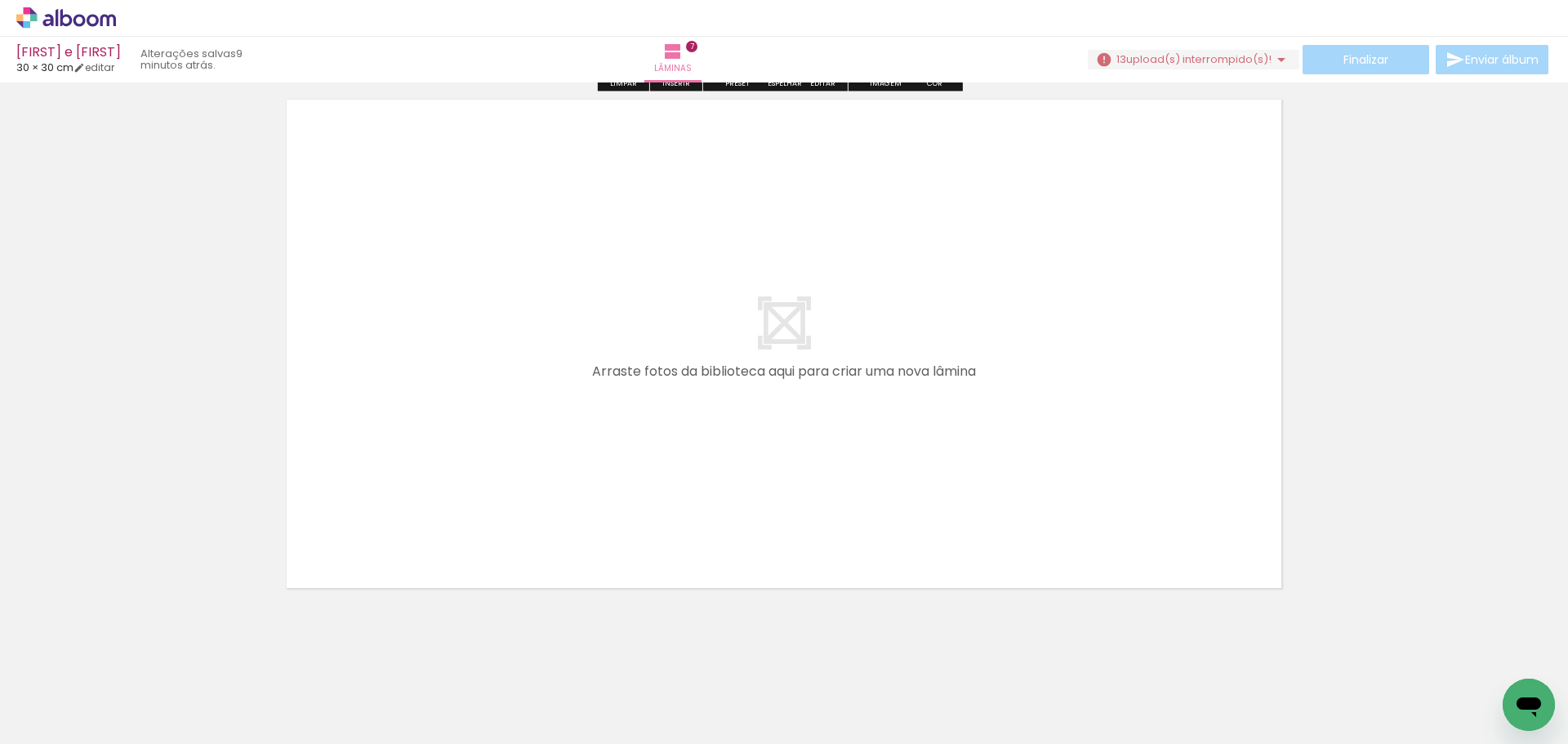 scroll, scrollTop: 3876, scrollLeft: 0, axis: vertical 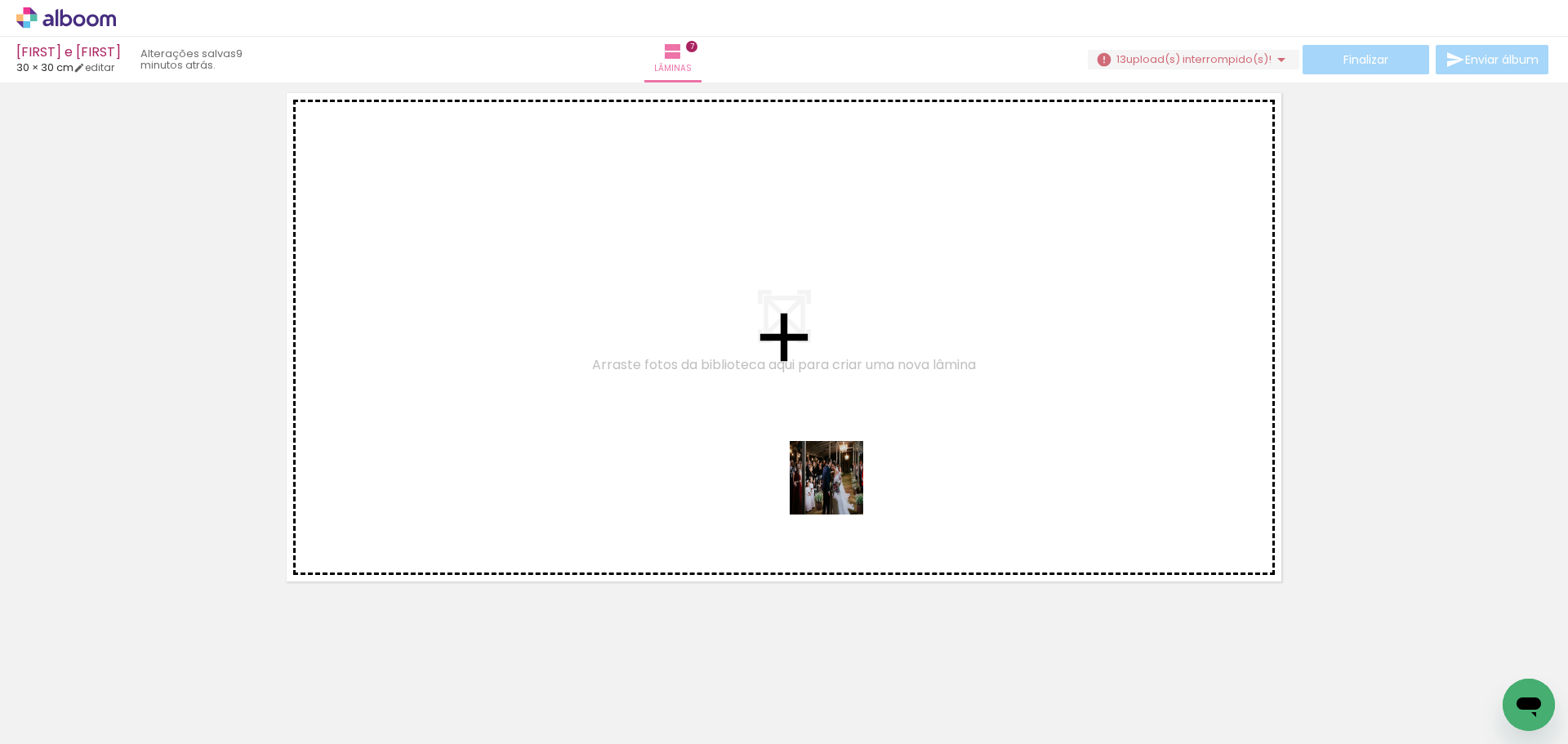 drag, startPoint x: 876, startPoint y: 686, endPoint x: 837, endPoint y: 484, distance: 205.73041 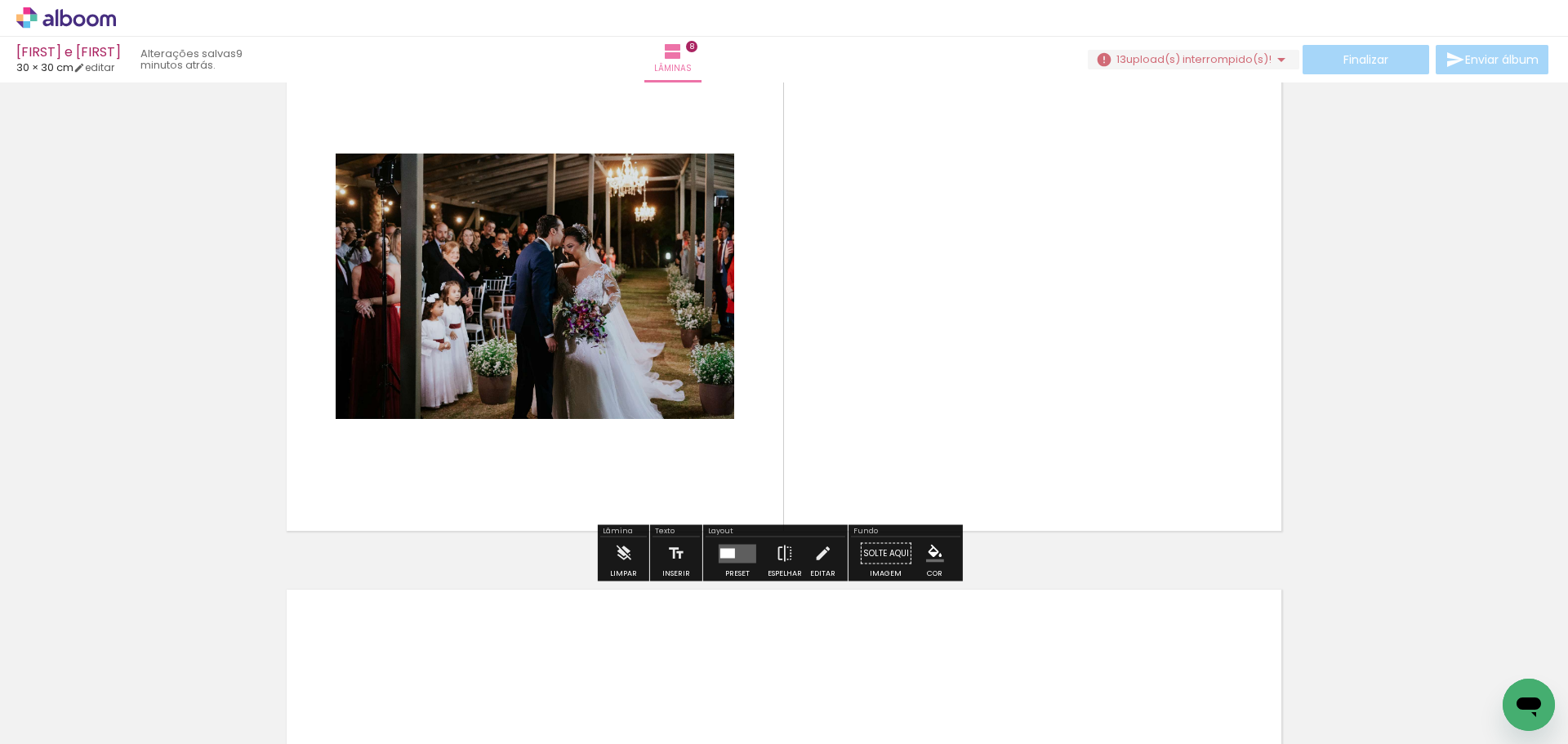 scroll, scrollTop: 3933, scrollLeft: 0, axis: vertical 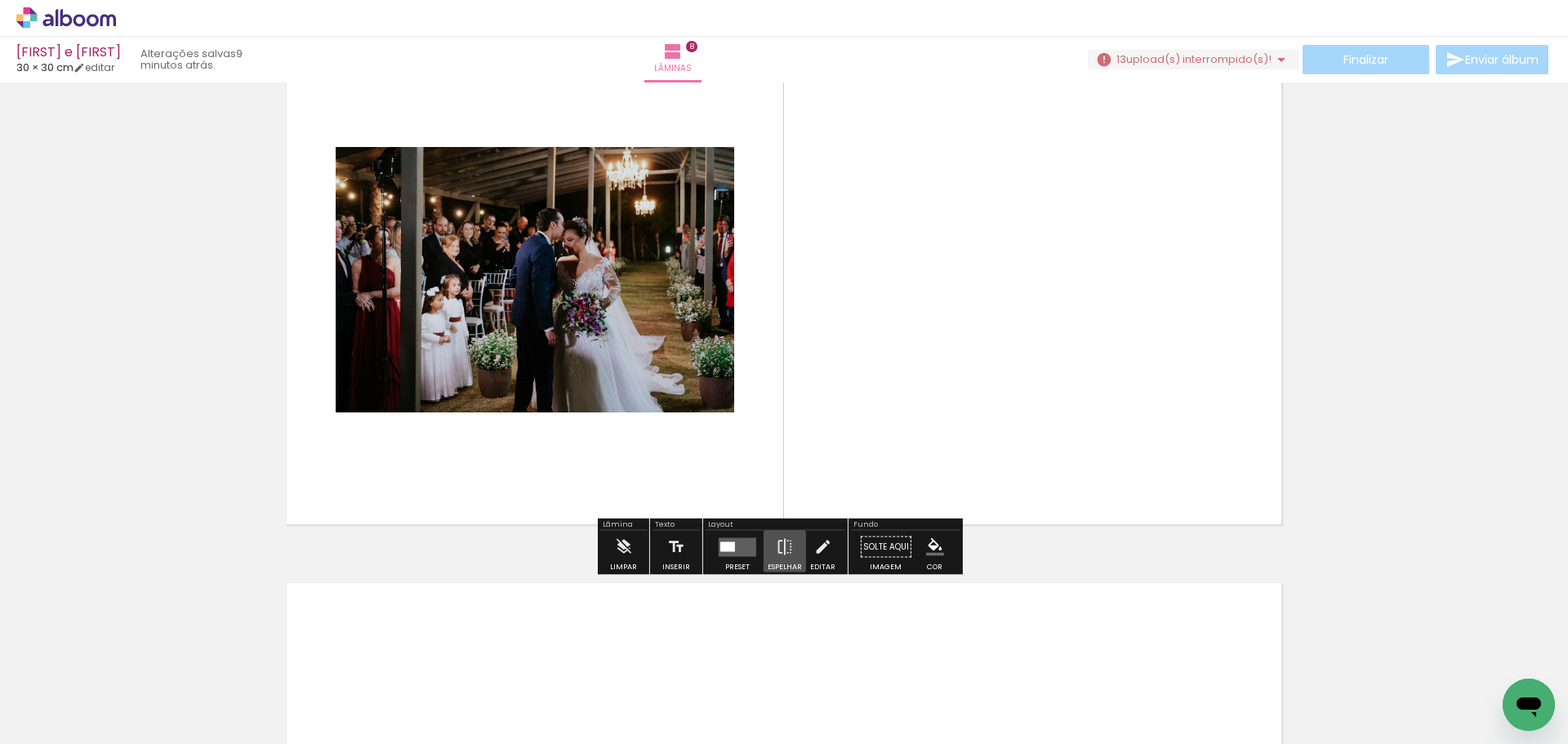drag, startPoint x: 780, startPoint y: 547, endPoint x: 831, endPoint y: 387, distance: 167.93153 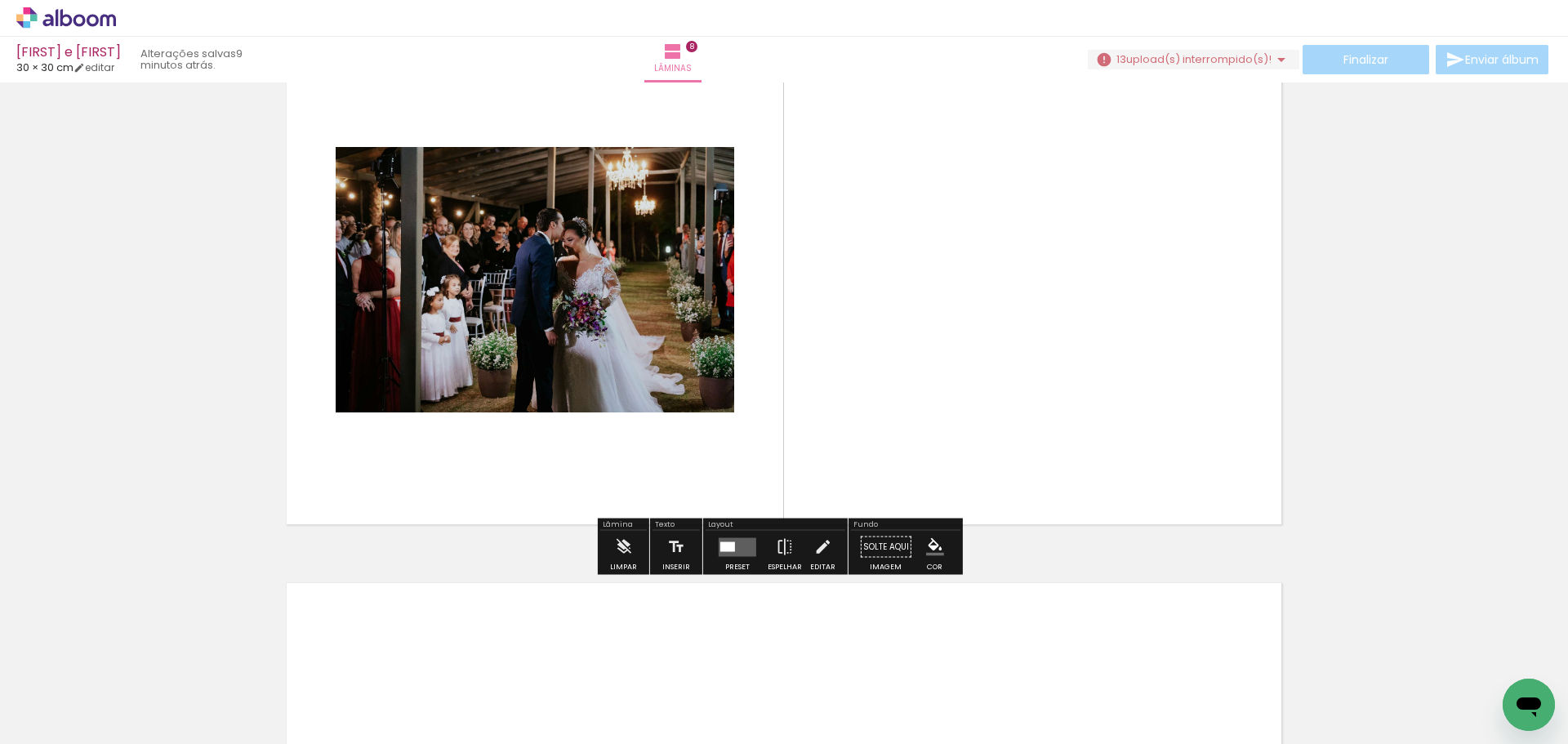 click at bounding box center (728, 546) 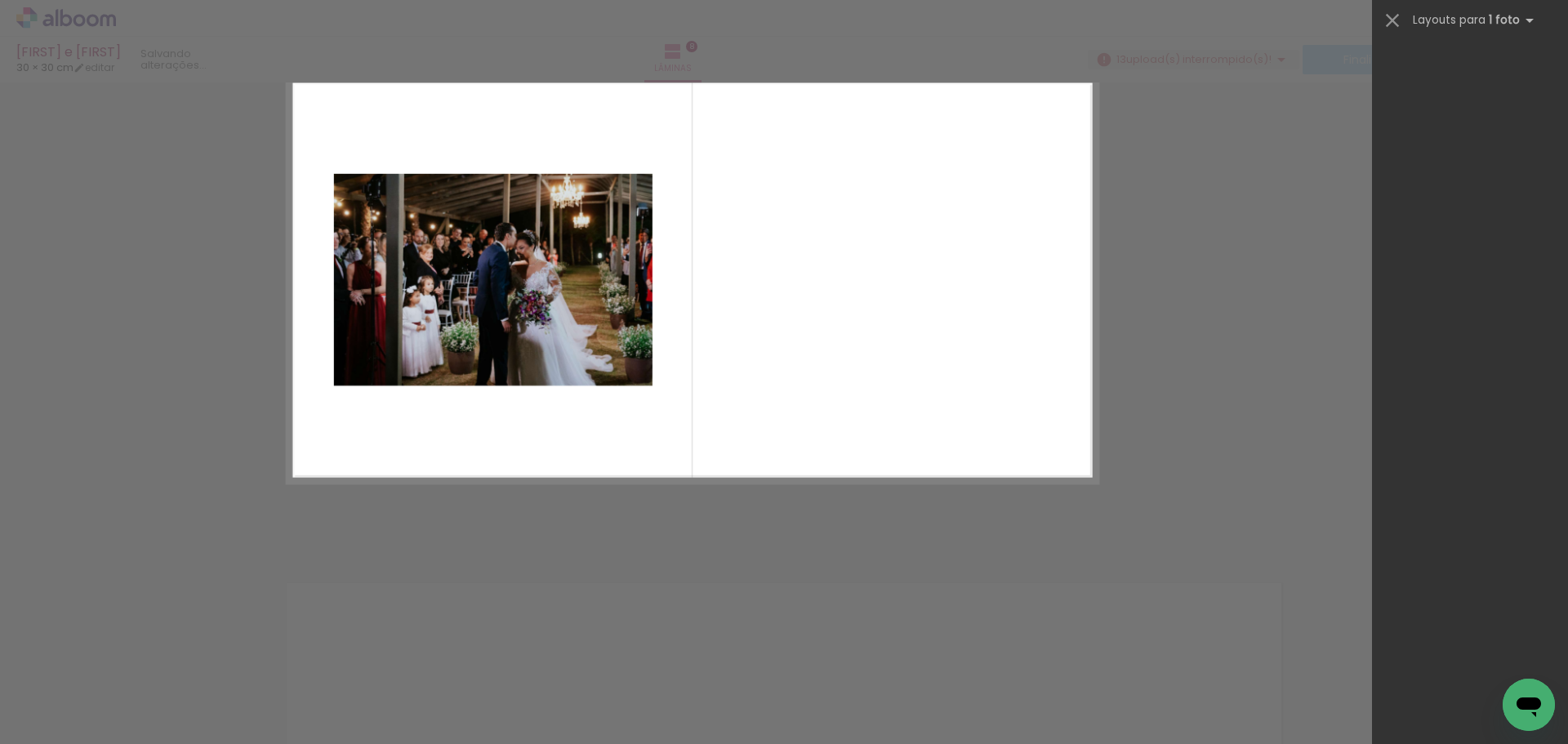 scroll, scrollTop: 0, scrollLeft: 0, axis: both 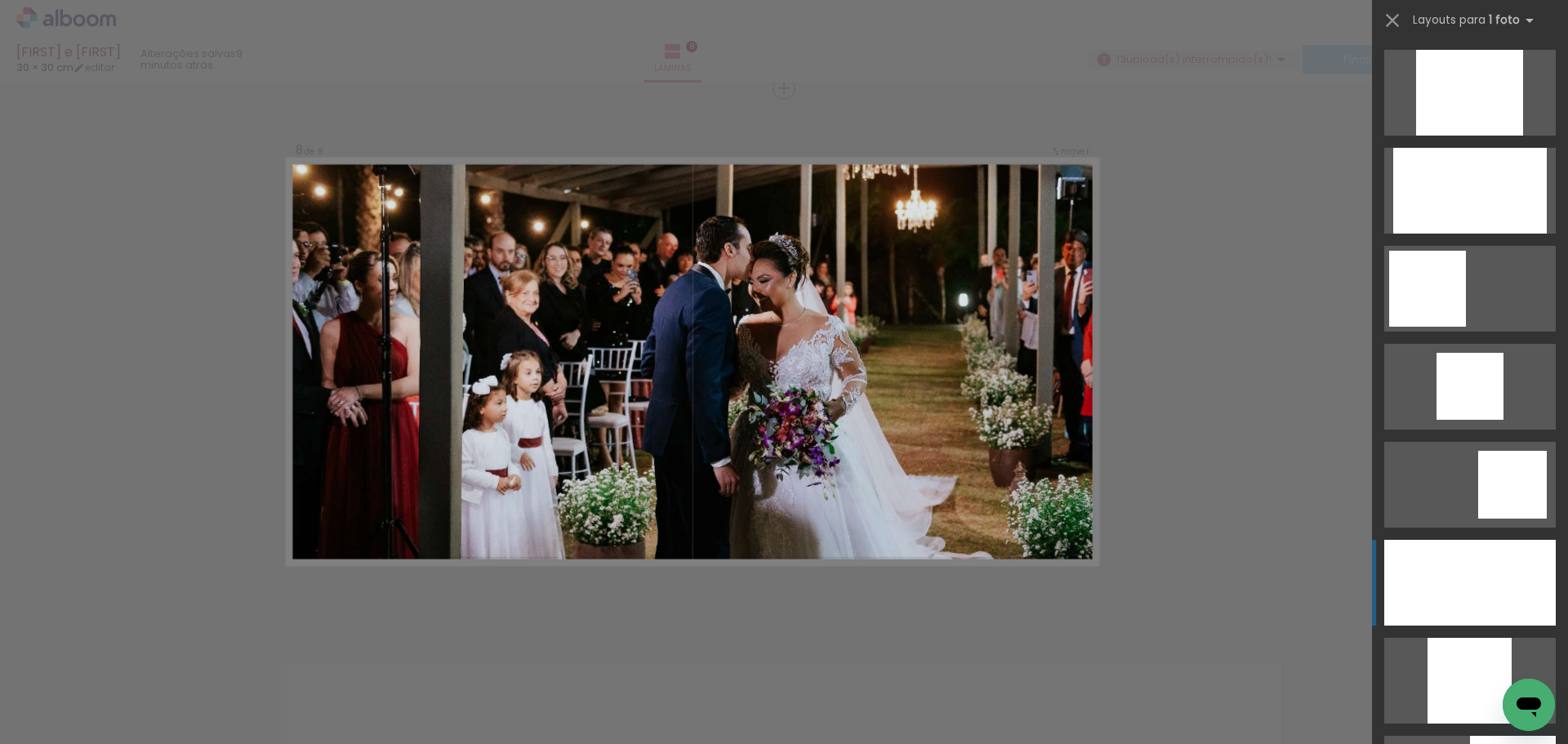 click at bounding box center [1469, 92] 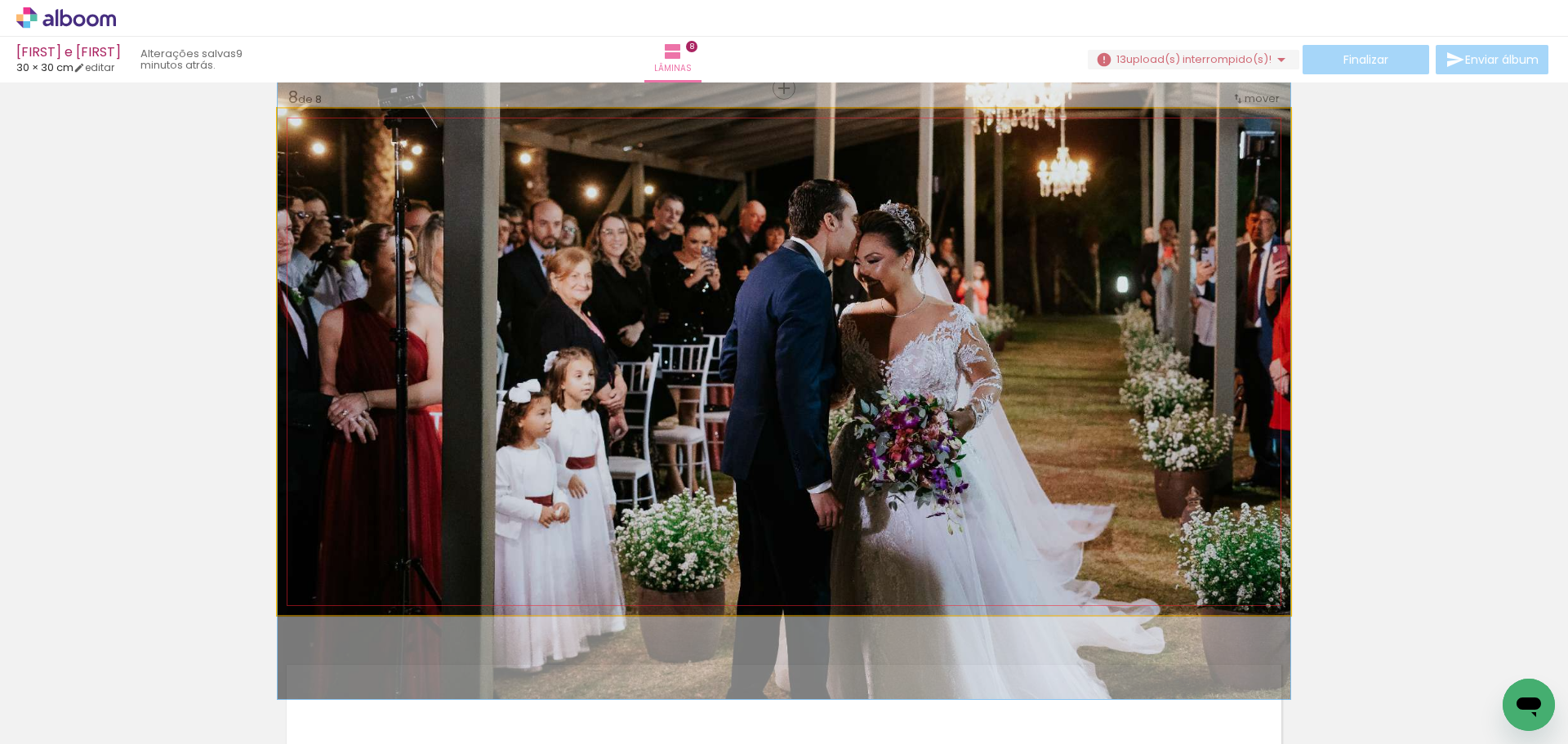 drag, startPoint x: 1016, startPoint y: 307, endPoint x: 1005, endPoint y: 307, distance: 11 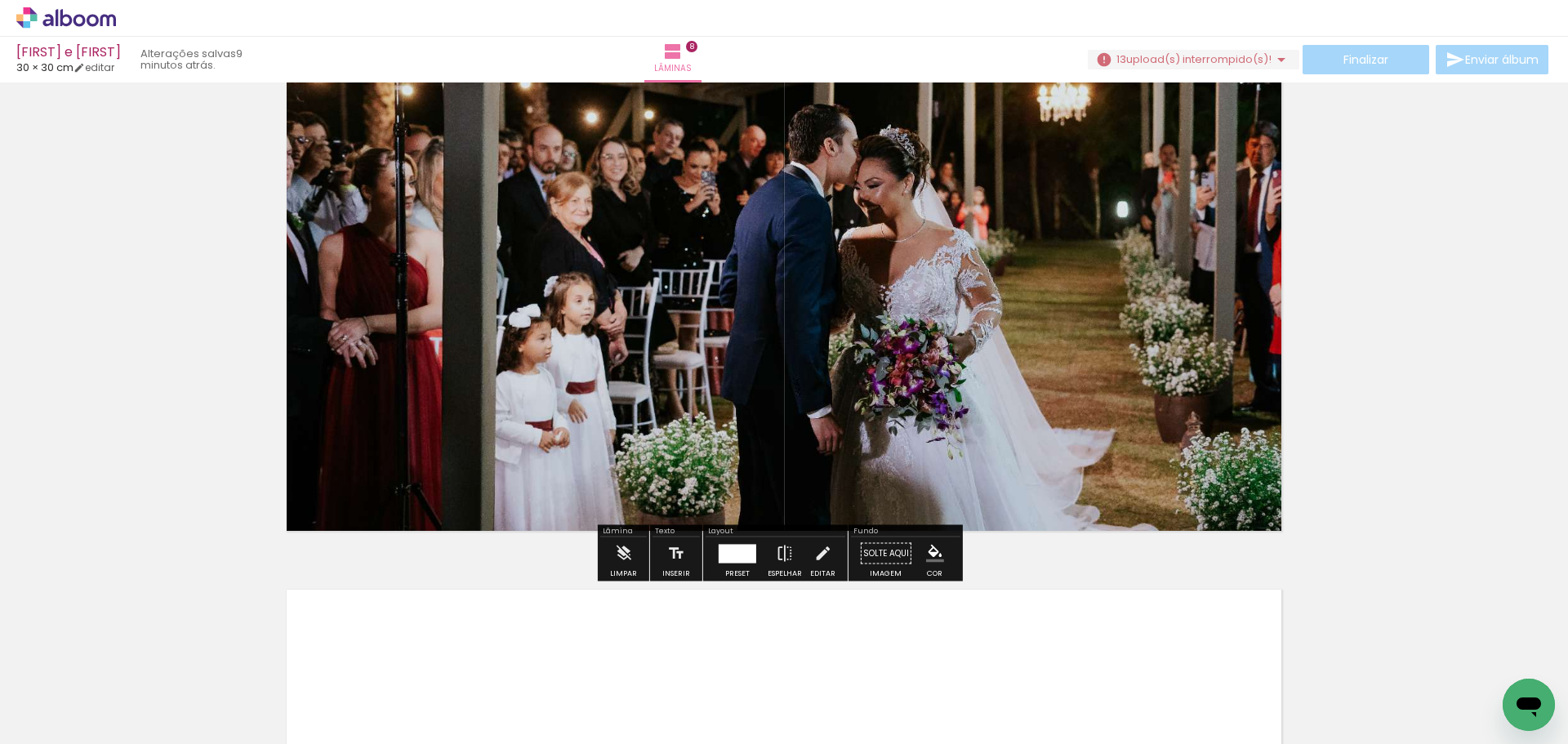 scroll, scrollTop: 3933, scrollLeft: 0, axis: vertical 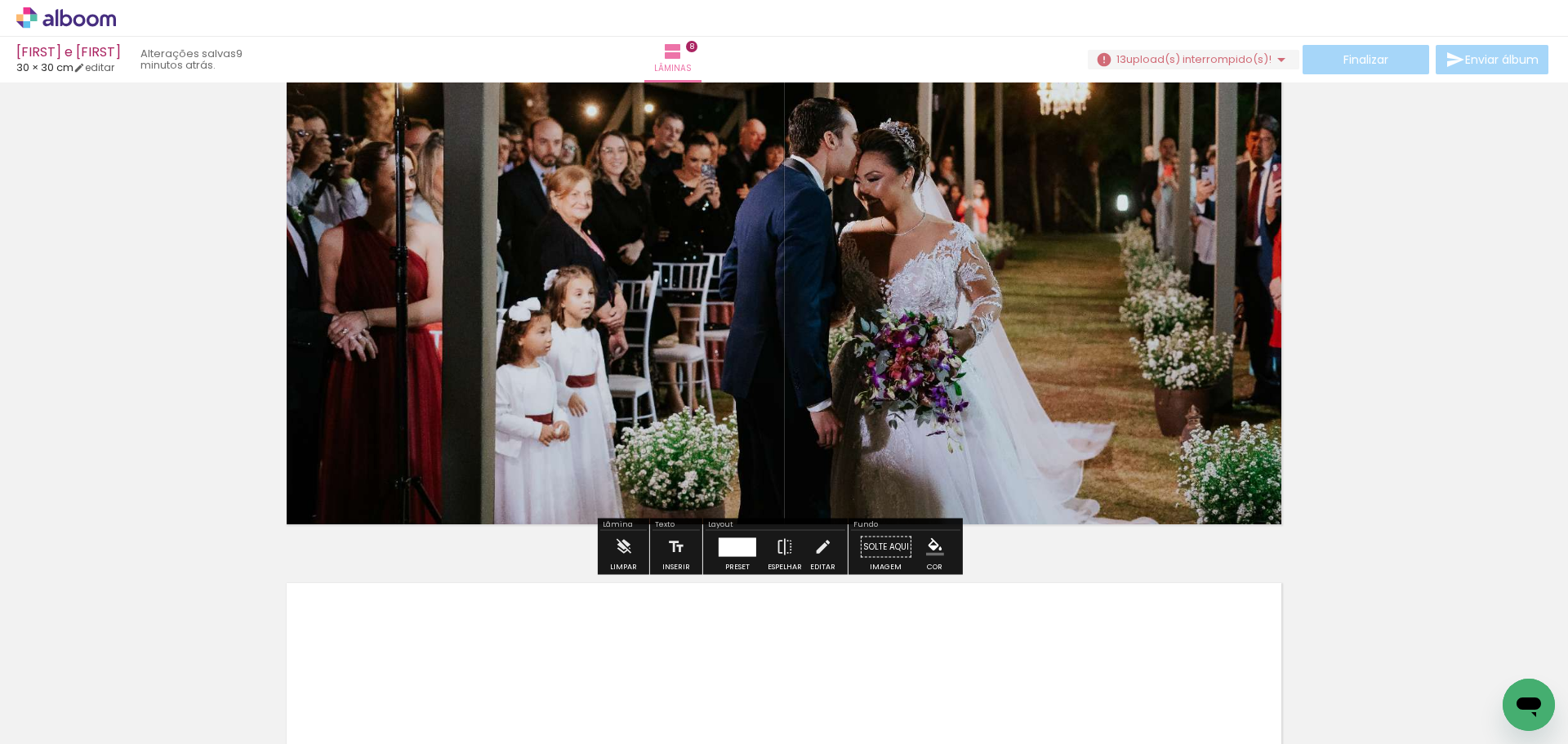 drag, startPoint x: 1398, startPoint y: 491, endPoint x: 1390, endPoint y: 482, distance: 12.041595 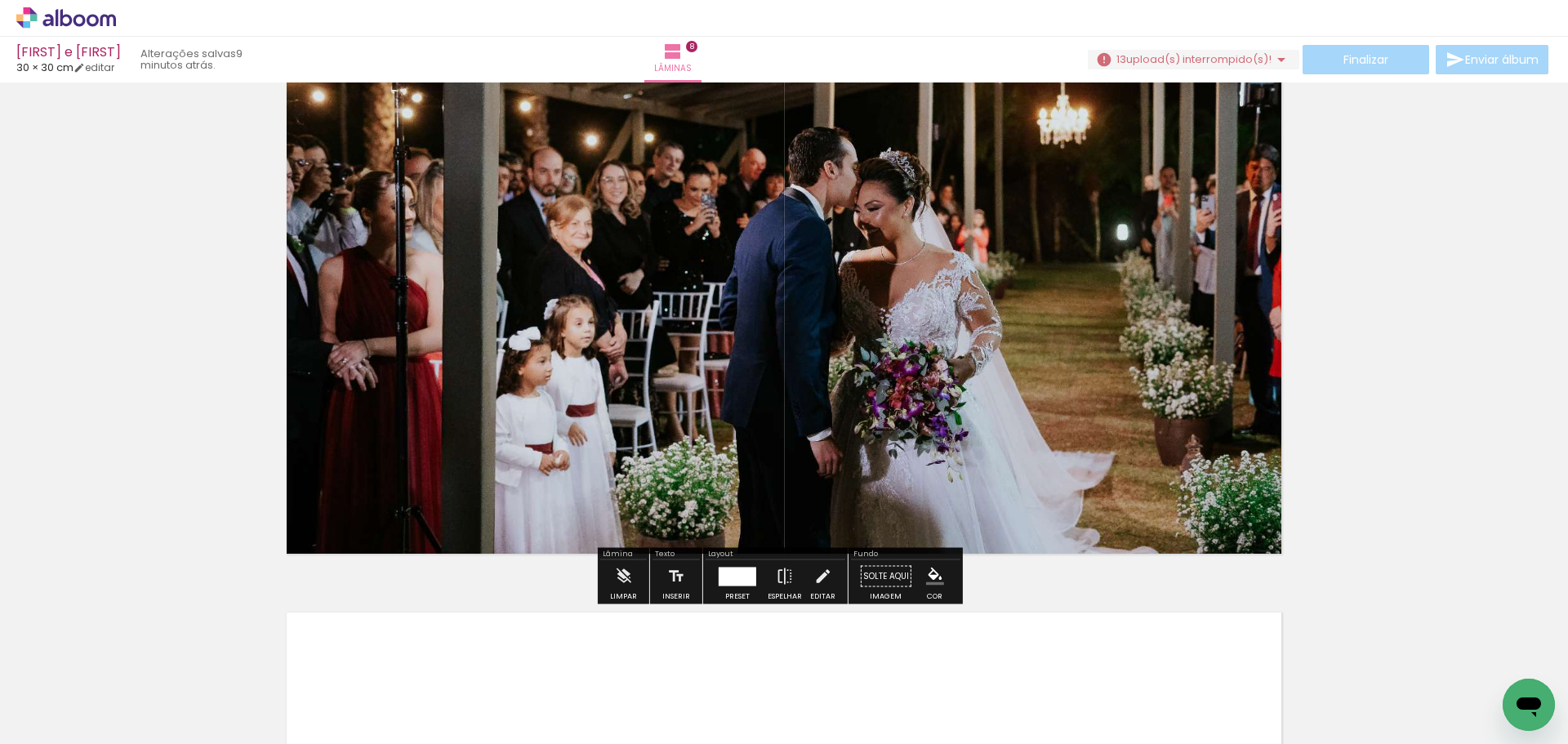 scroll, scrollTop: 3851, scrollLeft: 0, axis: vertical 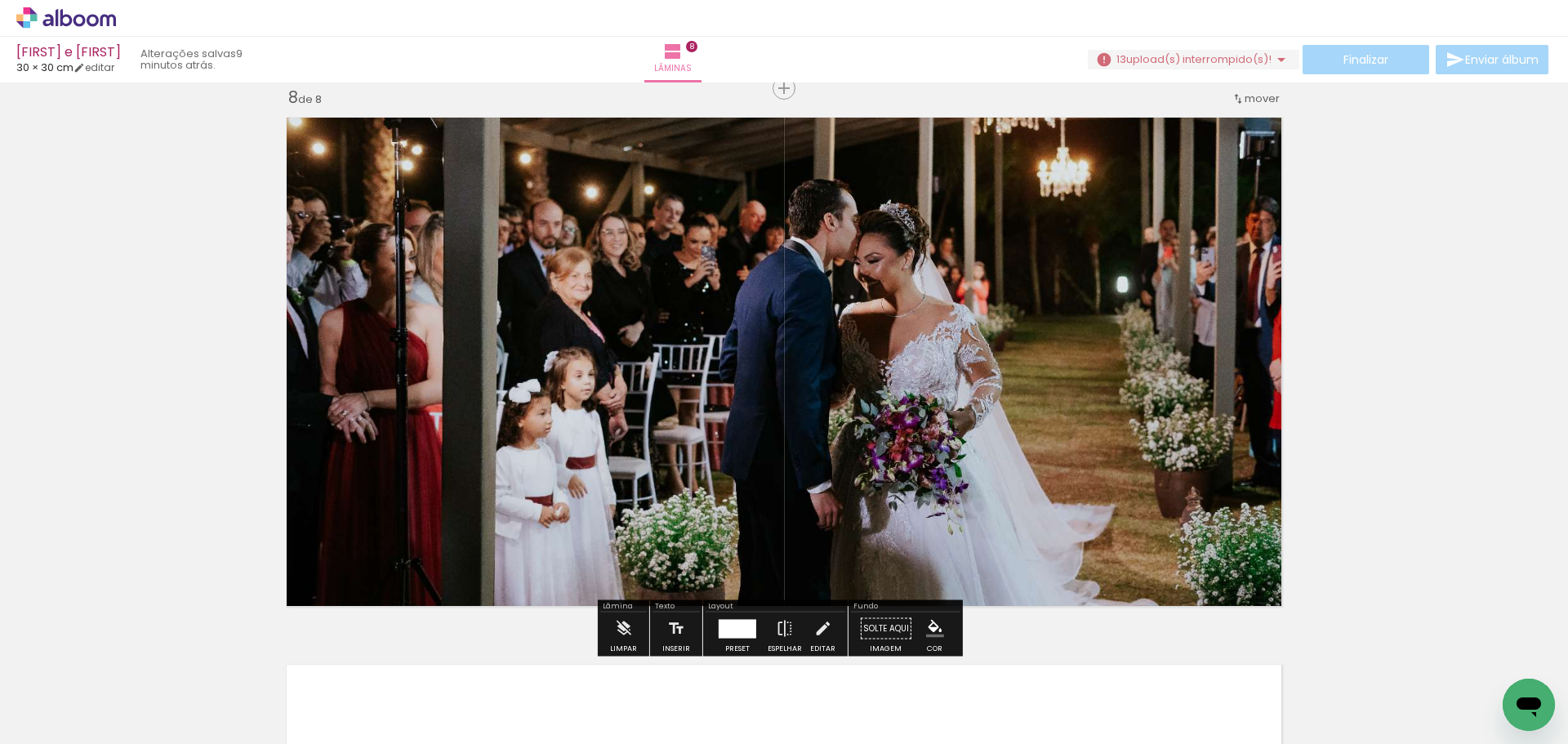click at bounding box center (946, 688) 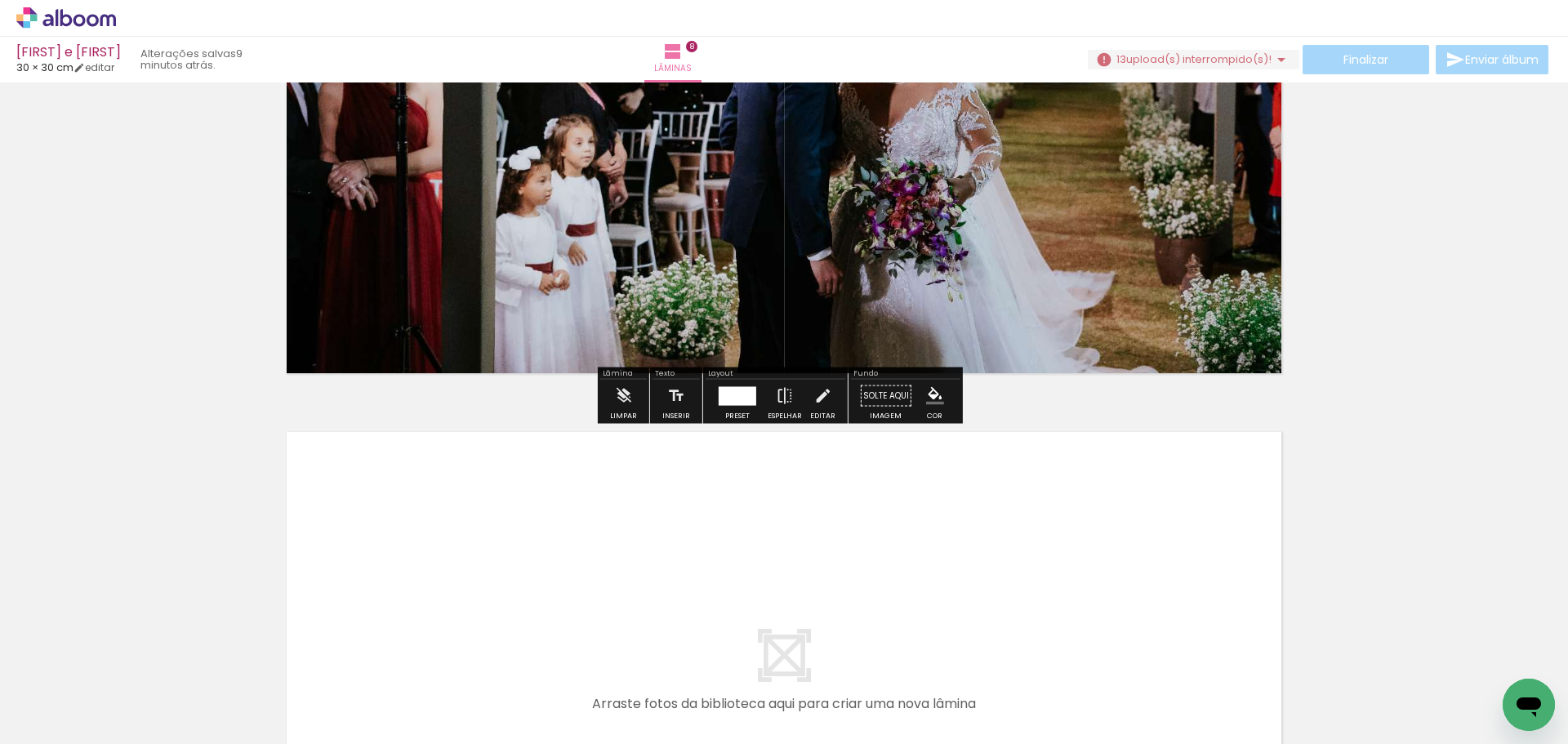 scroll, scrollTop: 4096, scrollLeft: 0, axis: vertical 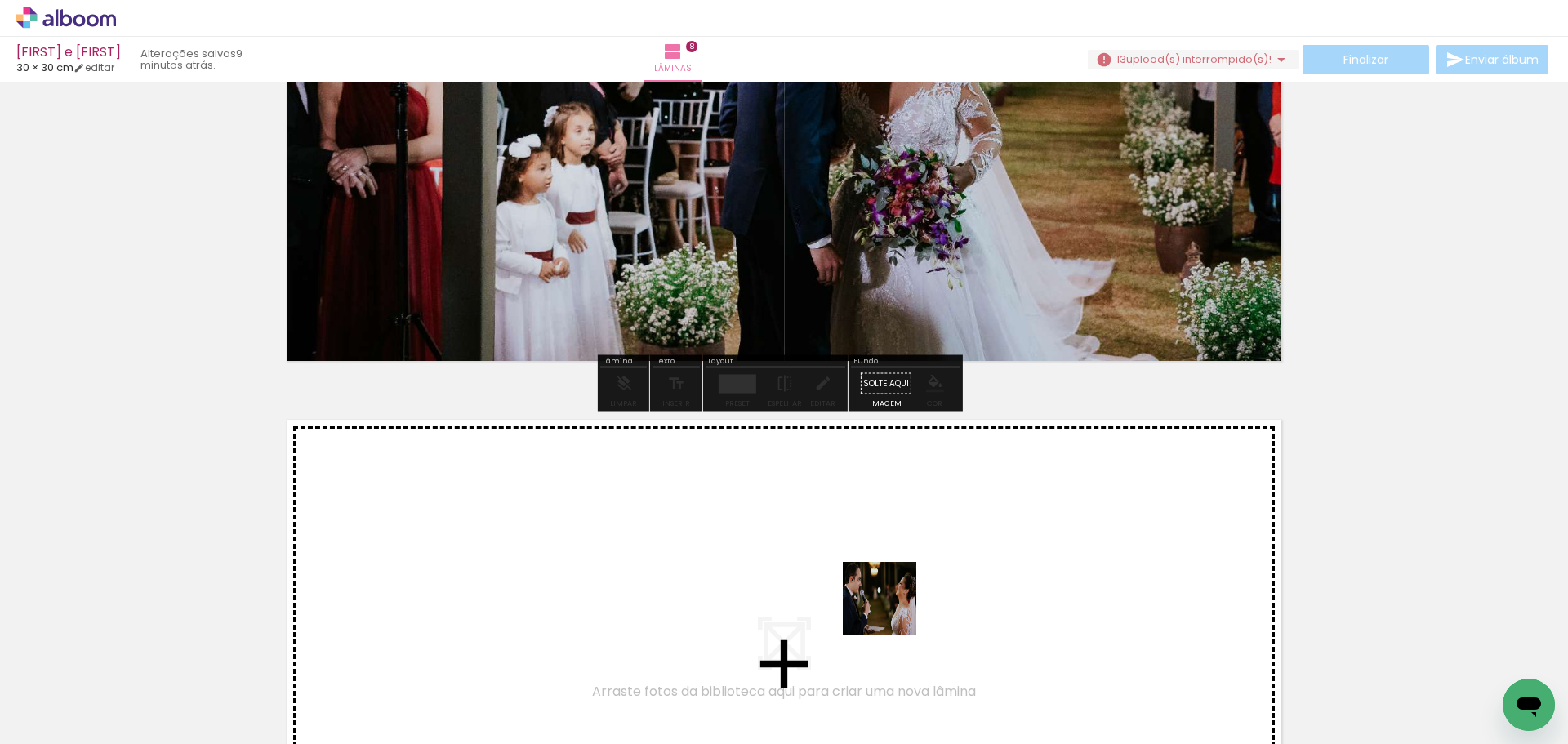 drag, startPoint x: 953, startPoint y: 690, endPoint x: 889, endPoint y: 607, distance: 104.8094 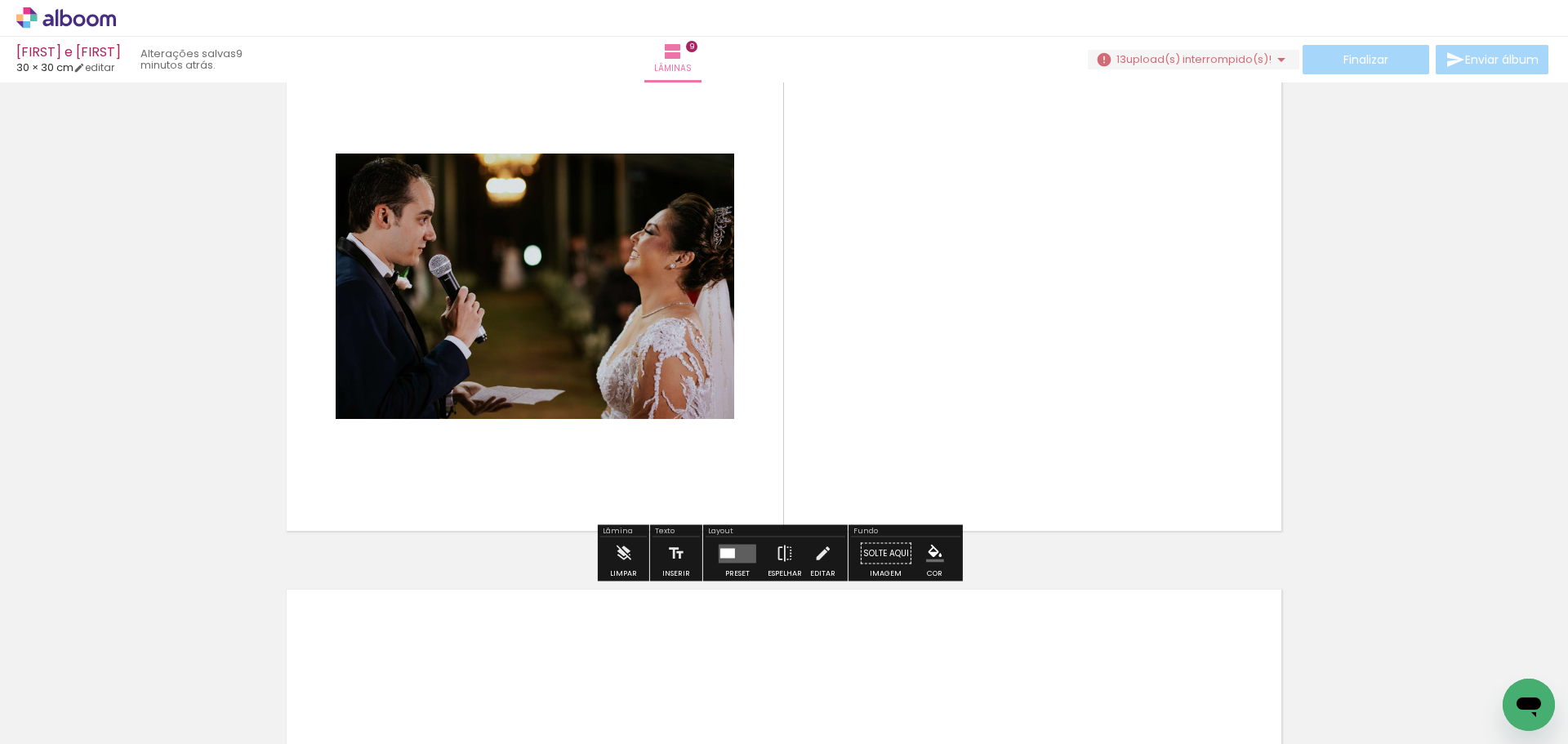 scroll, scrollTop: 4480, scrollLeft: 0, axis: vertical 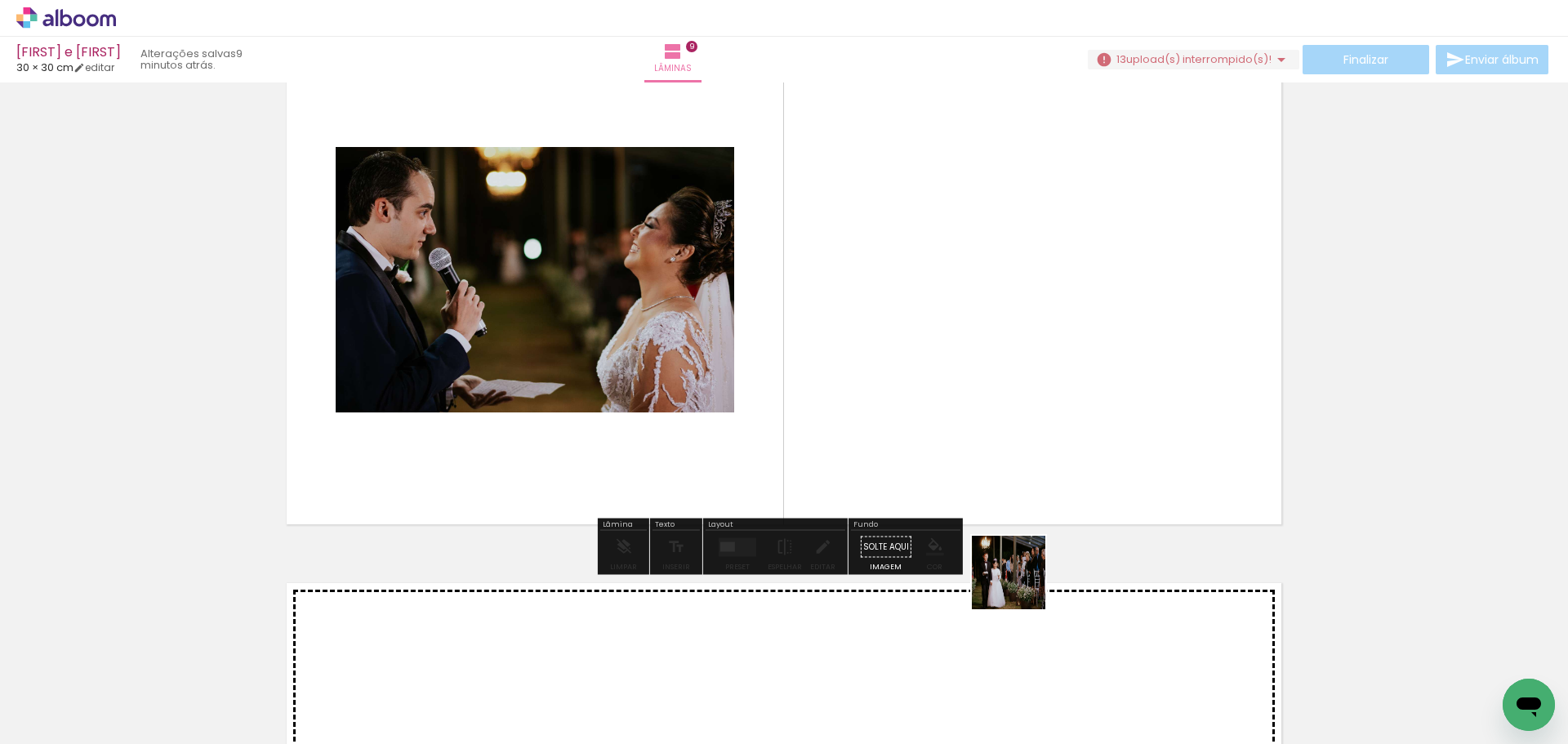 drag, startPoint x: 1045, startPoint y: 688, endPoint x: 1004, endPoint y: 485, distance: 207.09901 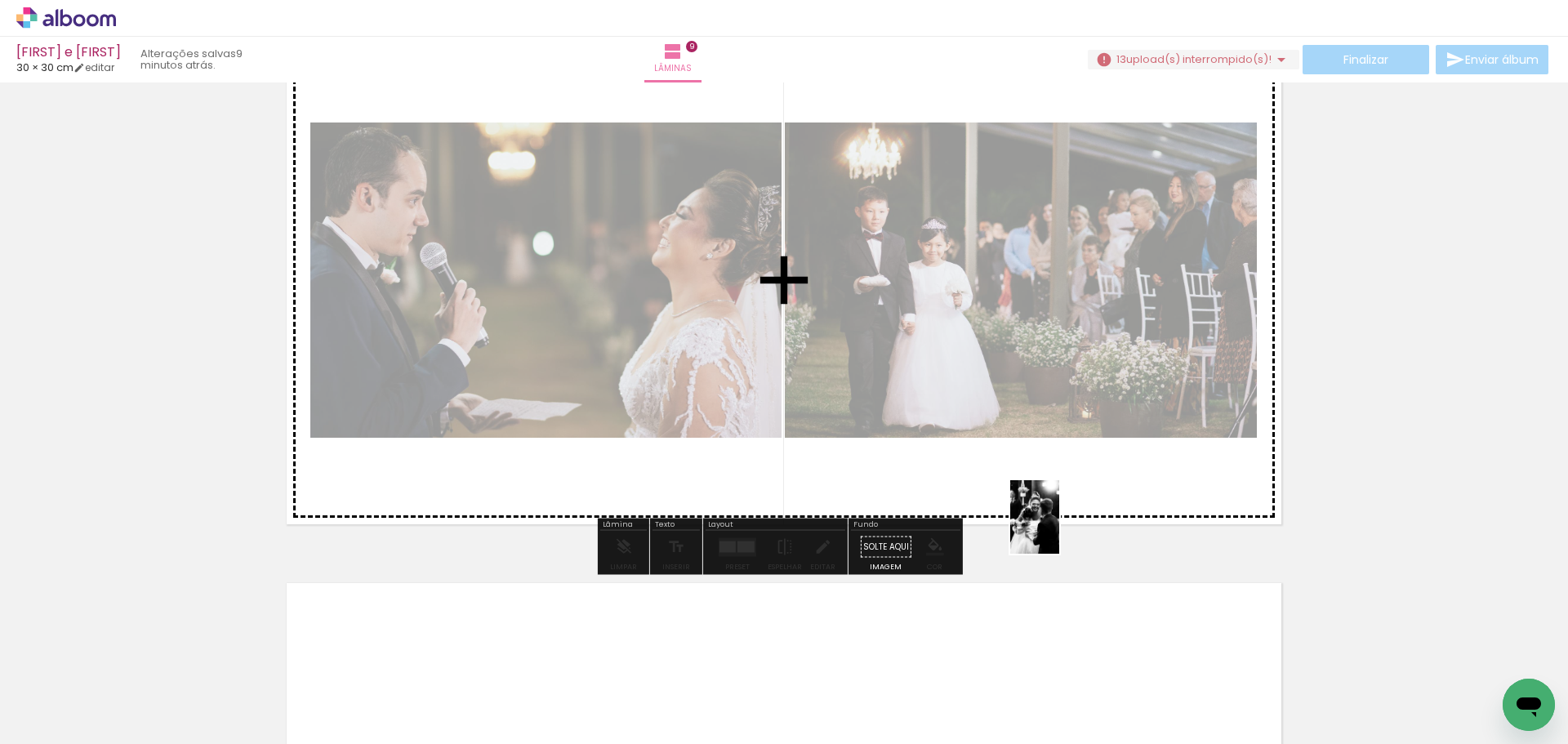 drag, startPoint x: 1143, startPoint y: 711, endPoint x: 1054, endPoint y: 516, distance: 214.3502 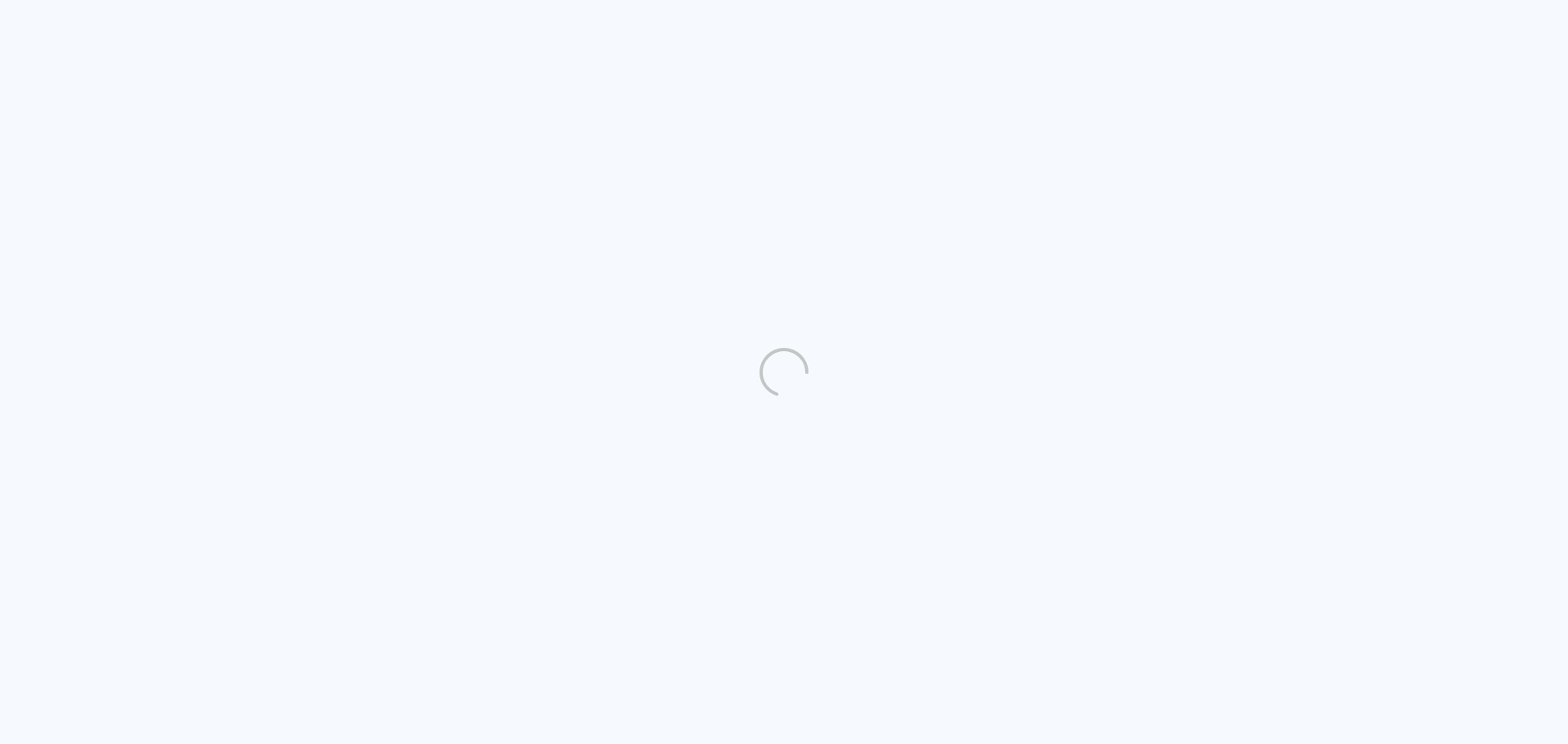 scroll, scrollTop: 0, scrollLeft: 0, axis: both 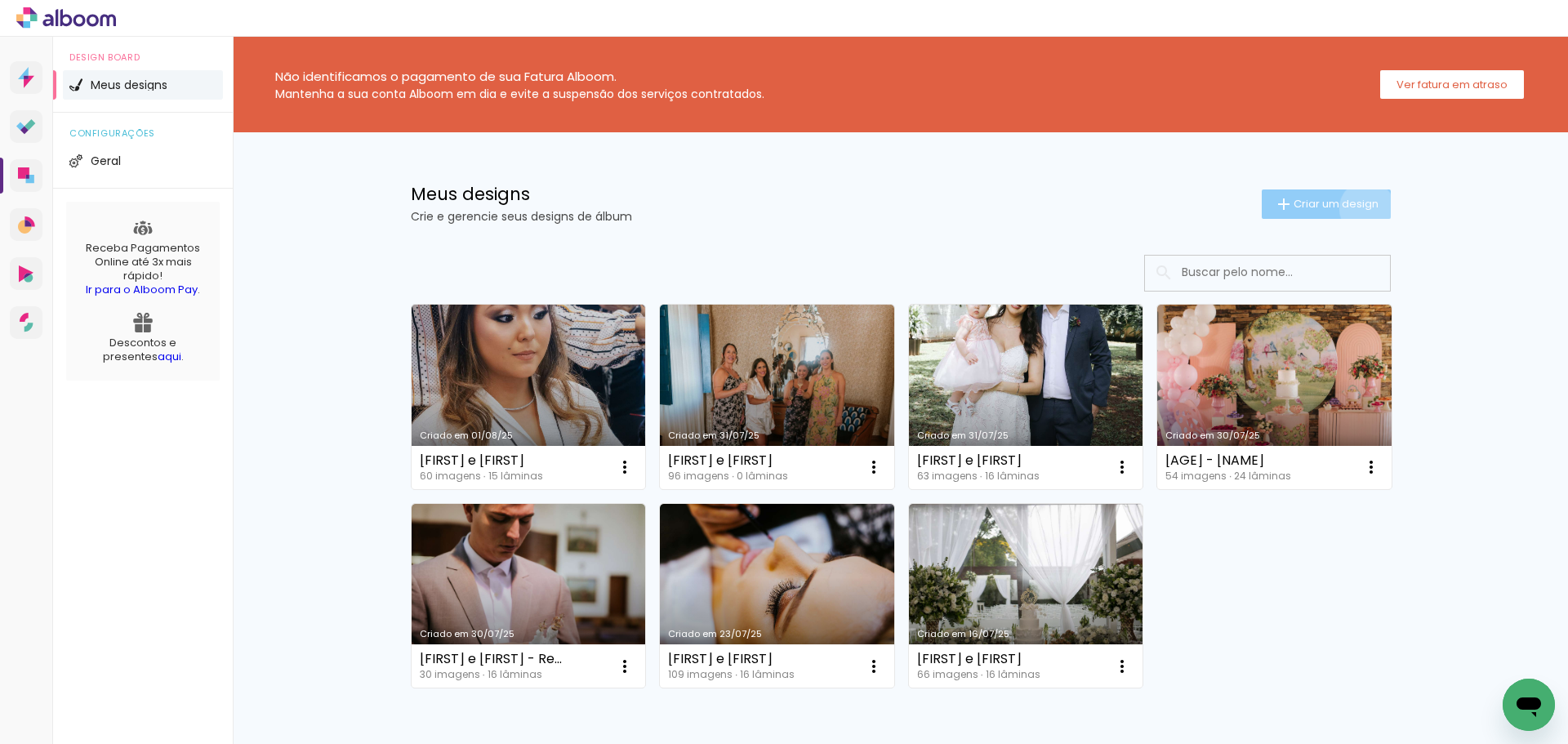 click on "Criar um design" 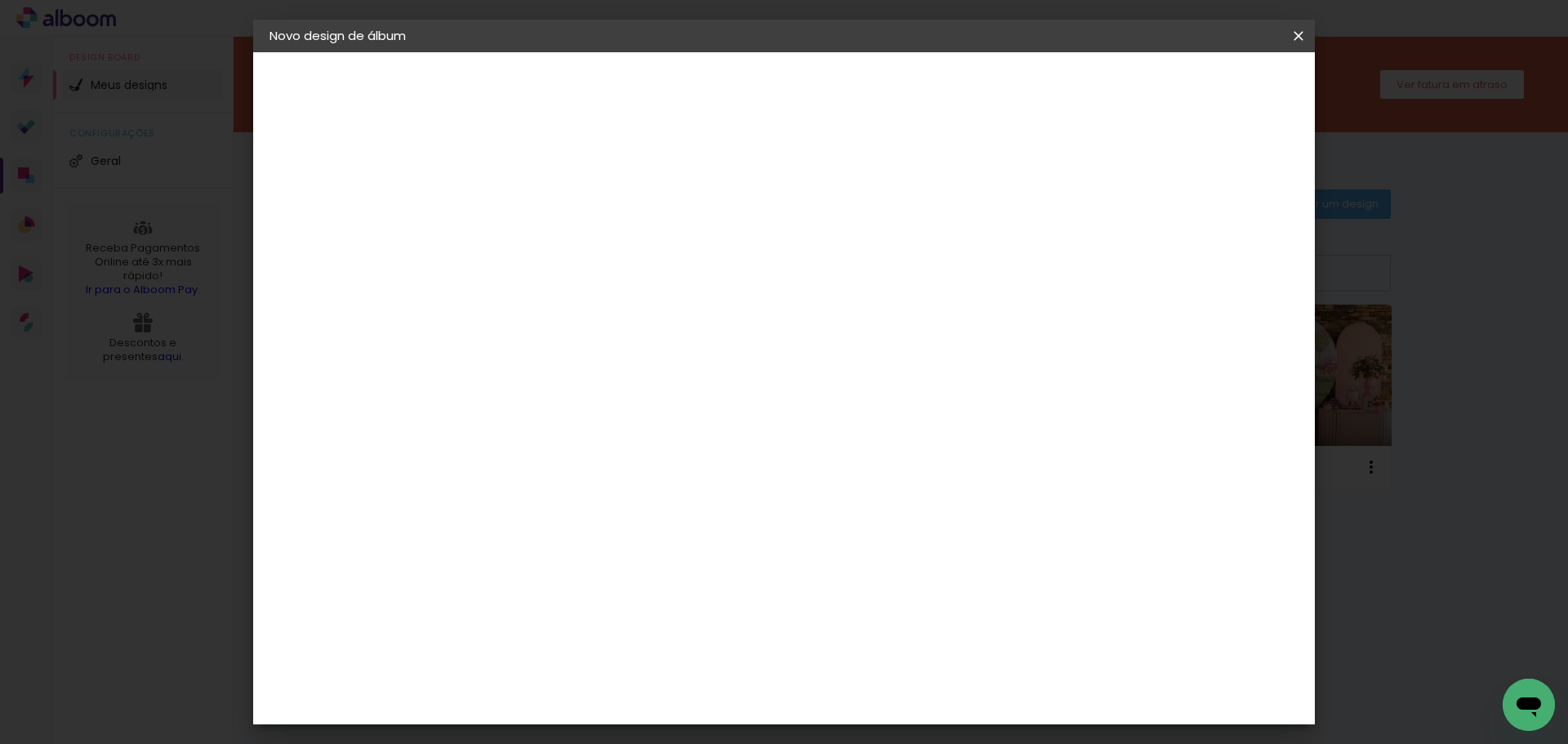 click on "Título do álbum" at bounding box center (0, 0) 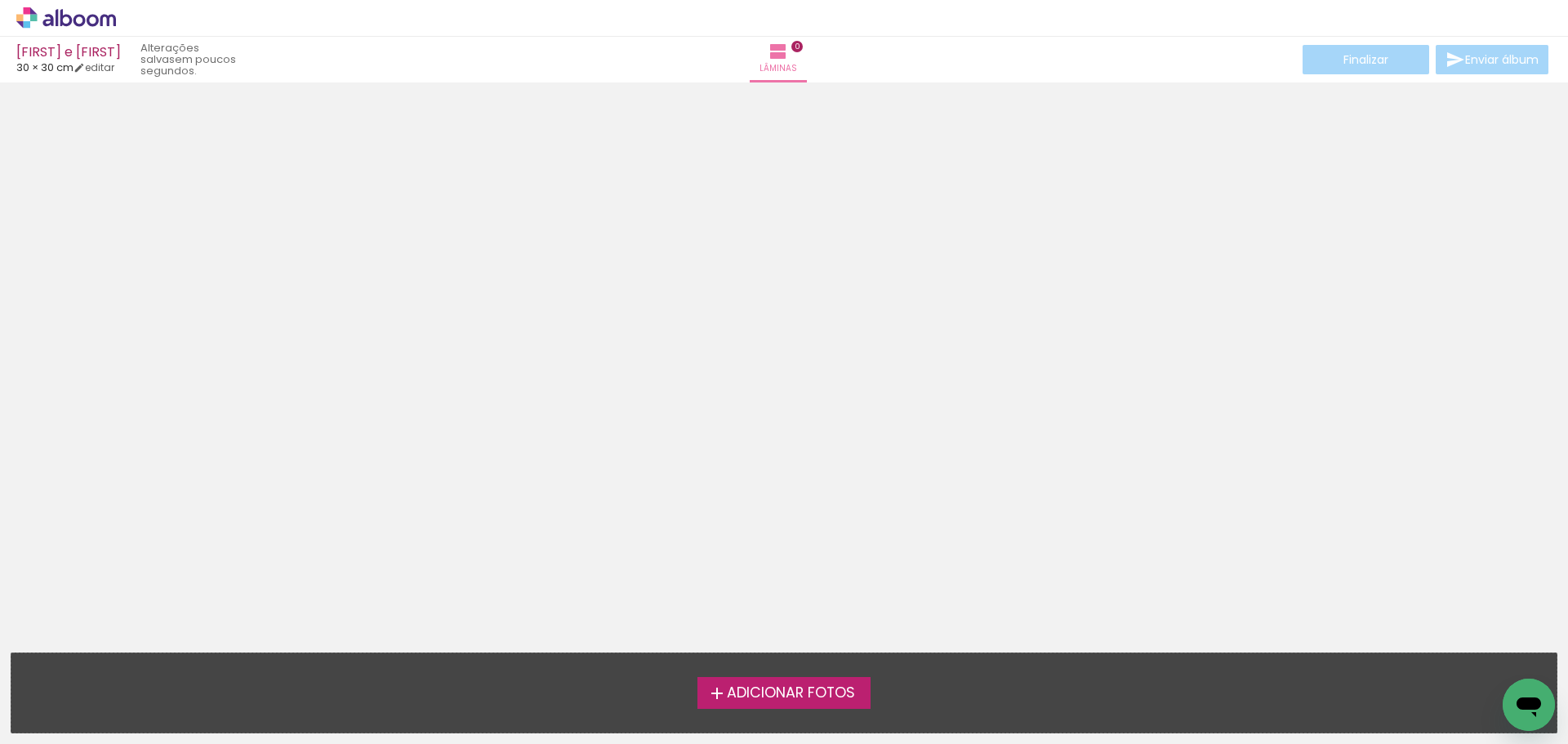 click on "Adicionar Fotos" at bounding box center (791, 693) 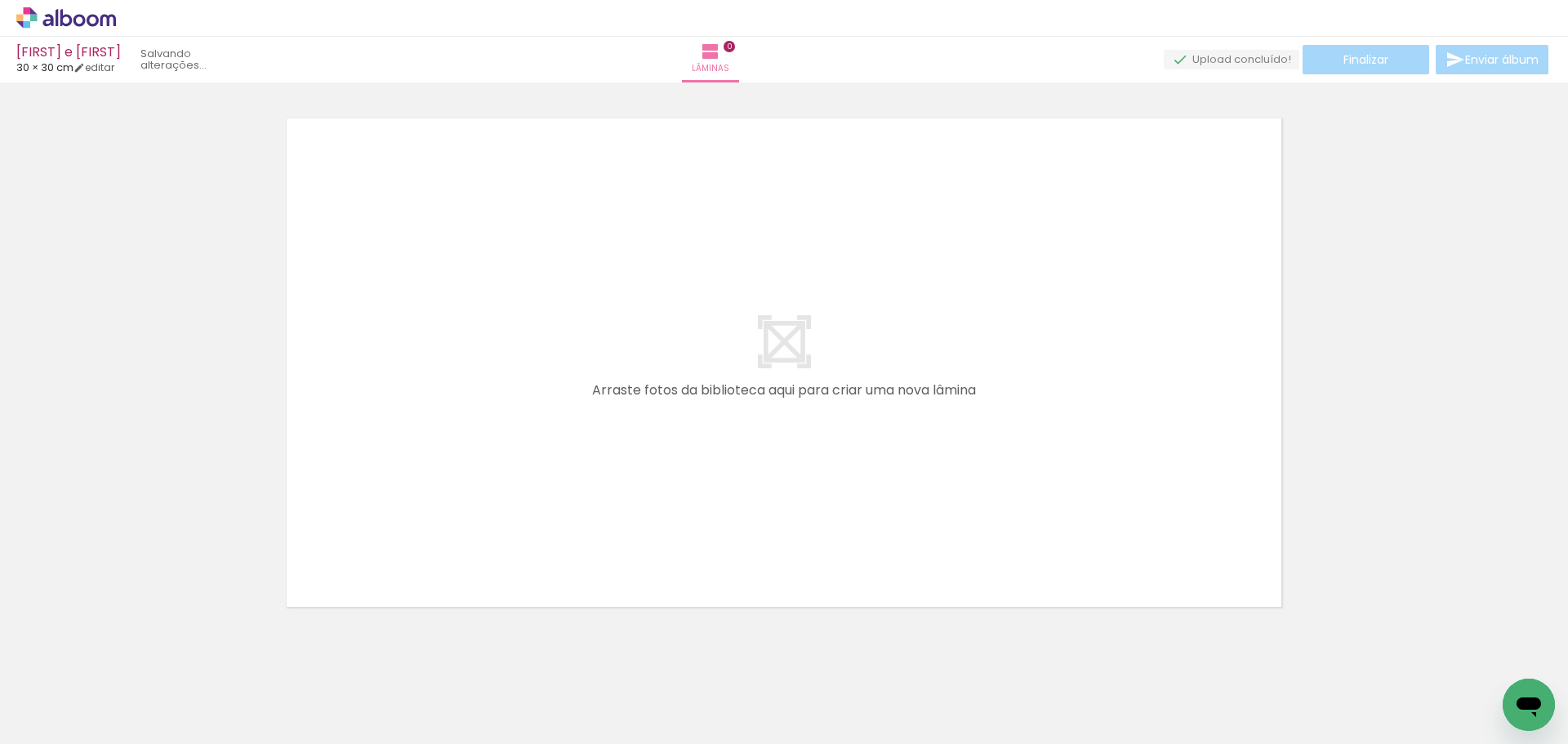 scroll, scrollTop: 21, scrollLeft: 0, axis: vertical 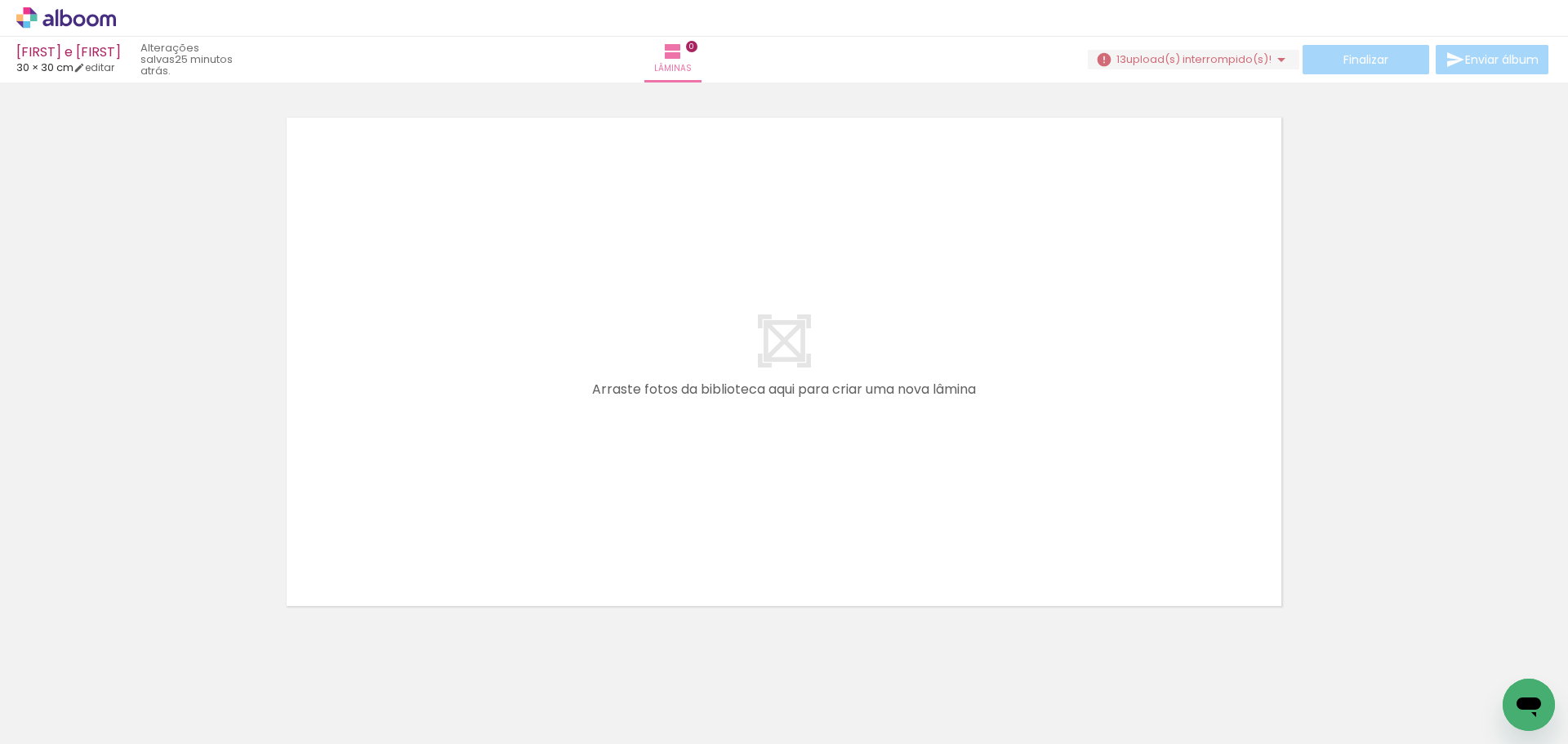 drag, startPoint x: 940, startPoint y: 534, endPoint x: 621, endPoint y: 492, distance: 321.75301 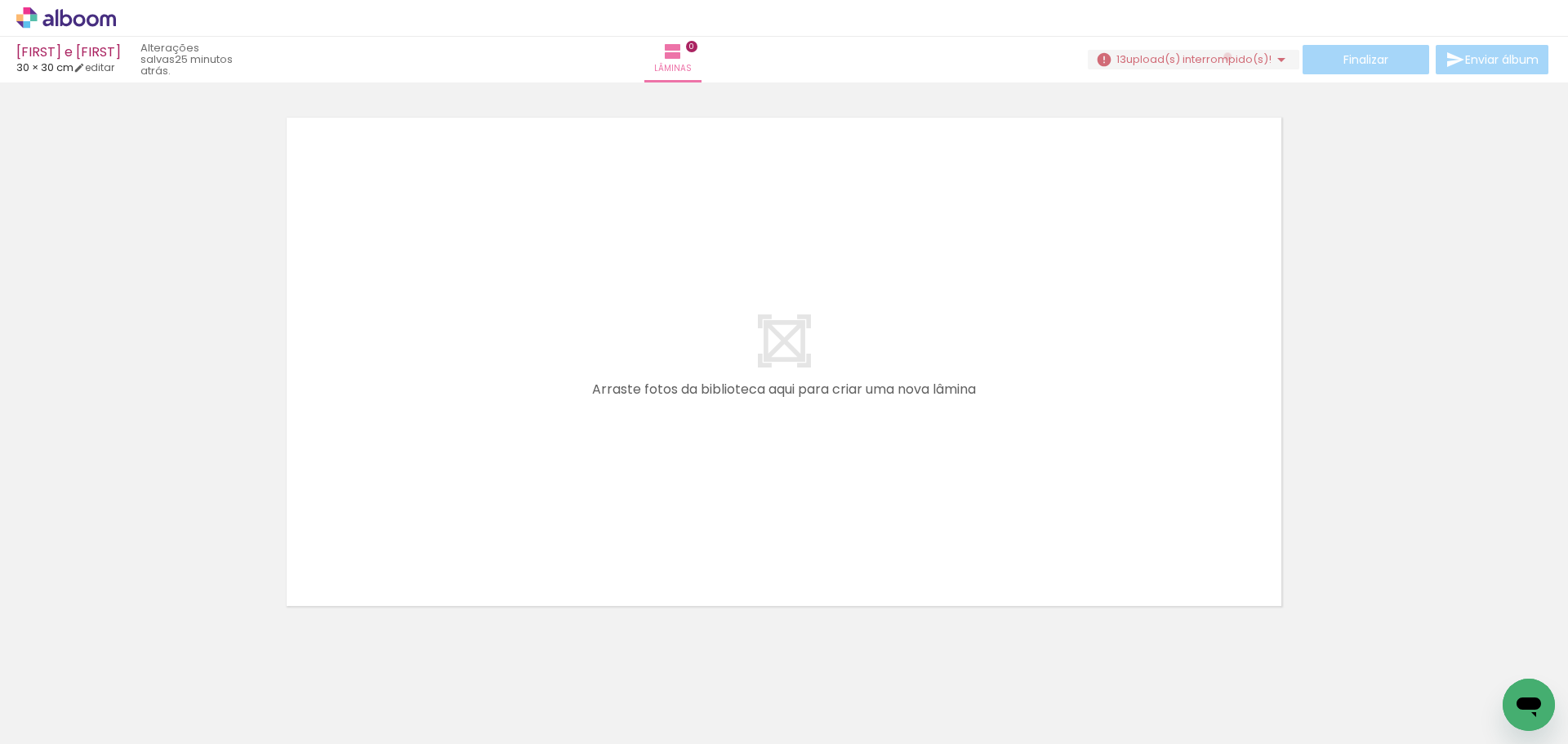 drag, startPoint x: 621, startPoint y: 492, endPoint x: 1221, endPoint y: 56, distance: 741.685 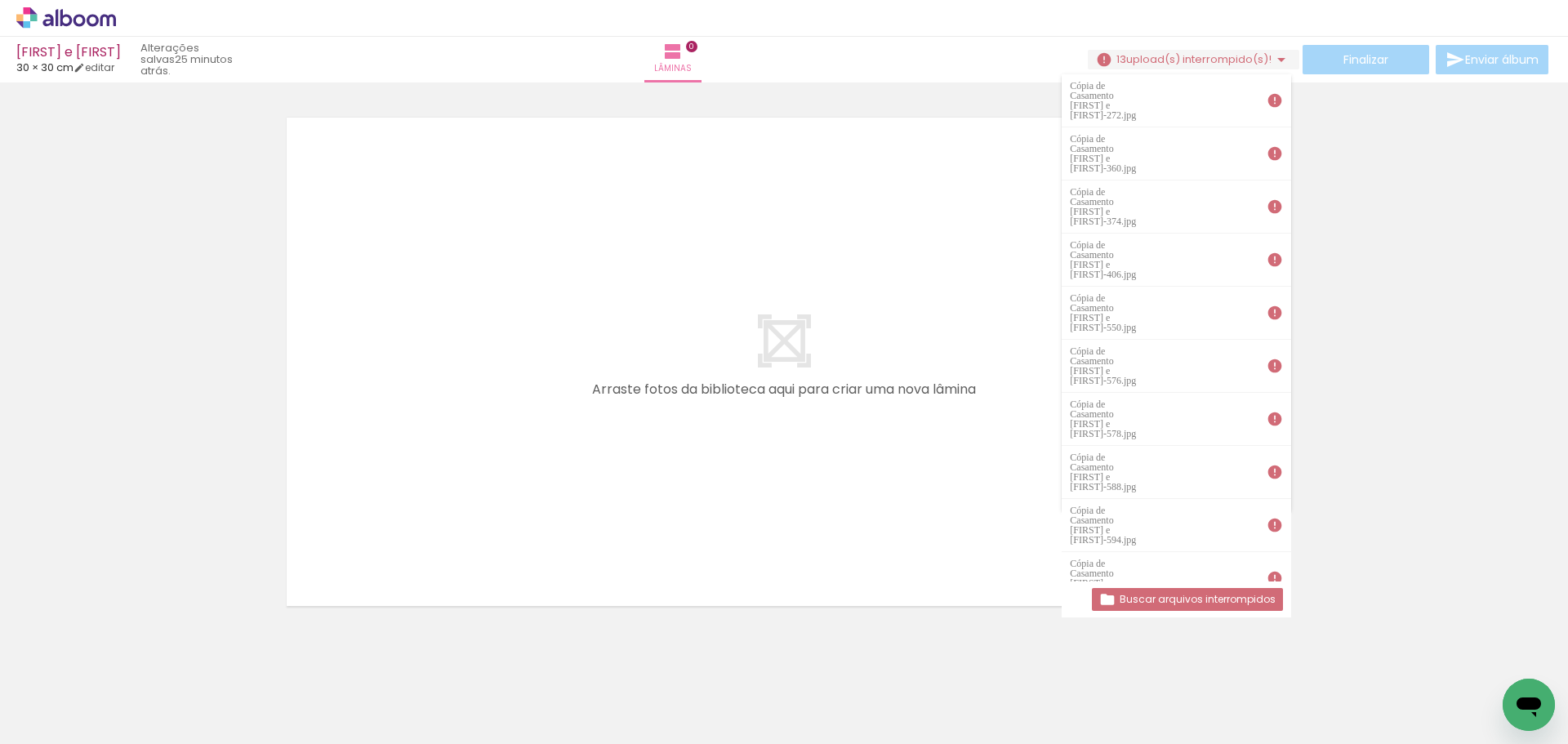 click 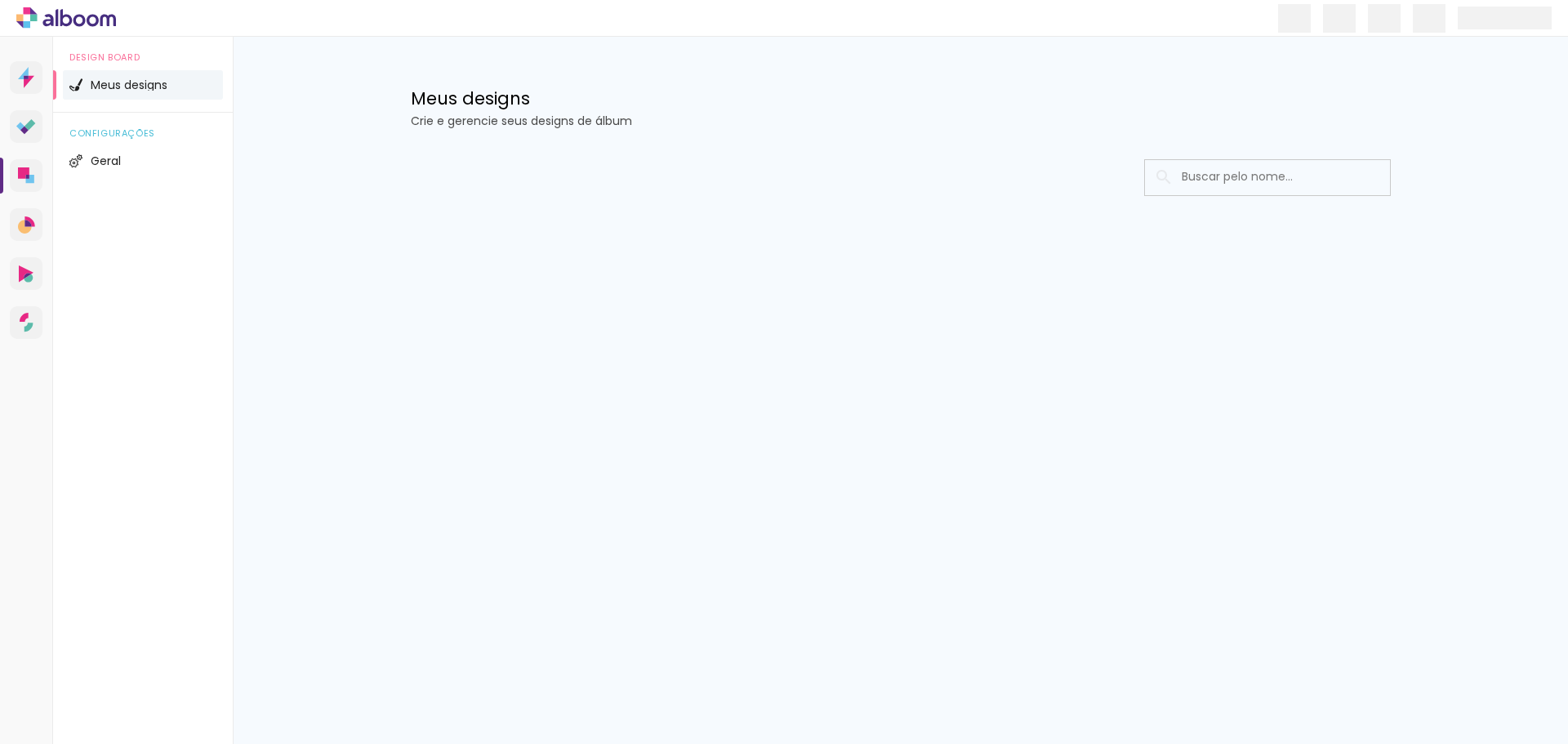 scroll, scrollTop: 0, scrollLeft: 0, axis: both 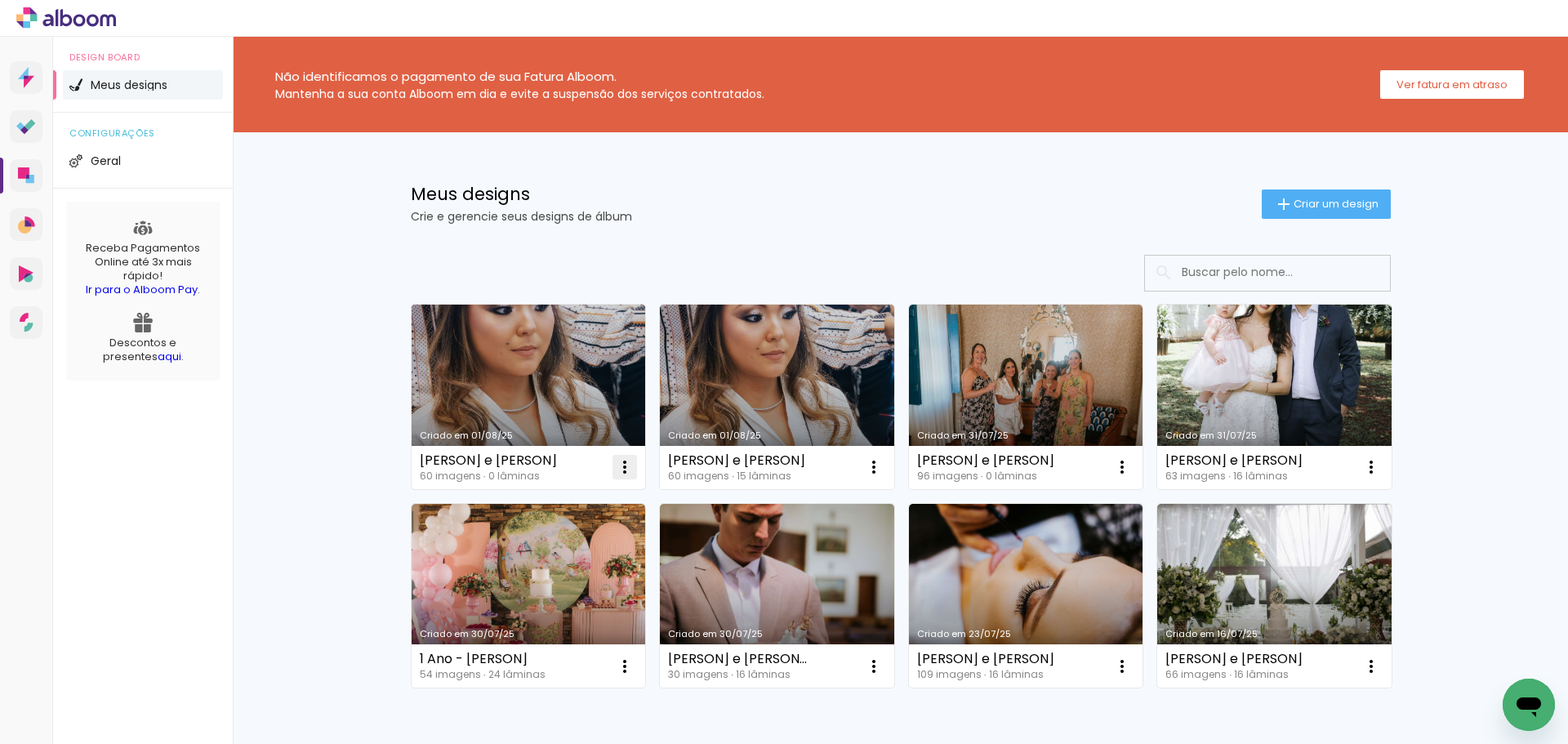 click at bounding box center [625, 467] 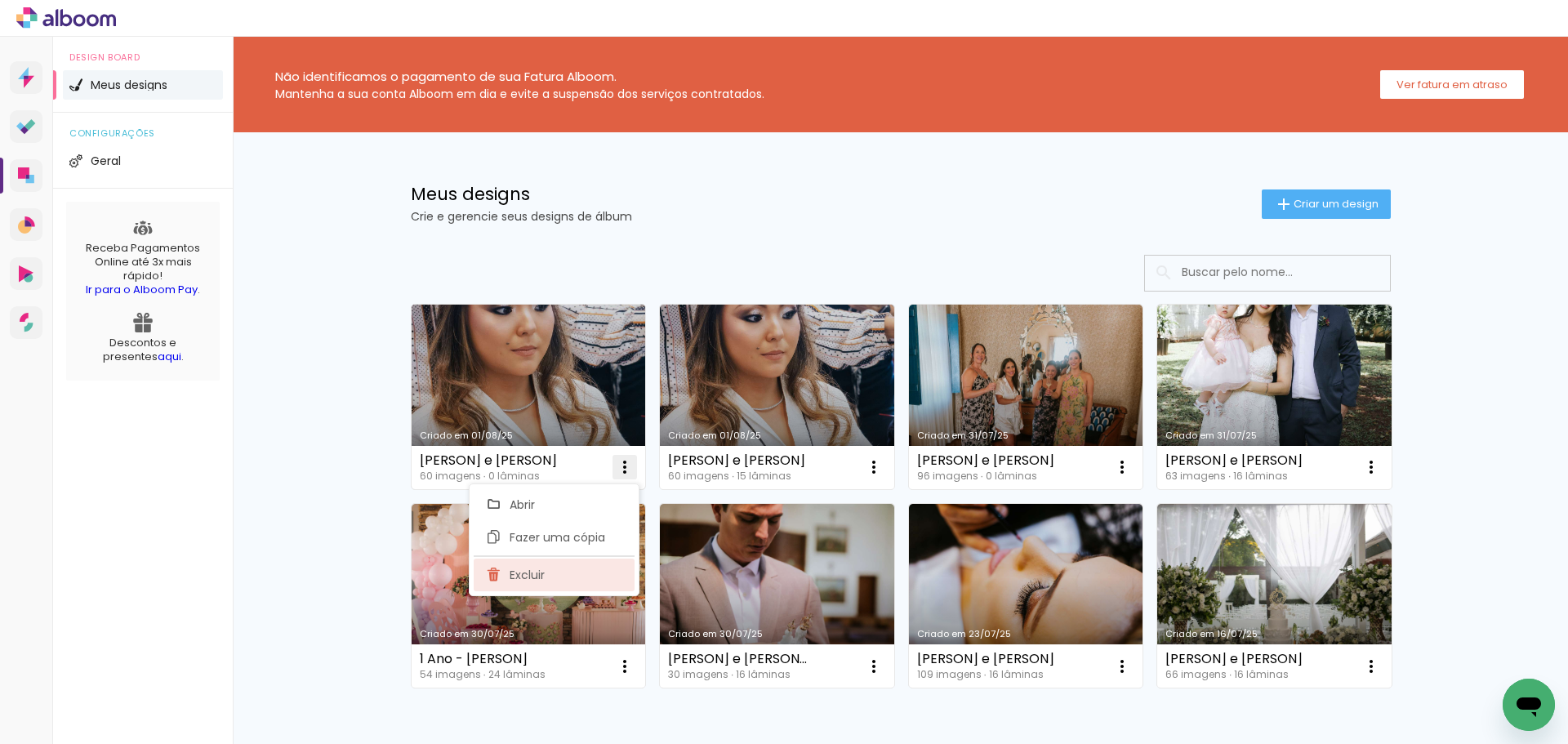click on "Excluir" 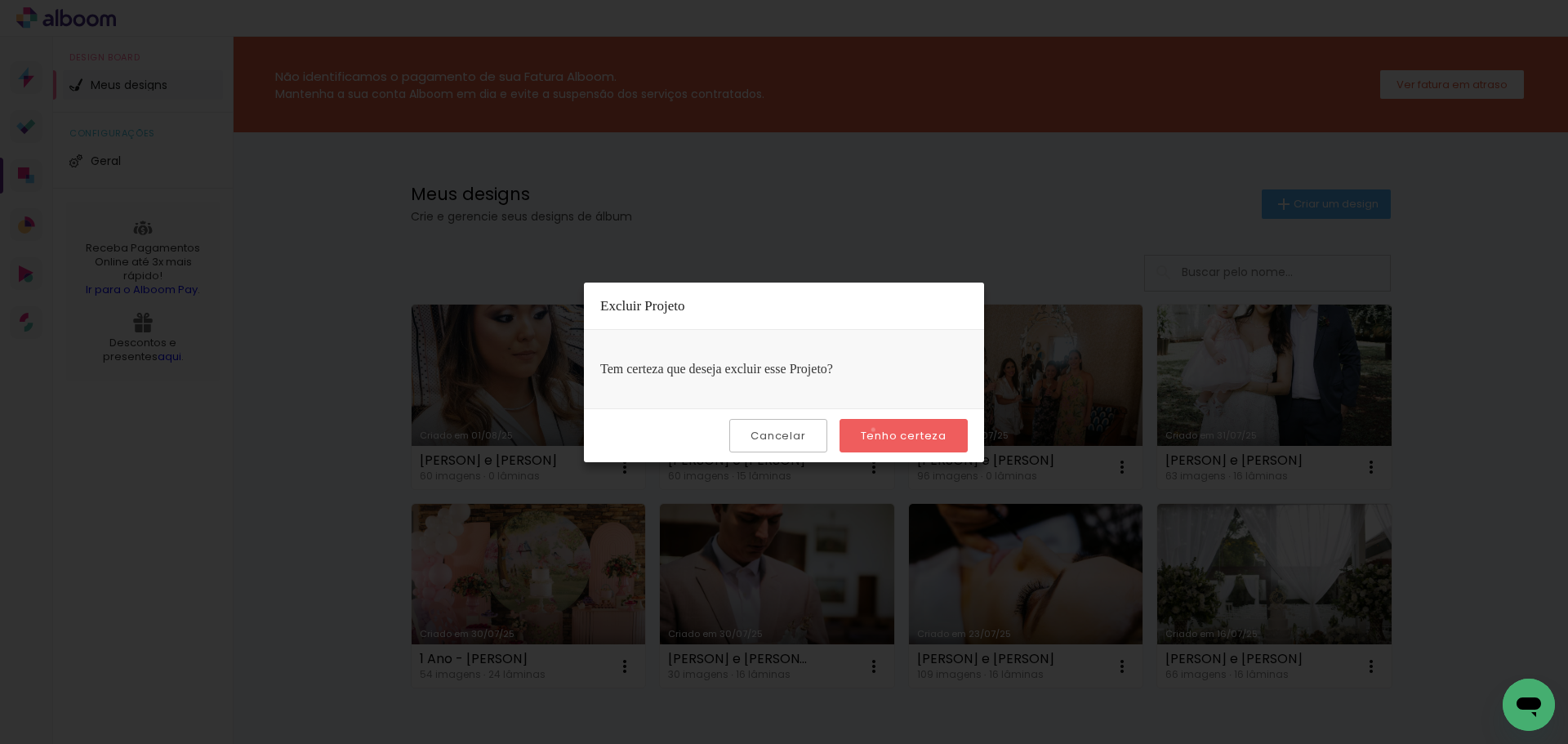 click on "Tenho certeza" at bounding box center [0, 0] 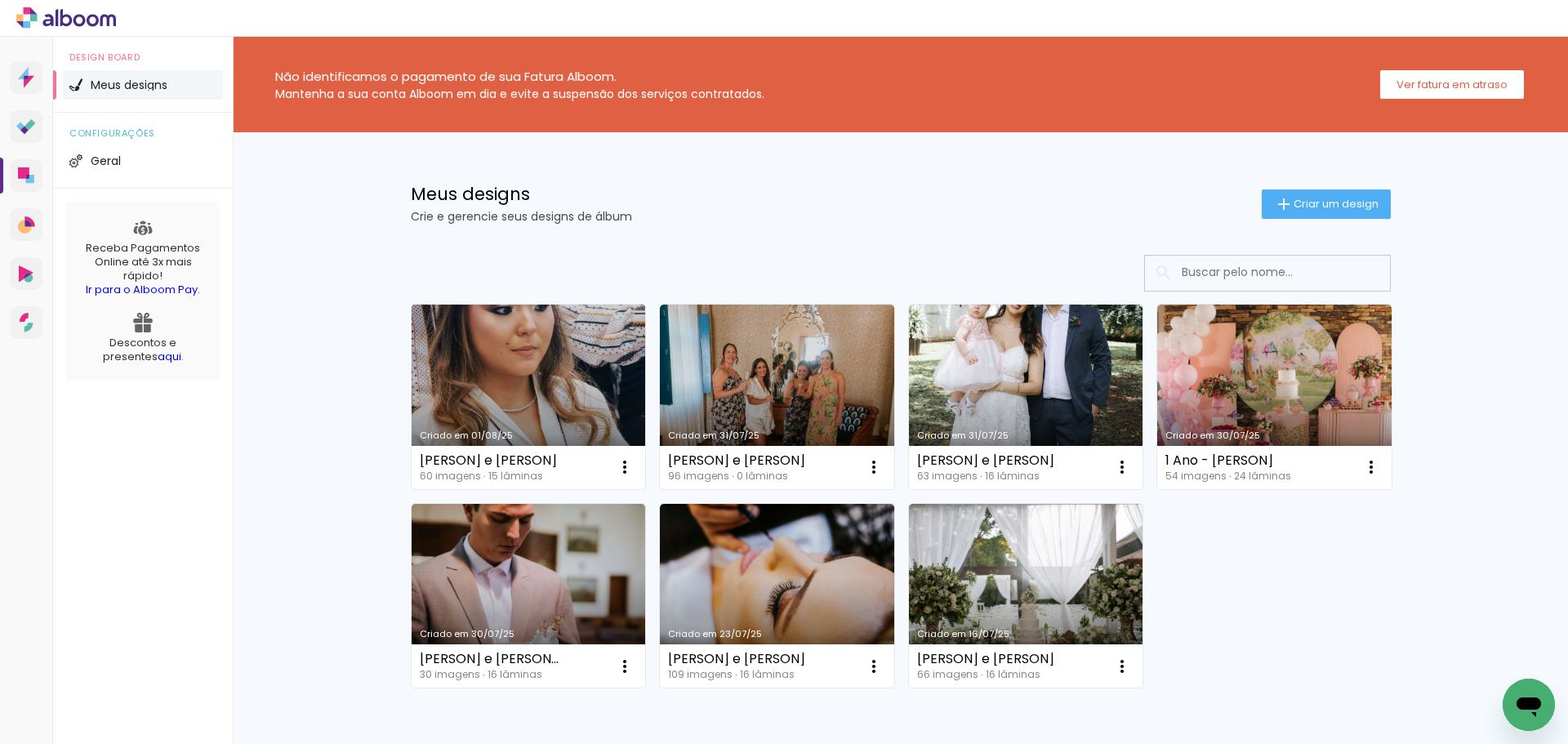 click on "Criado em 01/08/25" at bounding box center [528, 397] 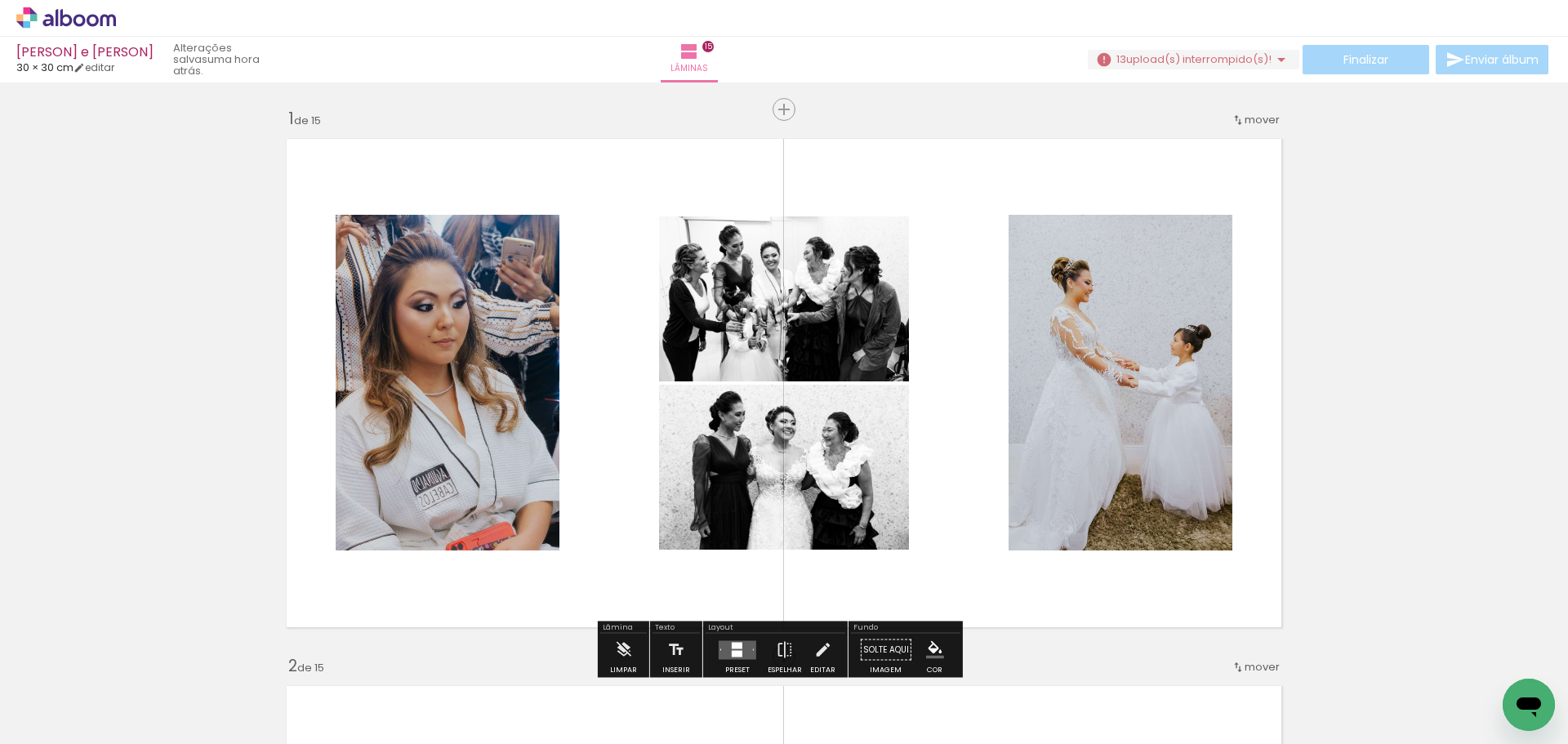 click on "upload(s) interrompido(s)!" at bounding box center [1199, 59] 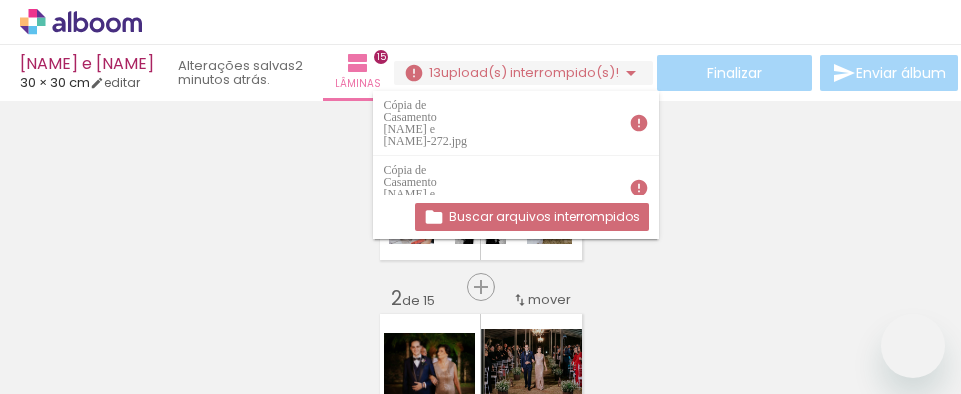 scroll, scrollTop: 0, scrollLeft: 0, axis: both 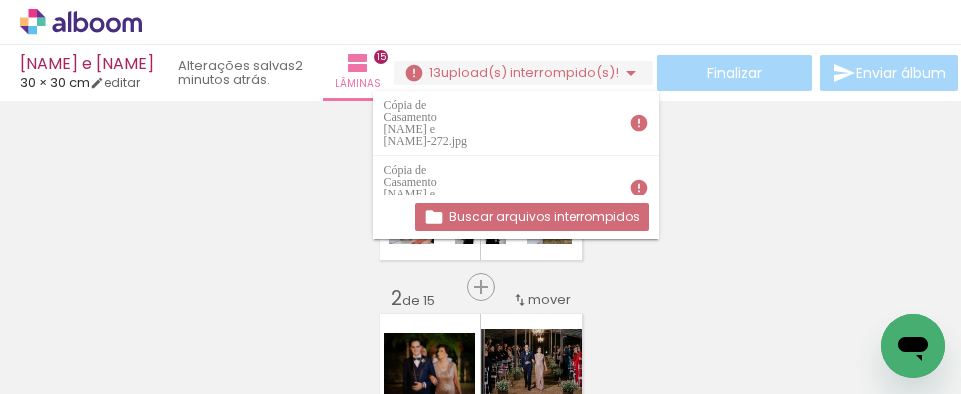 click on "Buscar arquivos interrompidos" at bounding box center (0, 0) 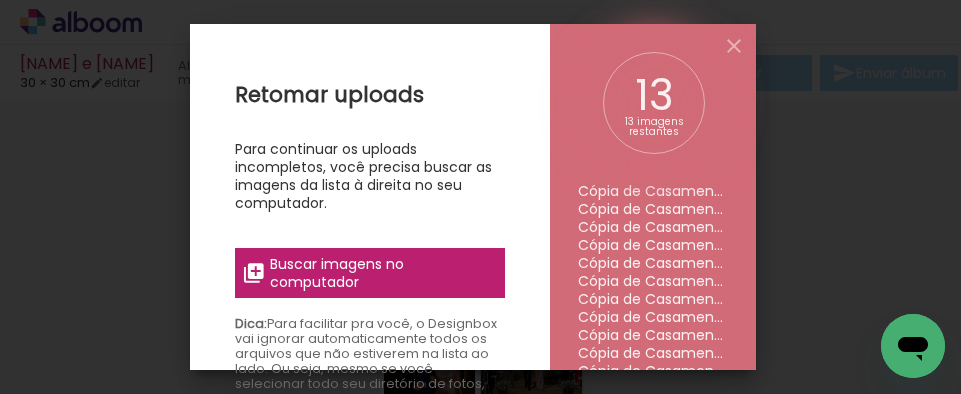 click on "Buscar imagens no computador" at bounding box center (381, 273) 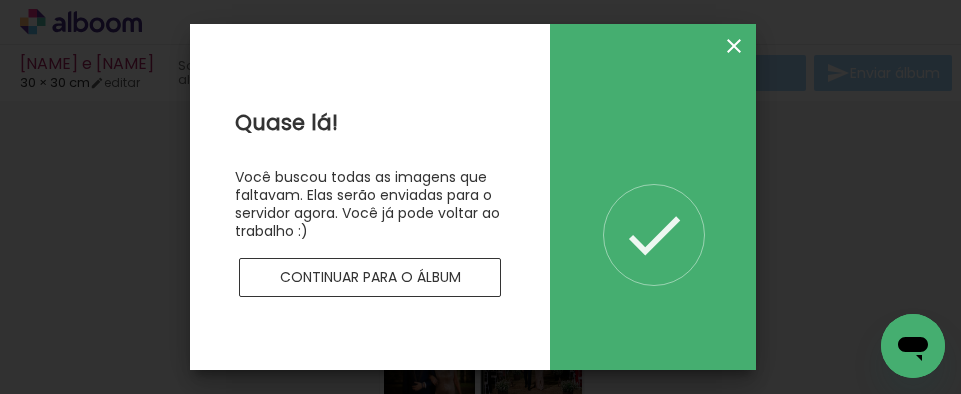 click at bounding box center (734, 46) 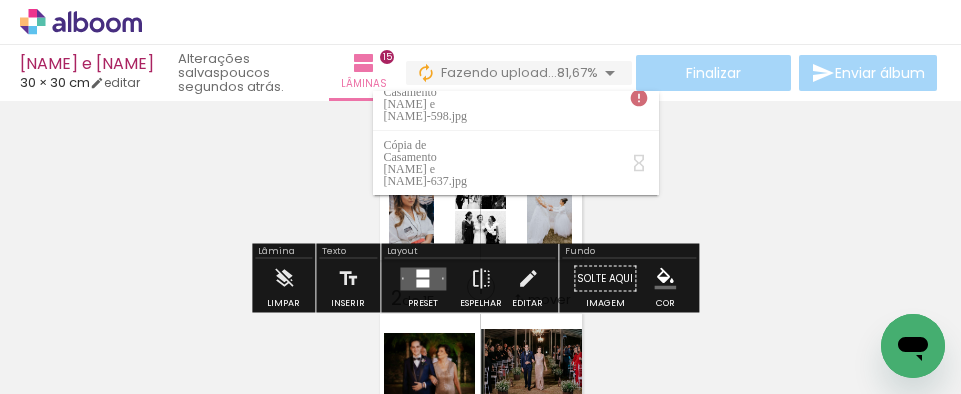 scroll, scrollTop: 0, scrollLeft: 0, axis: both 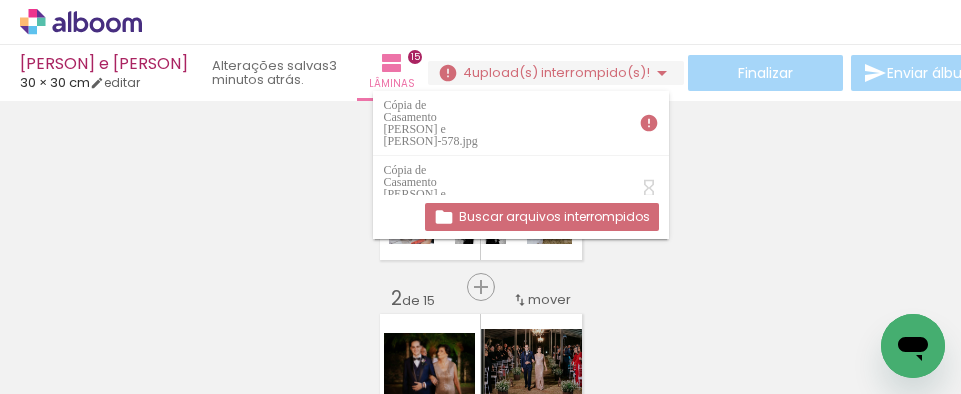 click on "Buscar arquivos interrompidos" at bounding box center [0, 0] 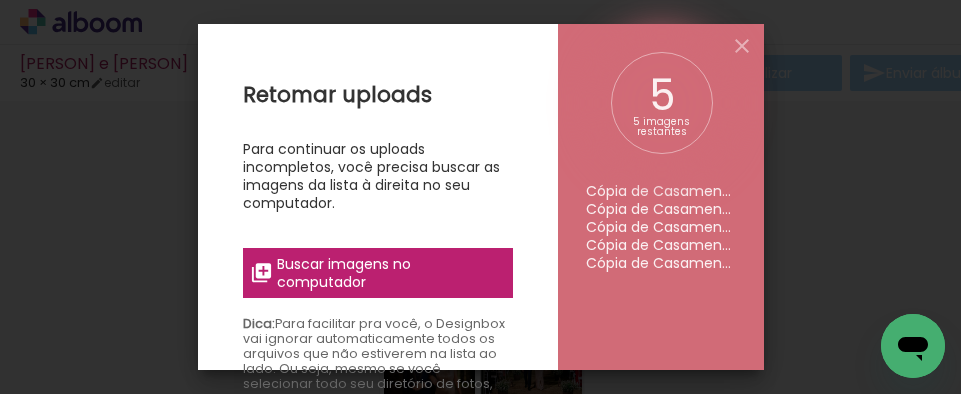 click on "Buscar imagens no computador" at bounding box center (388, 273) 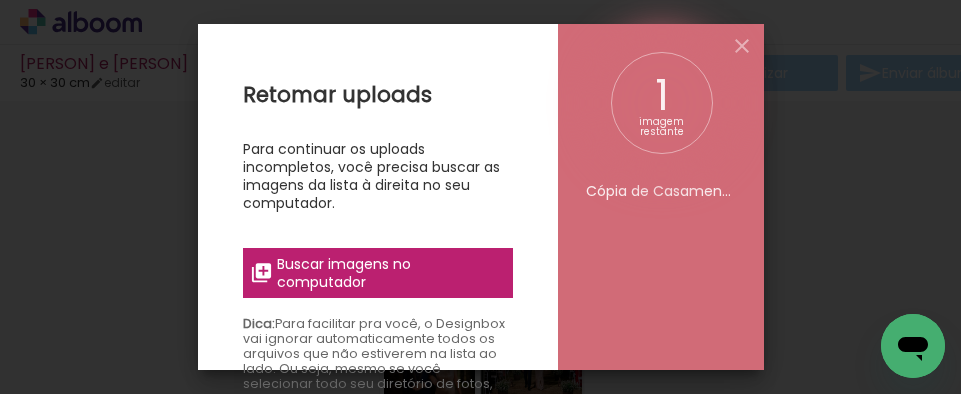 click on "Buscar imagens no computador" at bounding box center (388, 273) 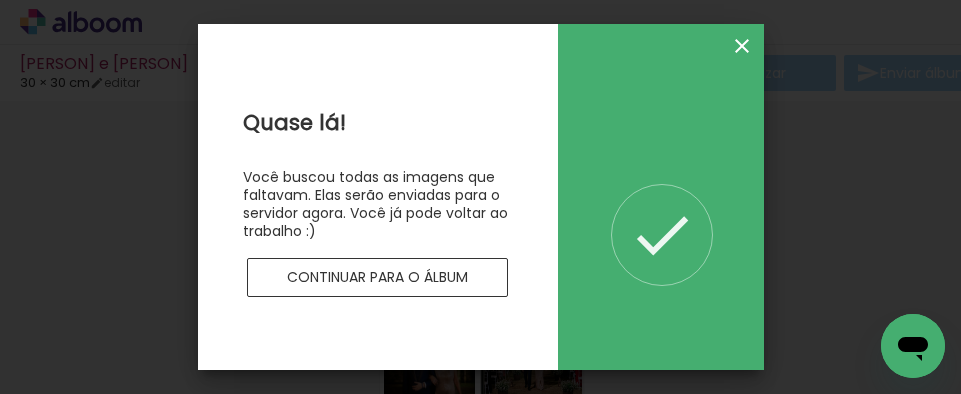 click at bounding box center [742, 46] 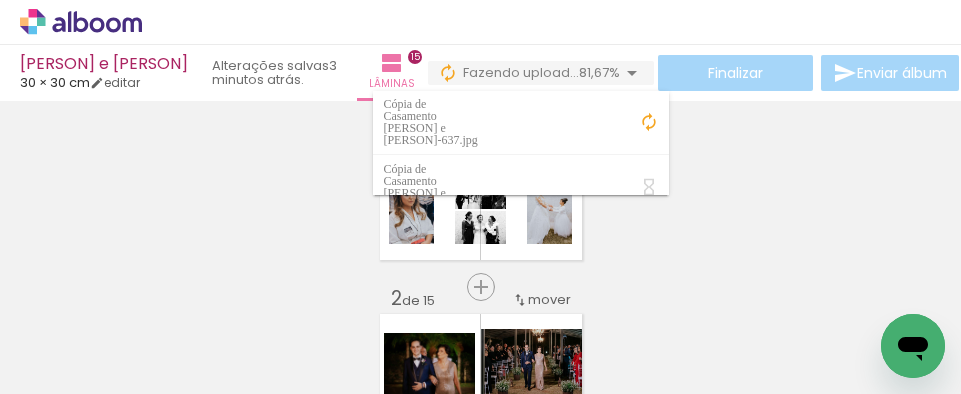 scroll, scrollTop: 0, scrollLeft: 0, axis: both 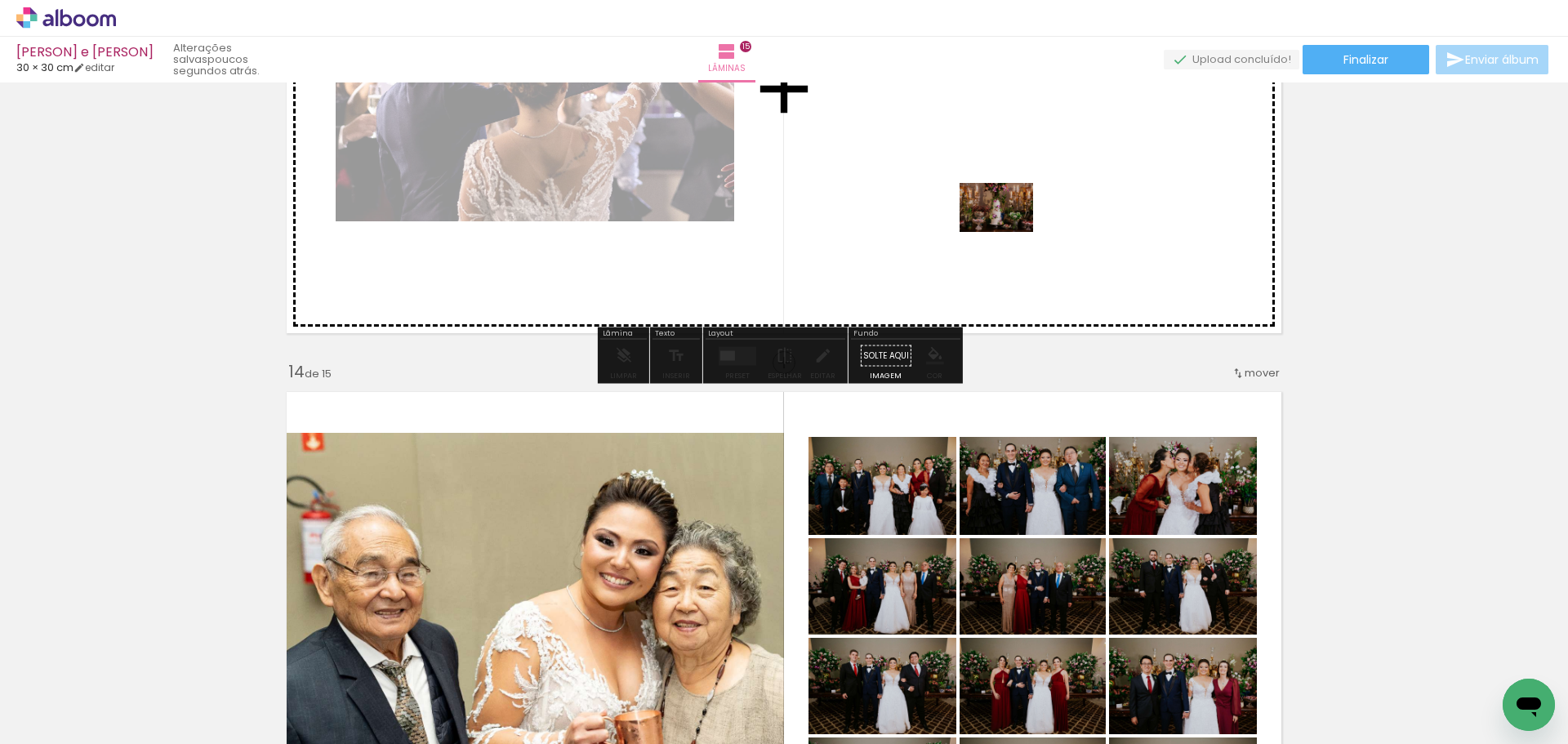 drag, startPoint x: 537, startPoint y: 697, endPoint x: 1022, endPoint y: 221, distance: 679.55942 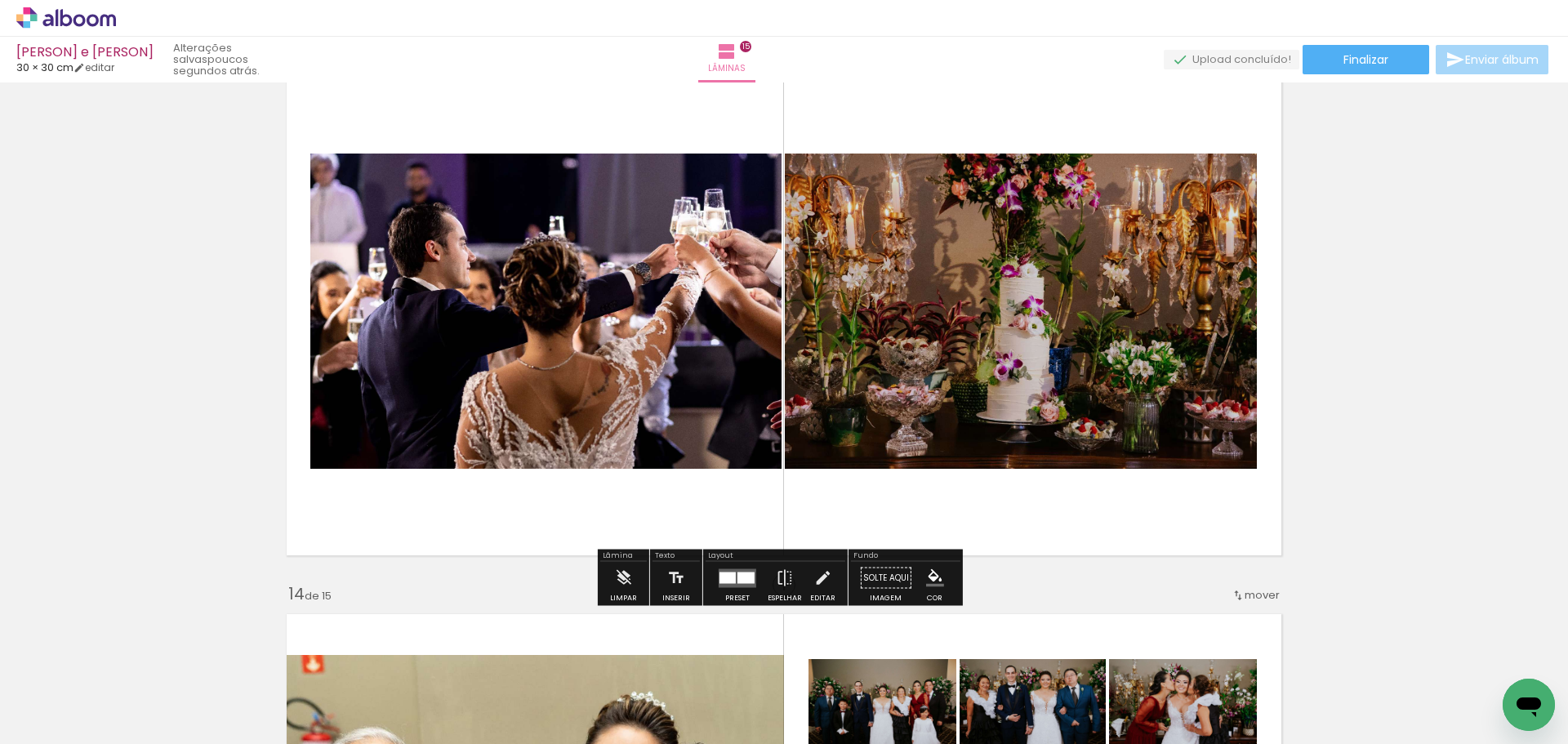 scroll, scrollTop: 6533, scrollLeft: 0, axis: vertical 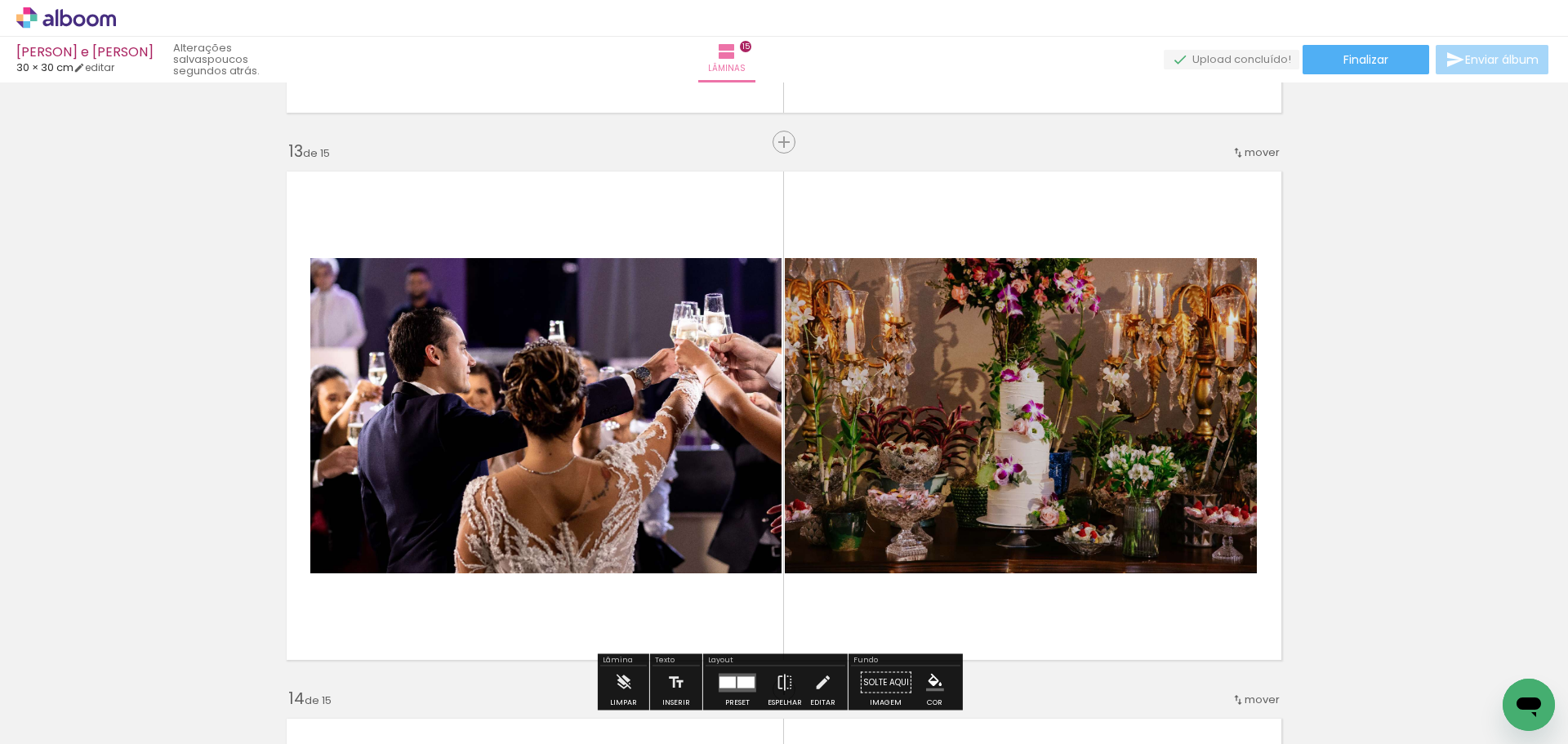 click on "Inserir lâmina 1  de 15  Inserir lâmina 2  de 15  Inserir lâmina 3  de 15  Inserir lâmina 4  de 15  Inserir lâmina 5  de 15  Inserir lâmina 6  de 15  Inserir lâmina 7  de 15  Inserir lâmina 8  de 15  Inserir lâmina 9  de 15  Inserir lâmina 10  de 15  Inserir lâmina 11  de 15  Inserir lâmina 12  de 15  Inserir lâmina 13  de 15  Inserir lâmina 14  de 15  Inserir lâmina 15  de 15" at bounding box center [784, -2068] 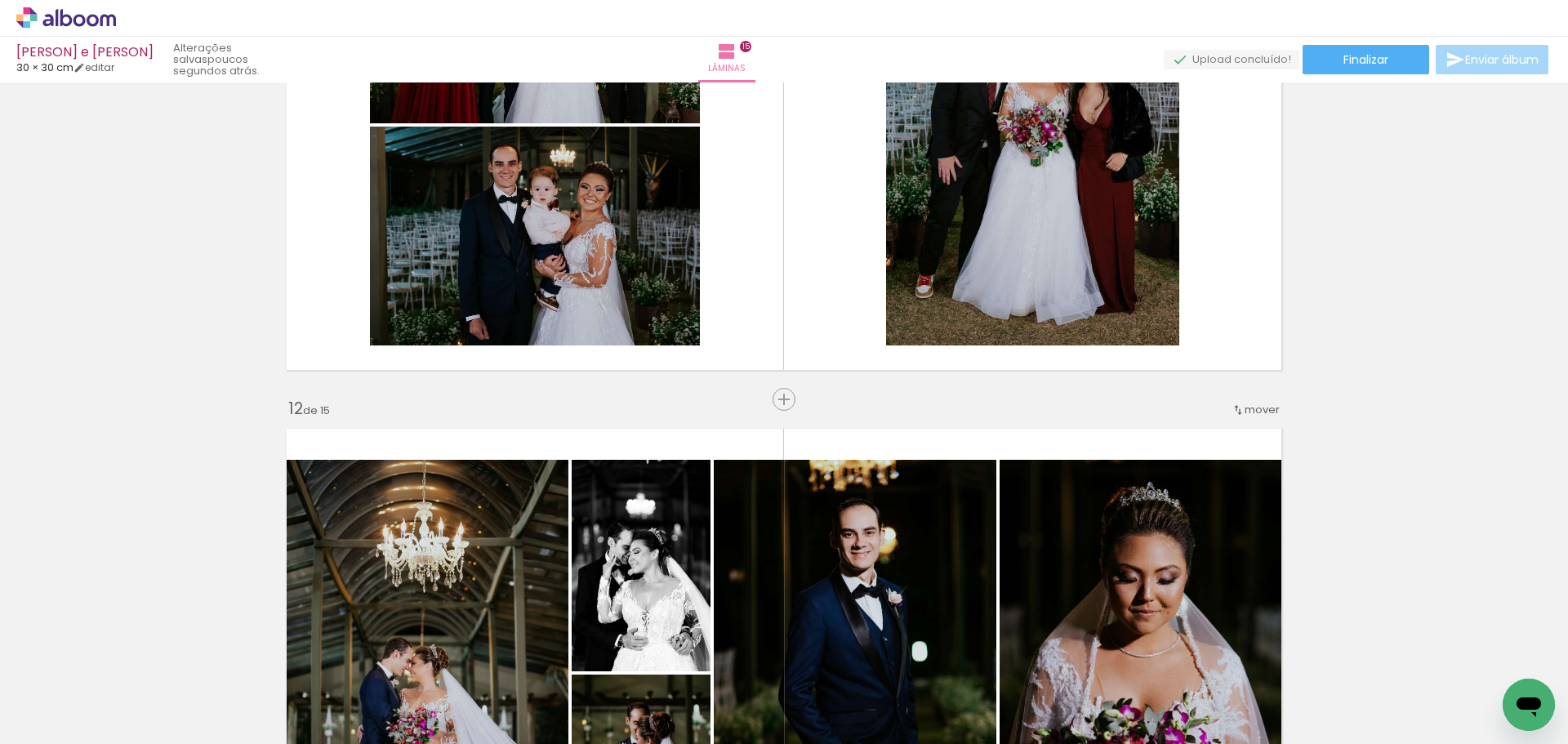 scroll, scrollTop: 5727, scrollLeft: 0, axis: vertical 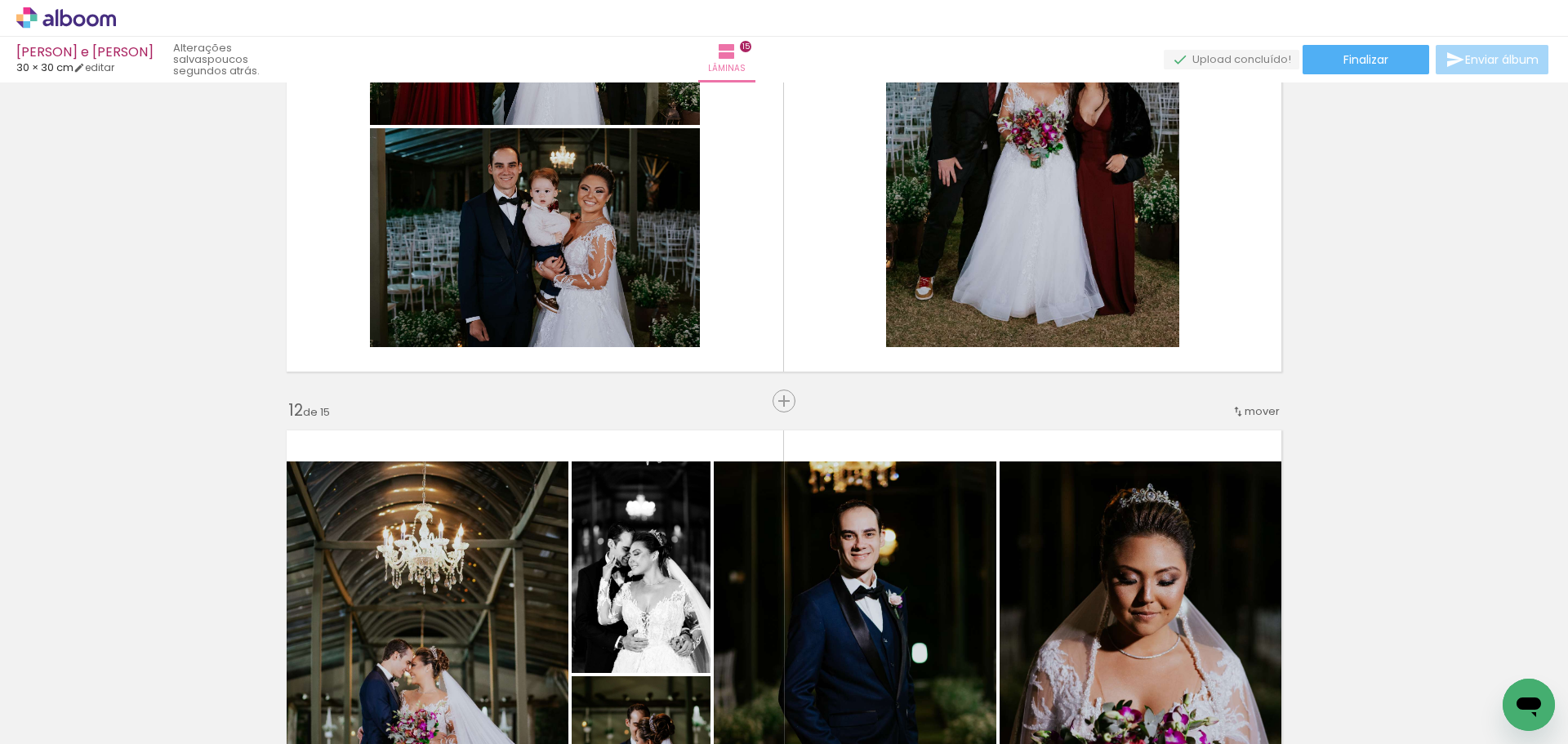 drag, startPoint x: 1268, startPoint y: 425, endPoint x: 1336, endPoint y: 287, distance: 153.84408 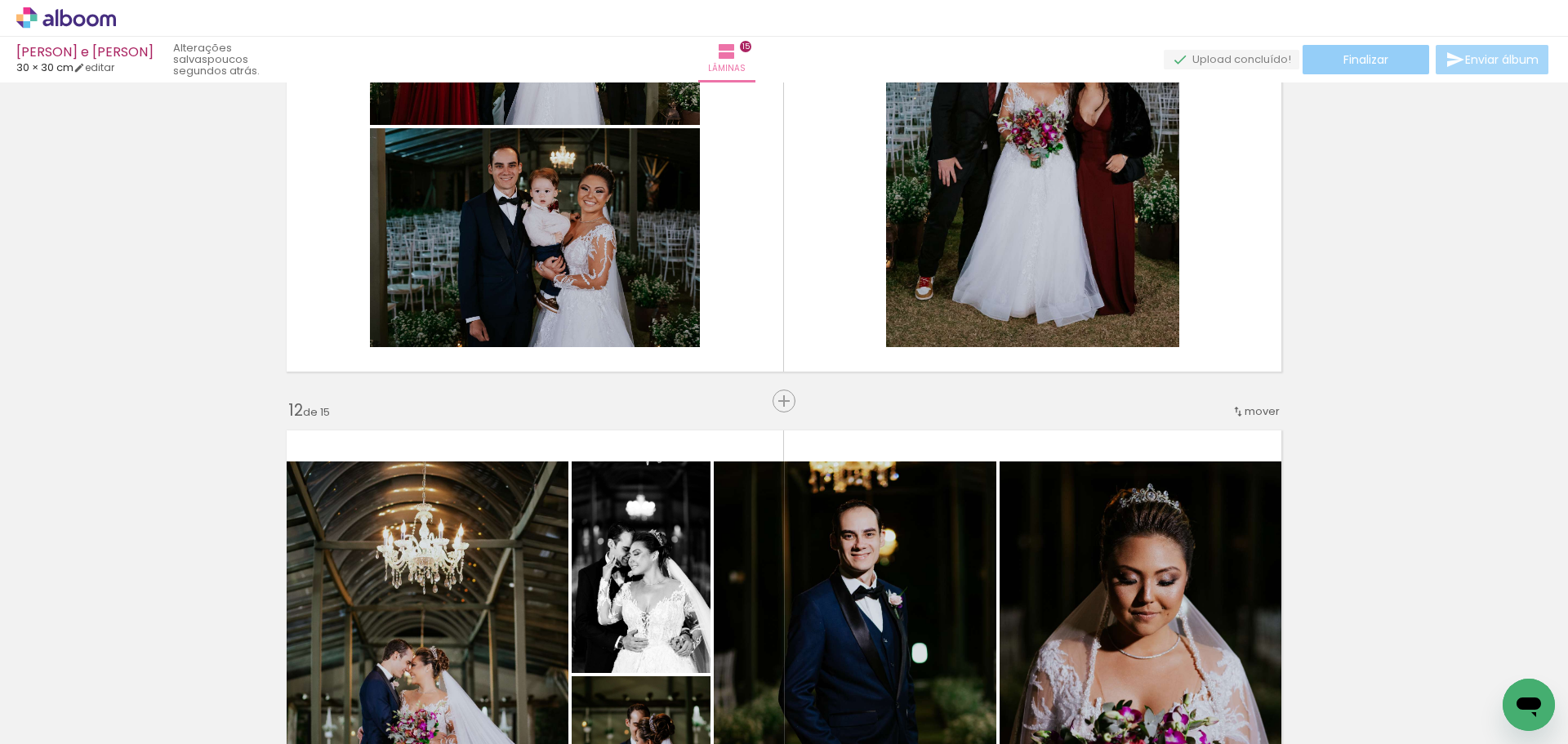 click on "Finalizar" 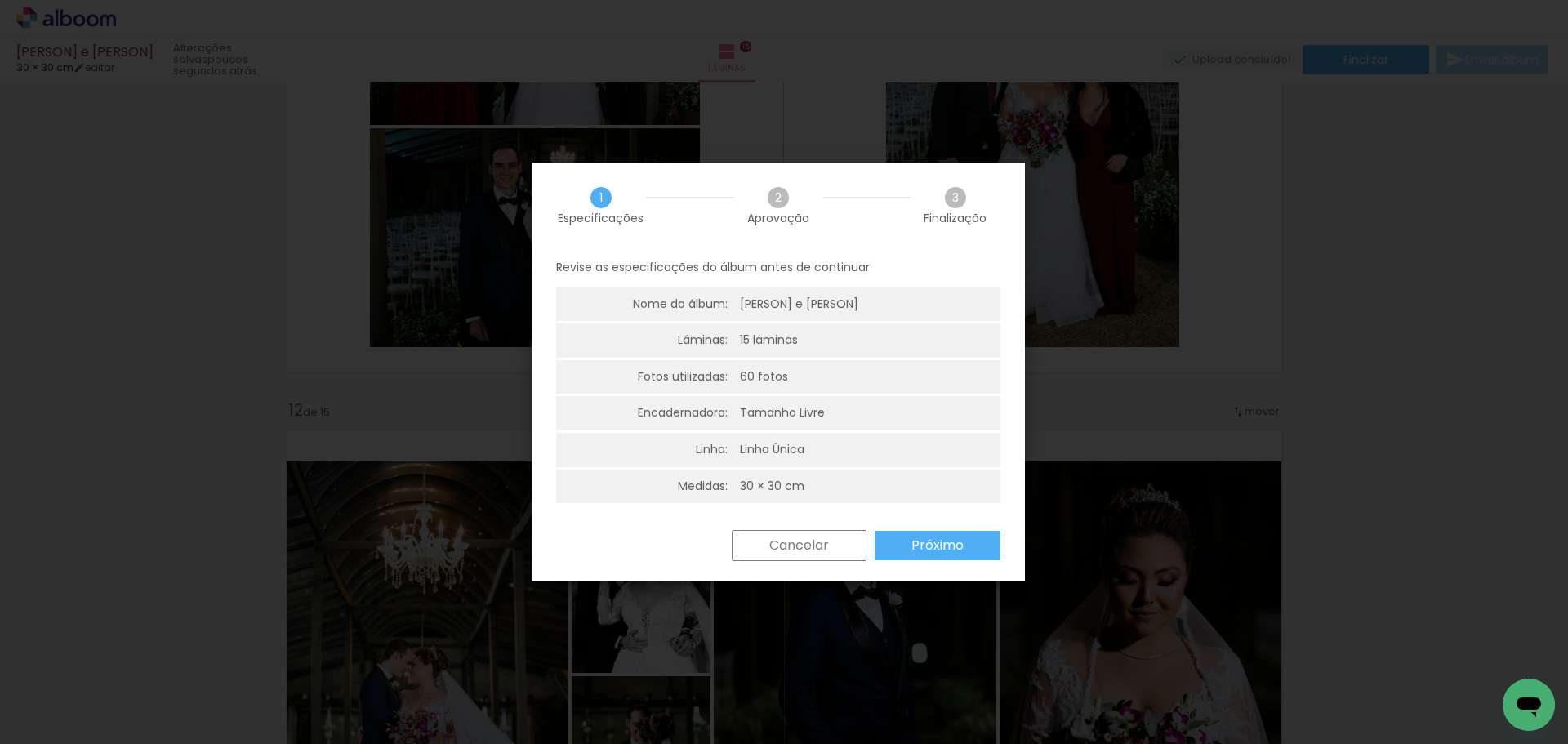 click on "Próximo" at bounding box center (0, 0) 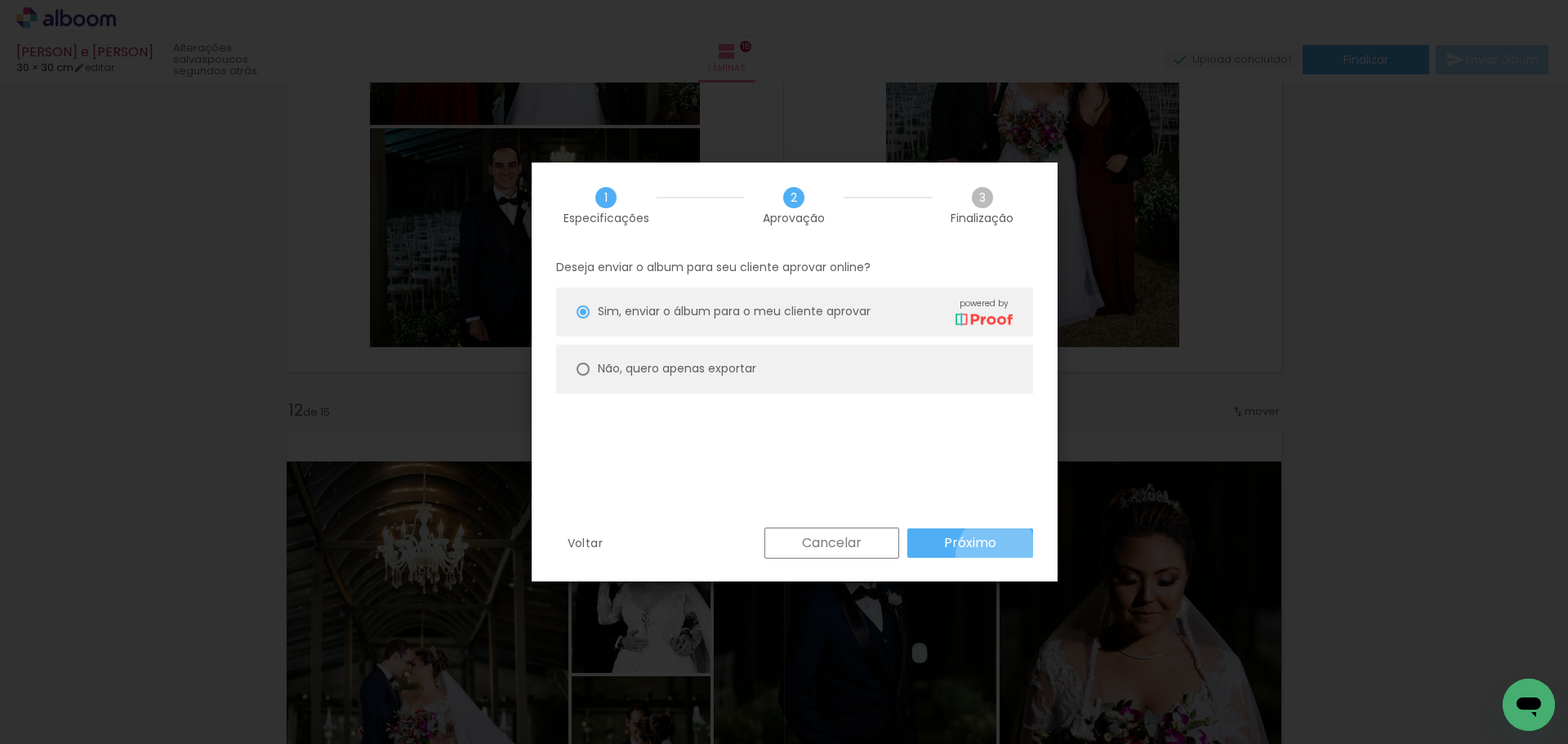 click on "Próximo" at bounding box center (970, 543) 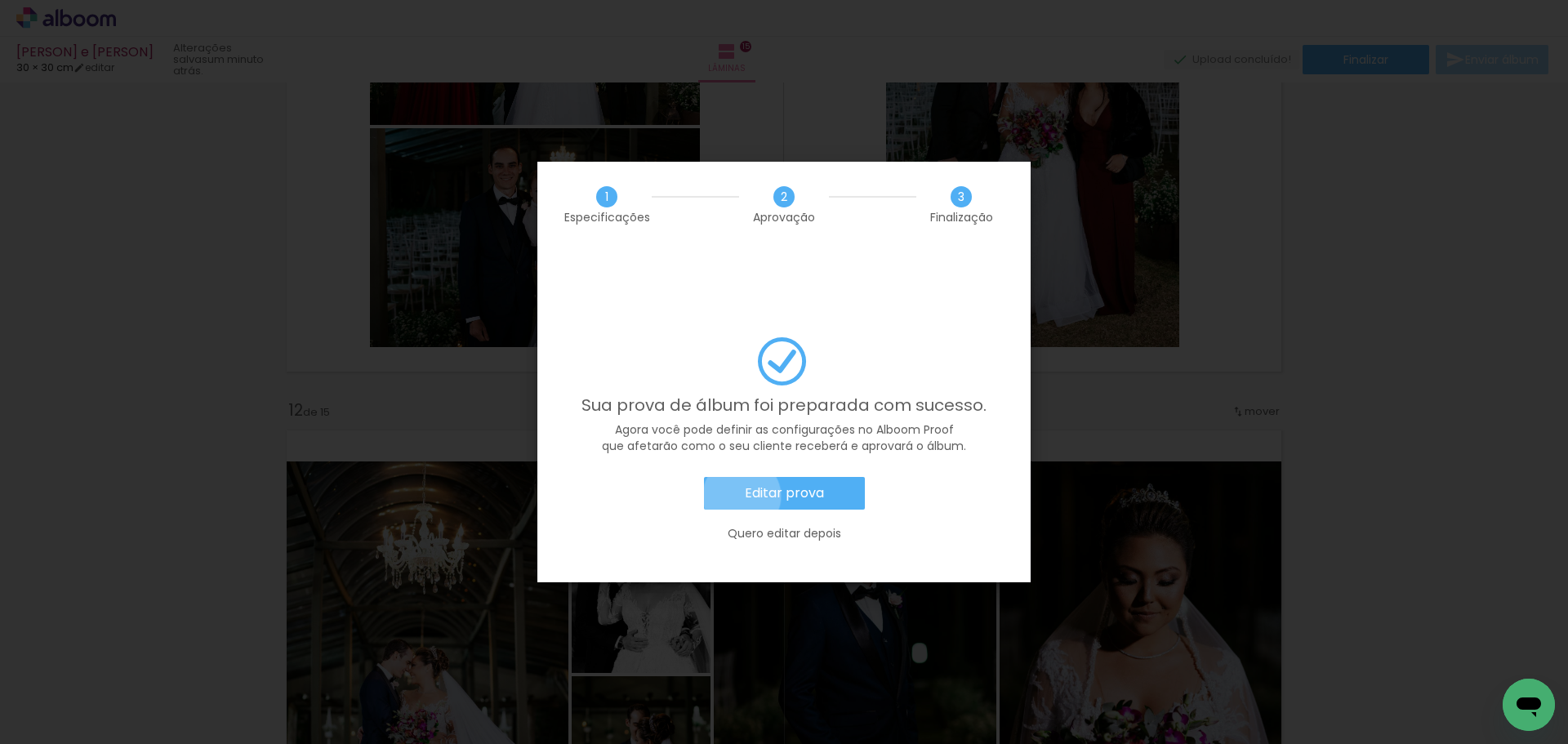 click on "Editar prova" at bounding box center [784, 493] 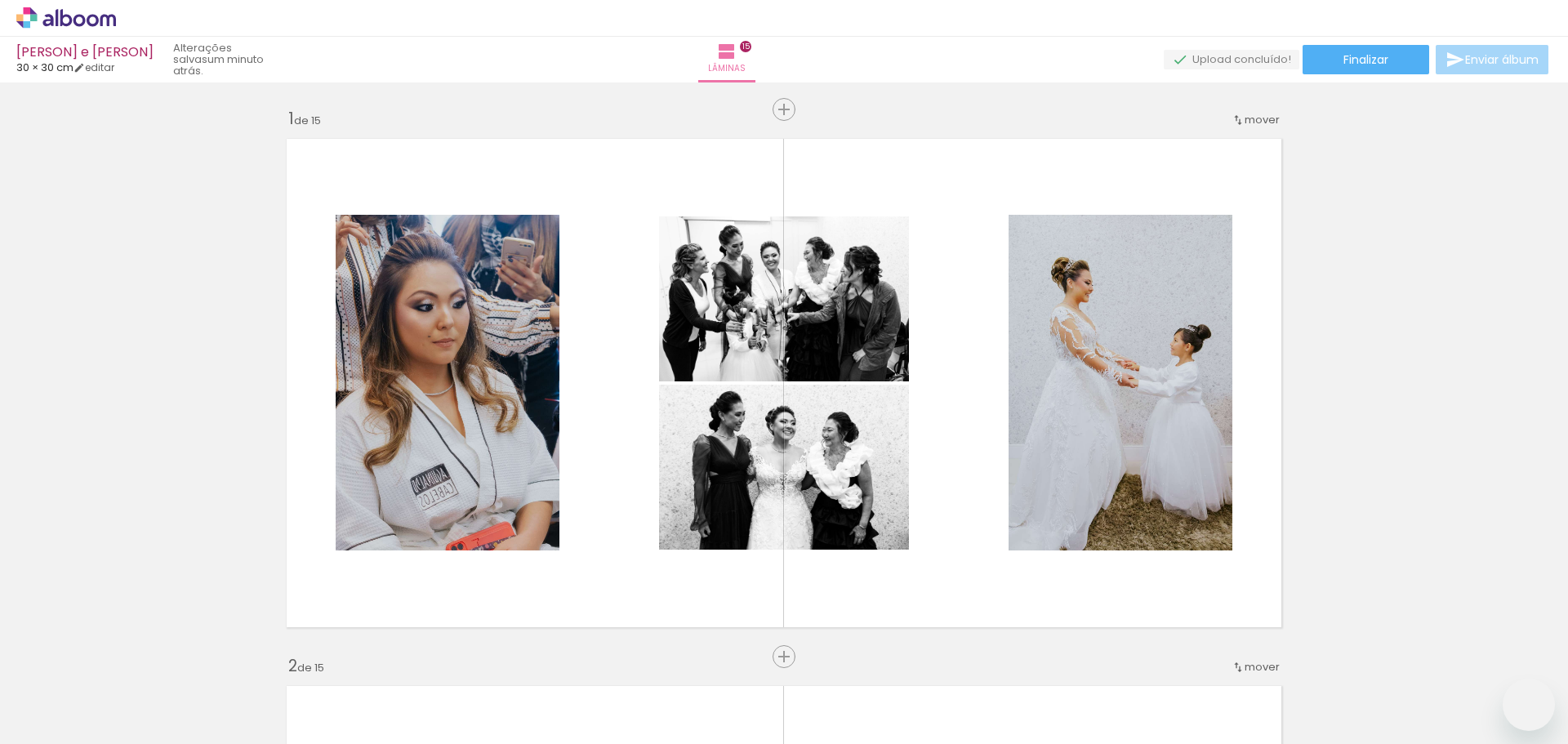 scroll, scrollTop: 0, scrollLeft: 0, axis: both 